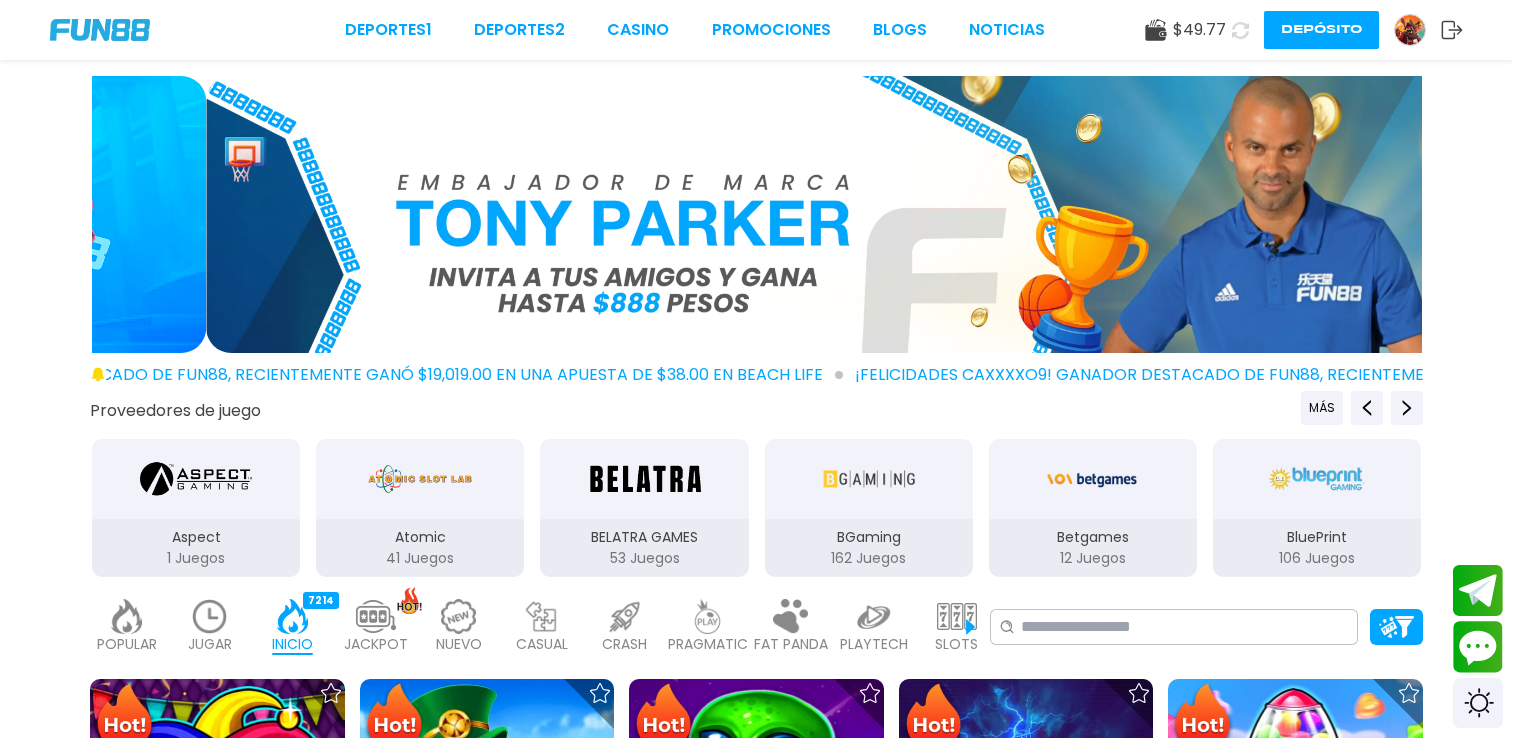 scroll, scrollTop: 0, scrollLeft: 0, axis: both 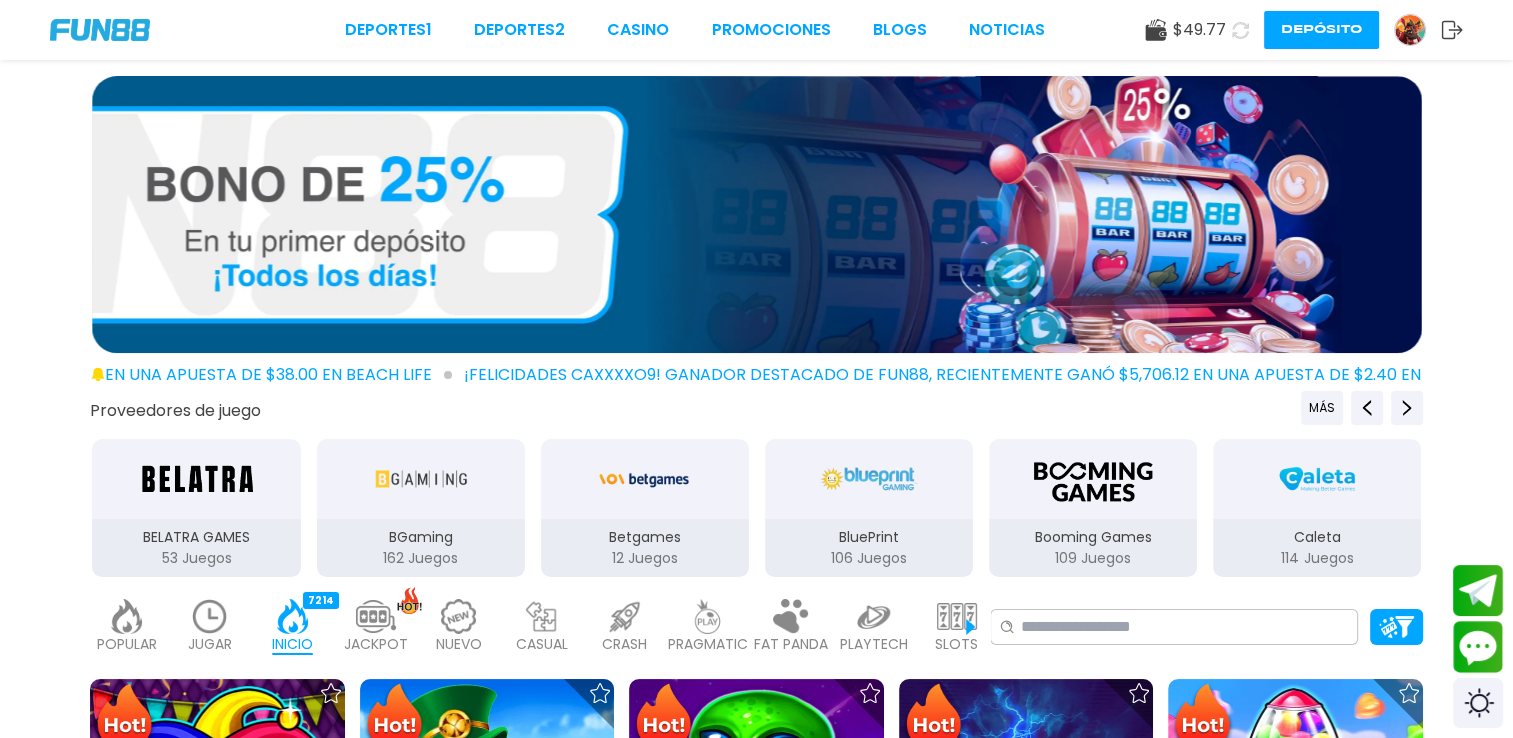 click at bounding box center [1240, 30] 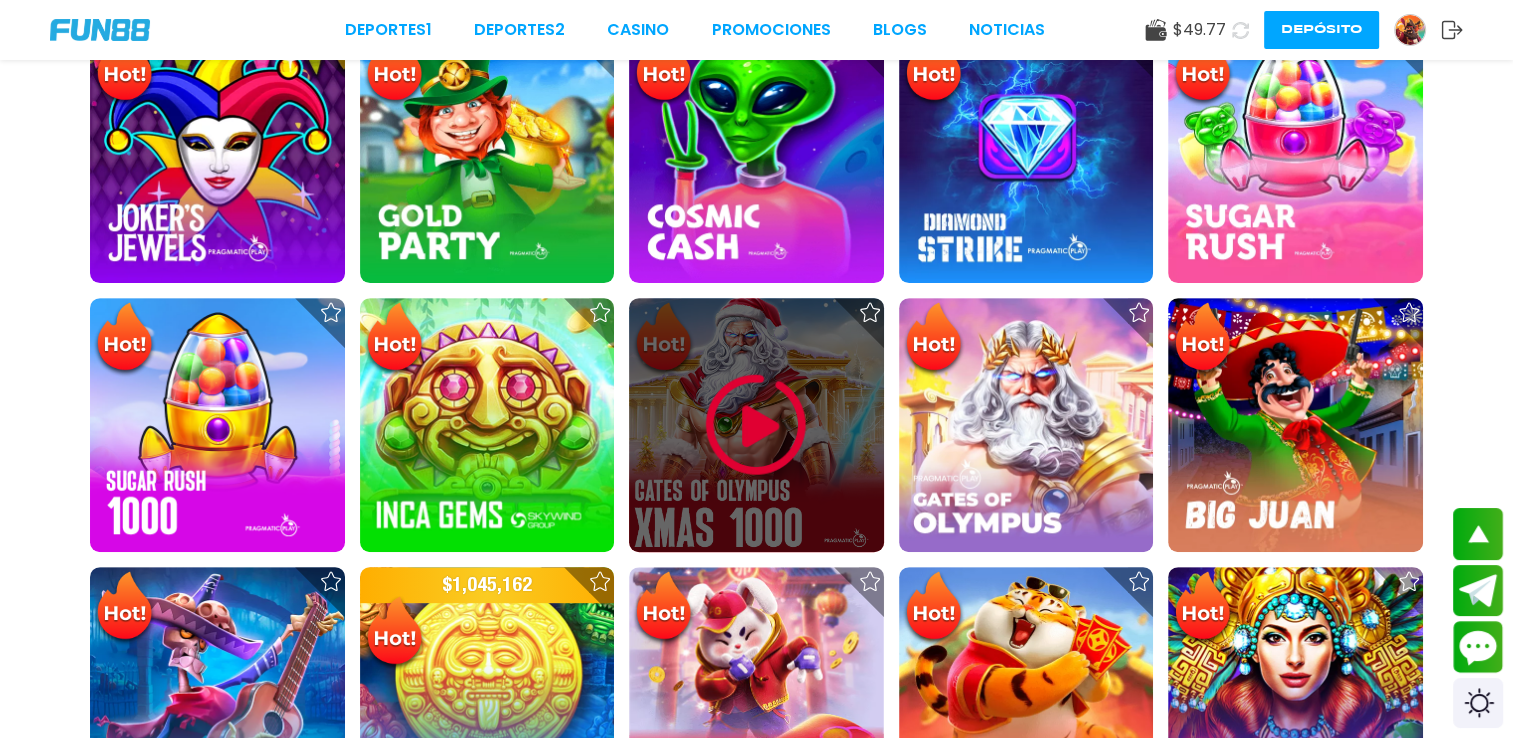 scroll, scrollTop: 0, scrollLeft: 0, axis: both 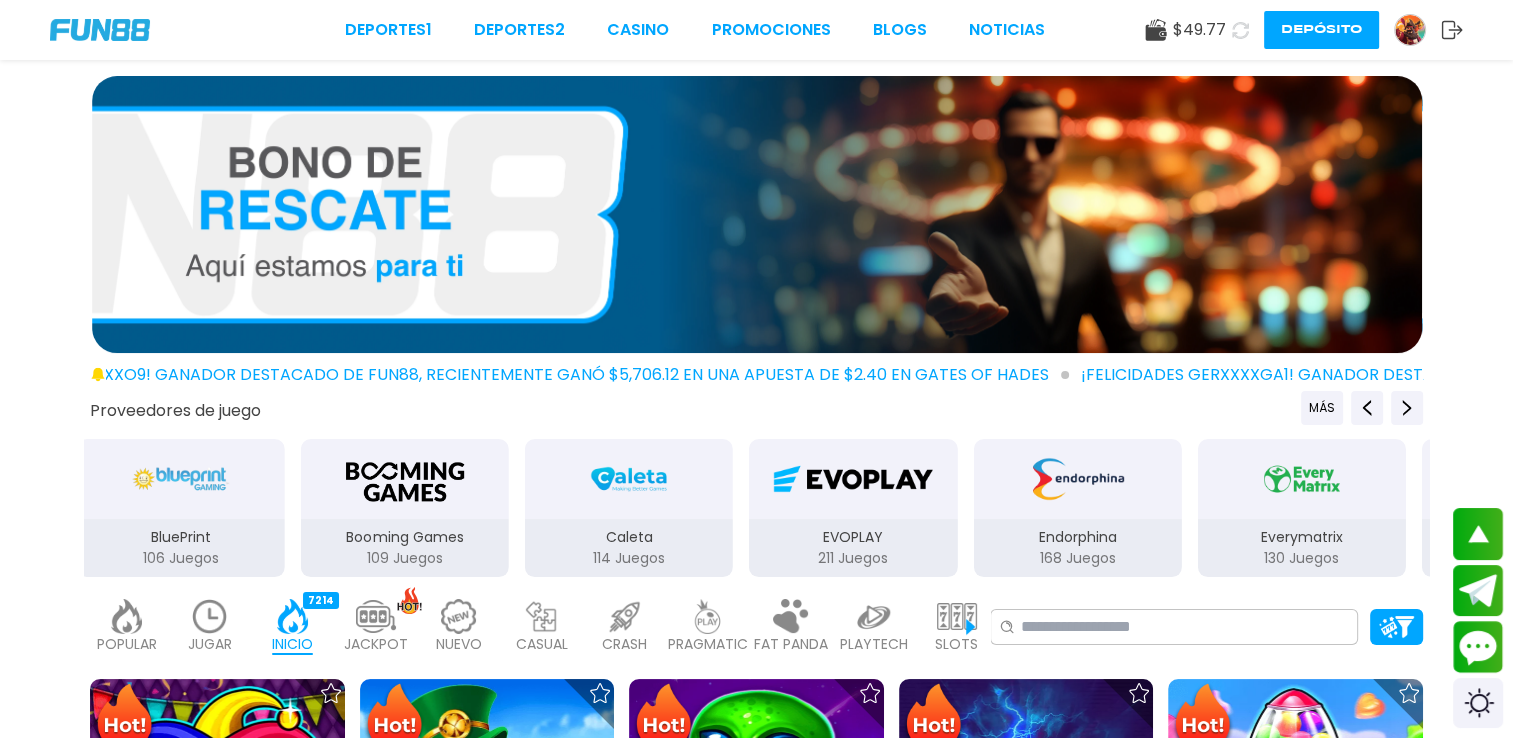 drag, startPoint x: 1018, startPoint y: 498, endPoint x: 698, endPoint y: 513, distance: 320.35138 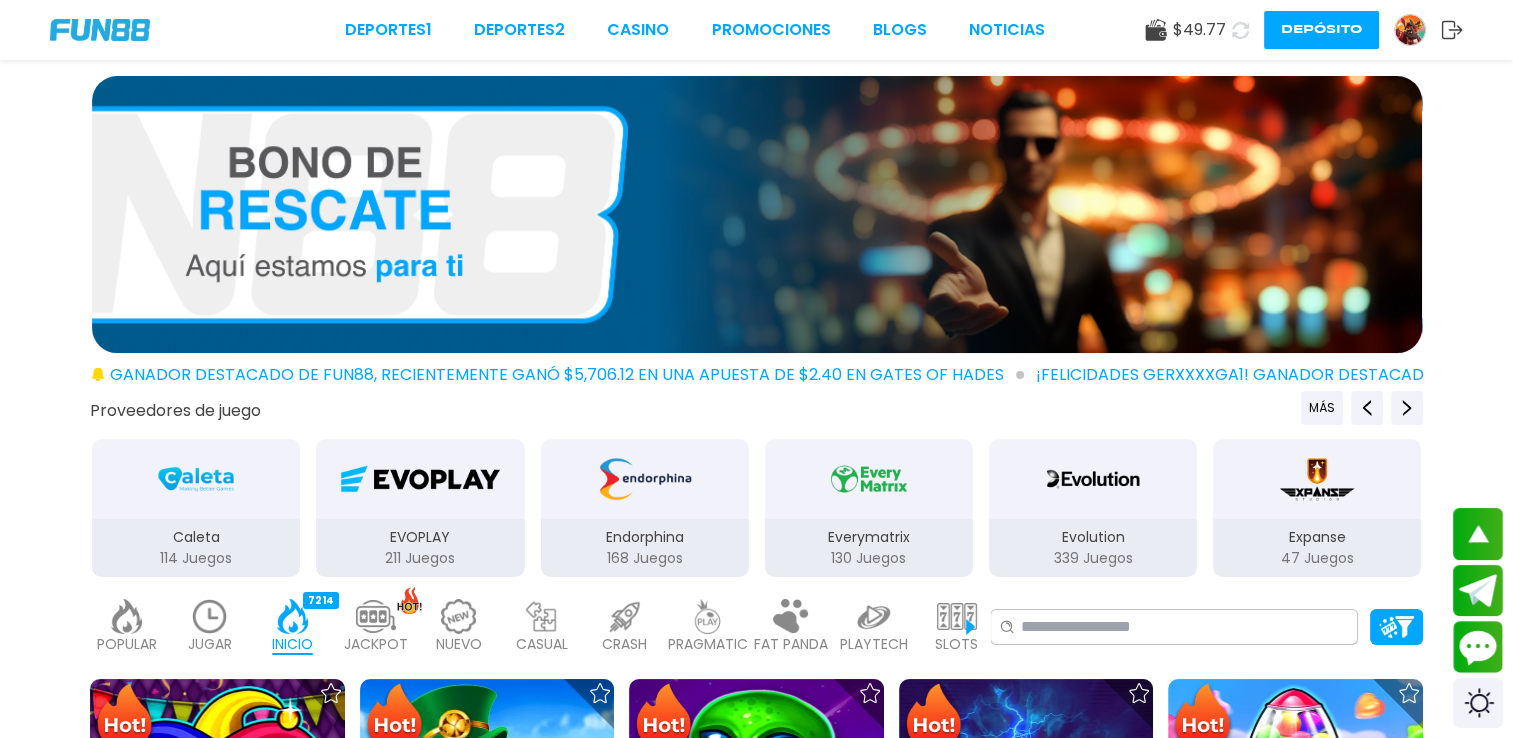 drag, startPoint x: 1214, startPoint y: 485, endPoint x: 634, endPoint y: 541, distance: 582.6972 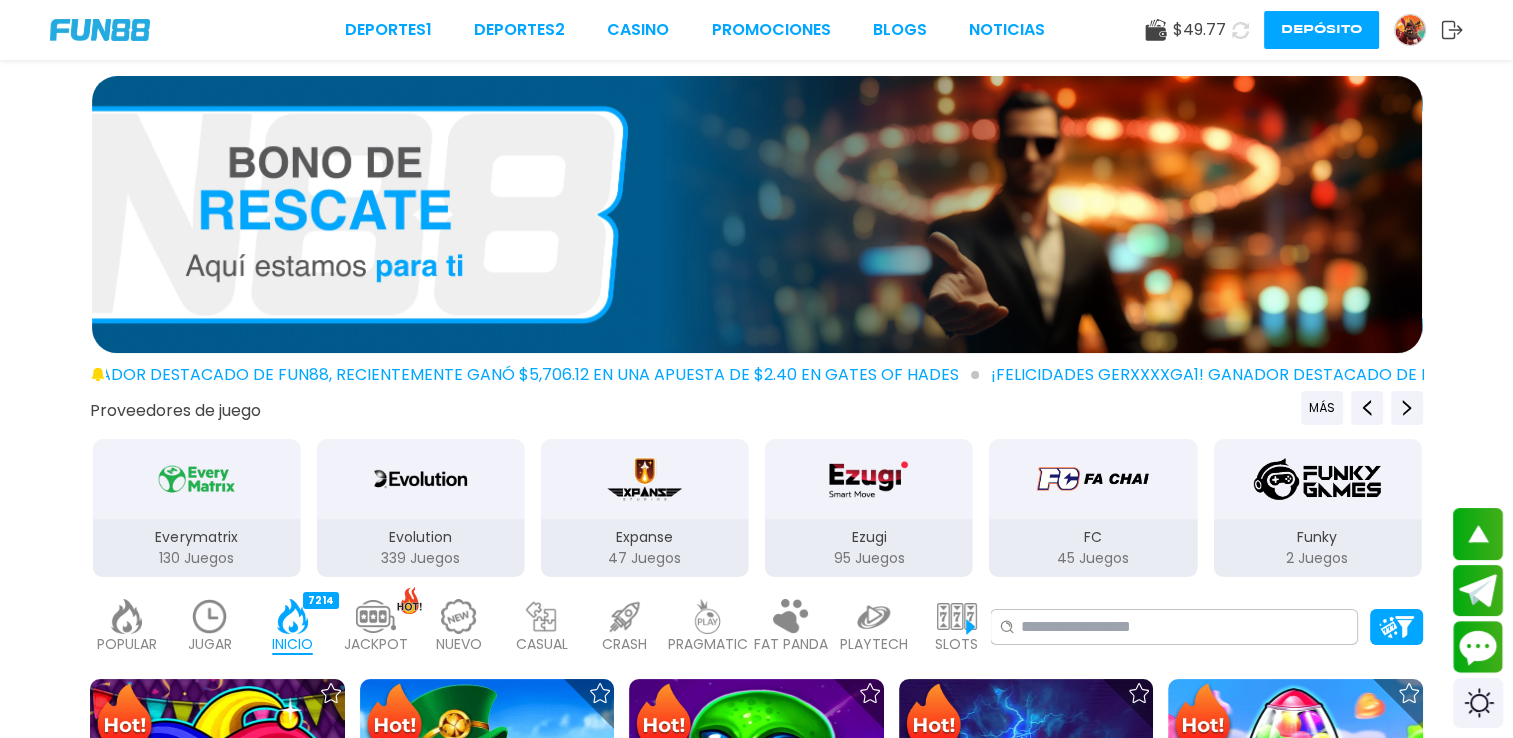drag, startPoint x: 1017, startPoint y: 549, endPoint x: 495, endPoint y: 563, distance: 522.1877 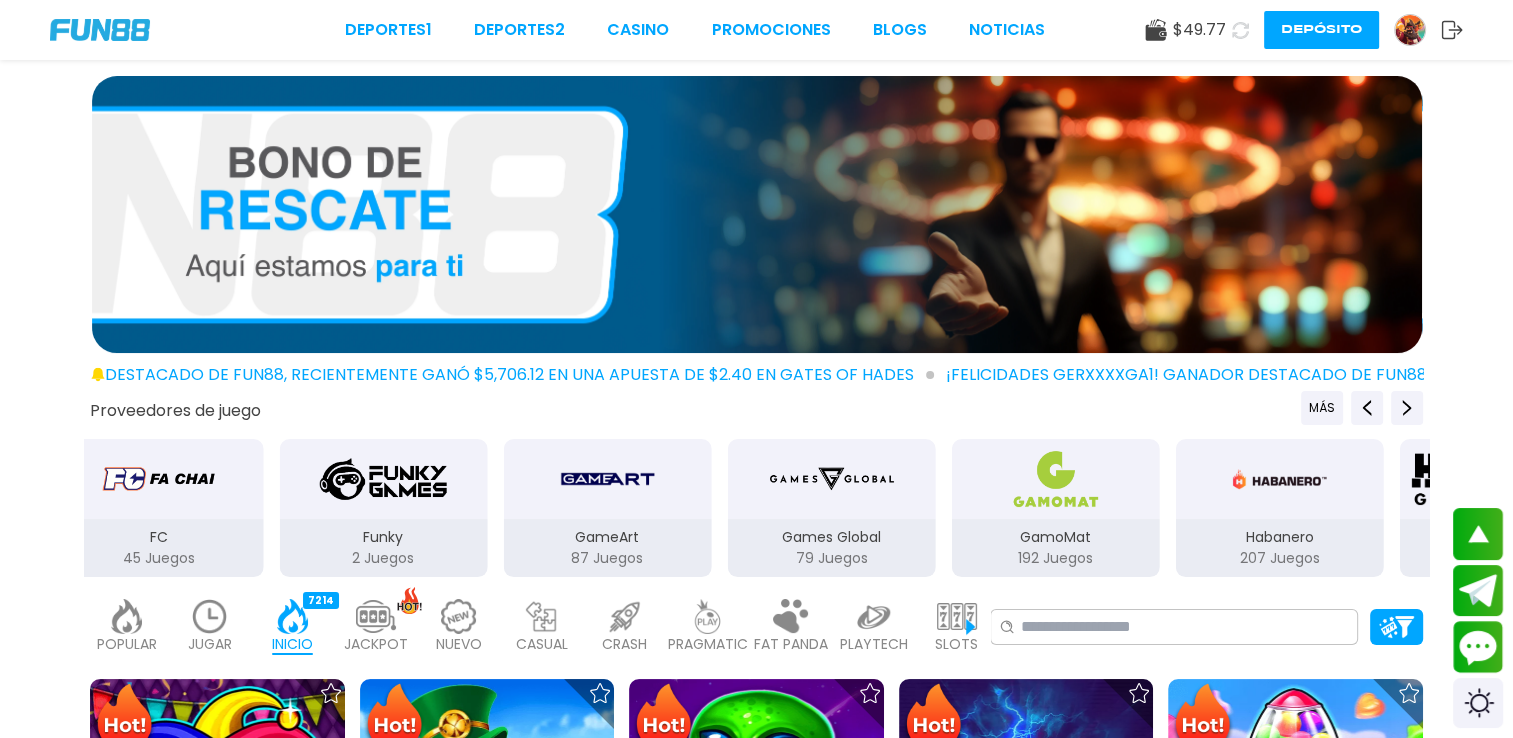 drag, startPoint x: 830, startPoint y: 530, endPoint x: 490, endPoint y: 538, distance: 340.09412 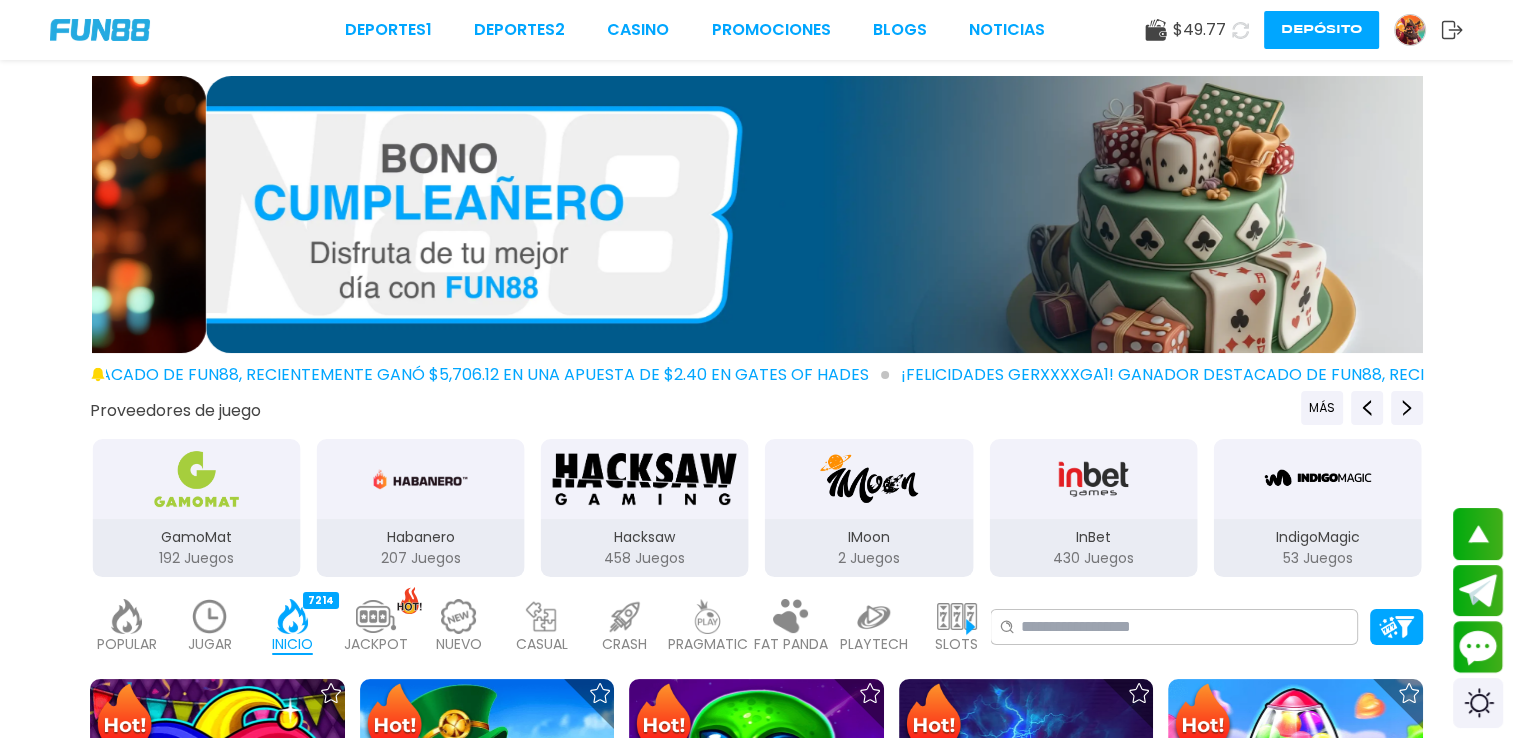 drag, startPoint x: 1038, startPoint y: 495, endPoint x: 621, endPoint y: 526, distance: 418.1507 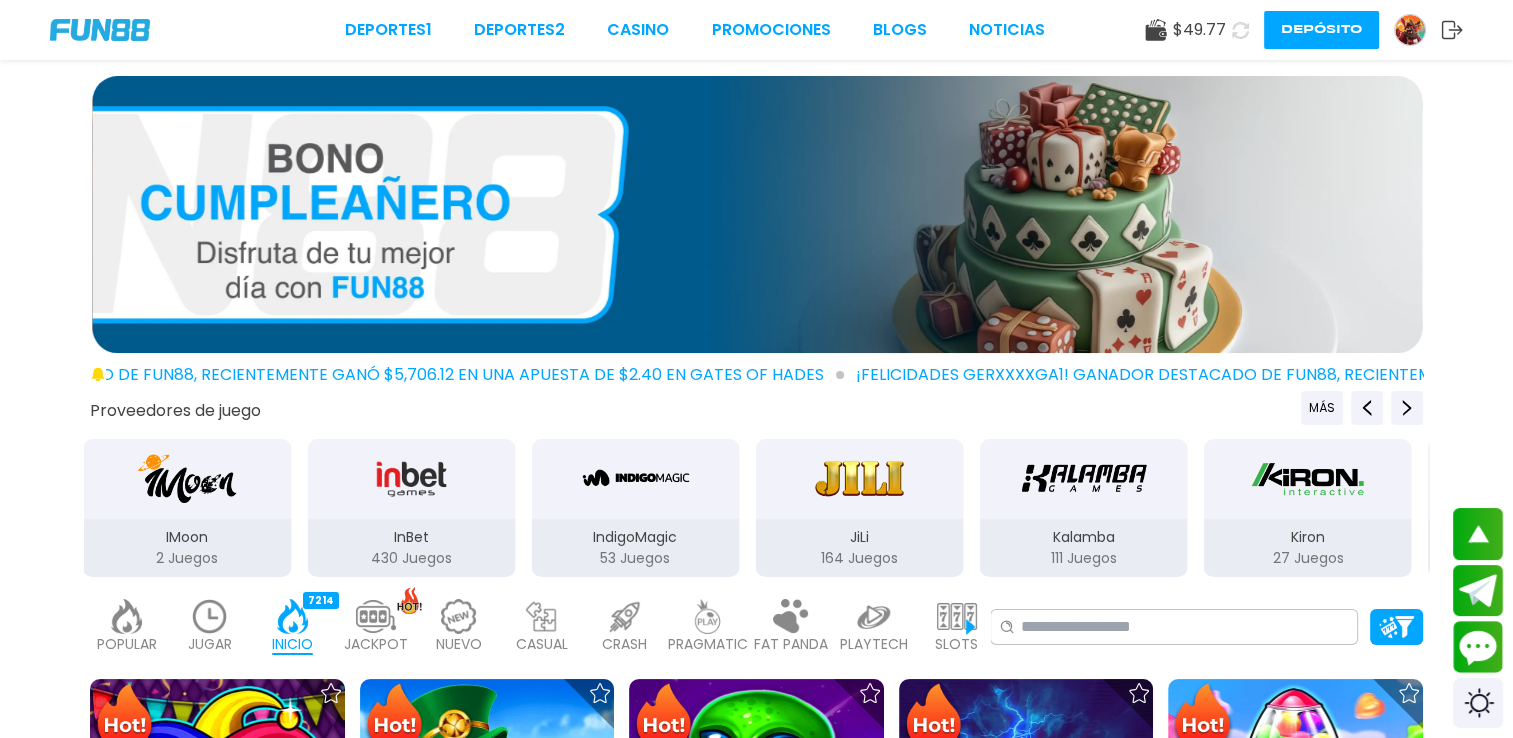 drag, startPoint x: 888, startPoint y: 517, endPoint x: 613, endPoint y: 526, distance: 275.14725 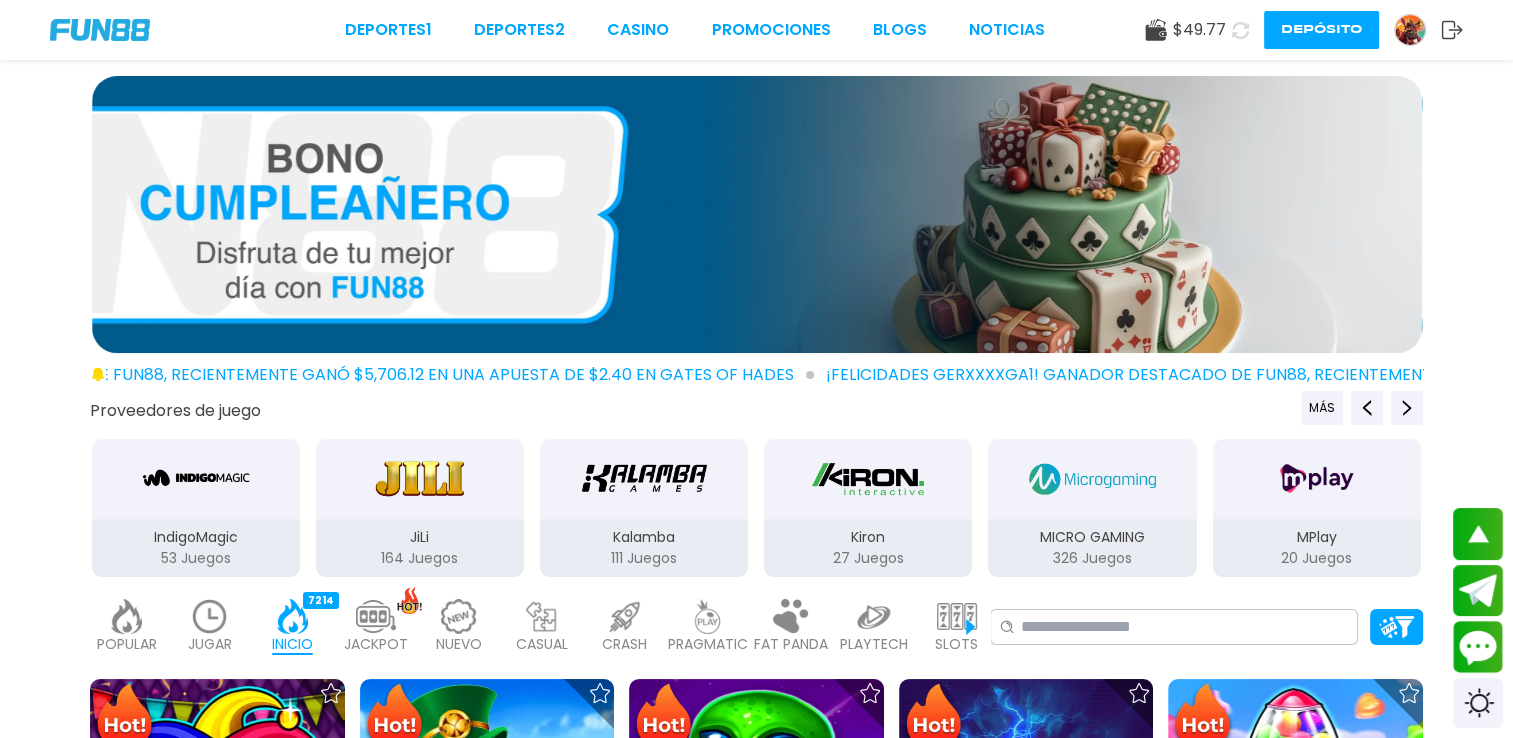 drag, startPoint x: 991, startPoint y: 479, endPoint x: 592, endPoint y: 522, distance: 401.31036 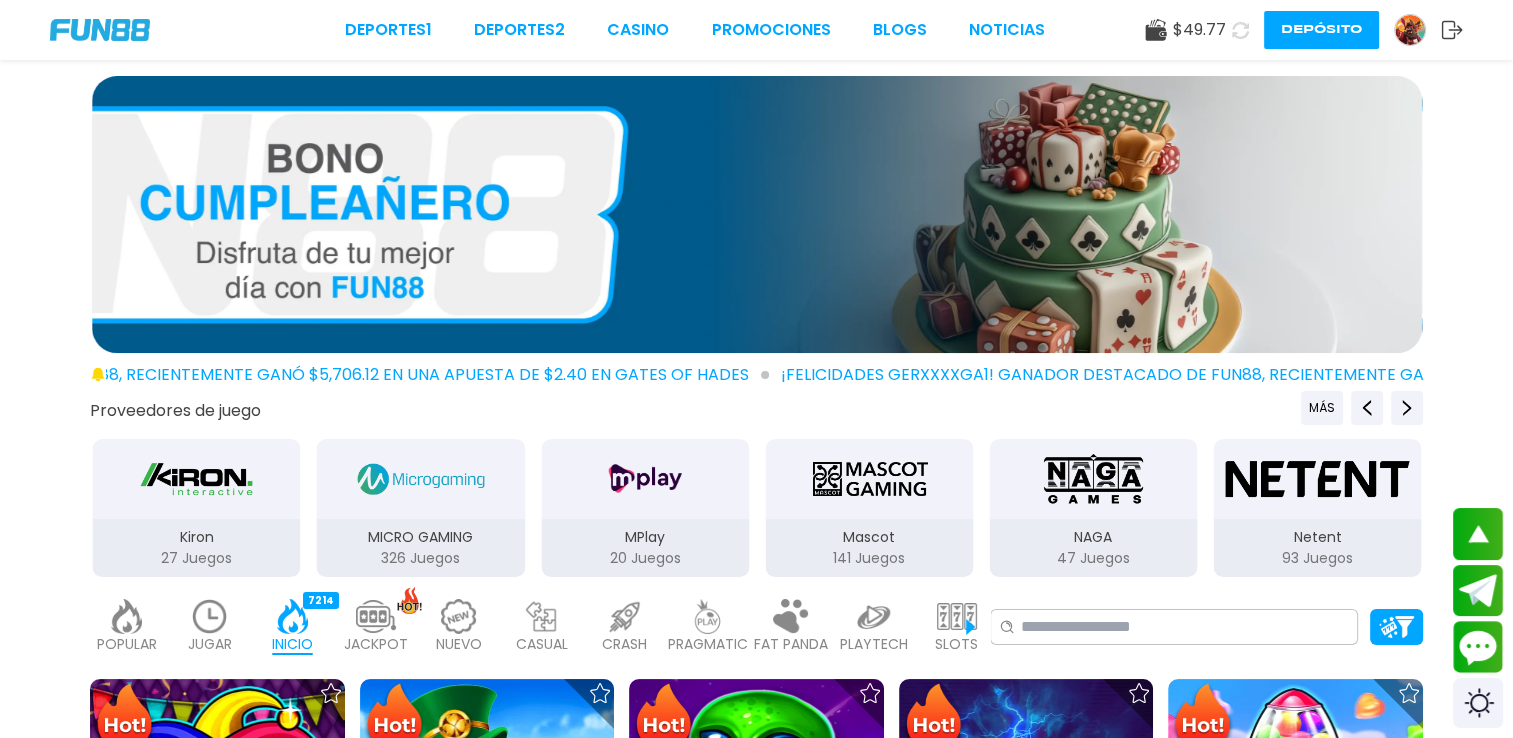 drag, startPoint x: 981, startPoint y: 538, endPoint x: 596, endPoint y: 559, distance: 385.5723 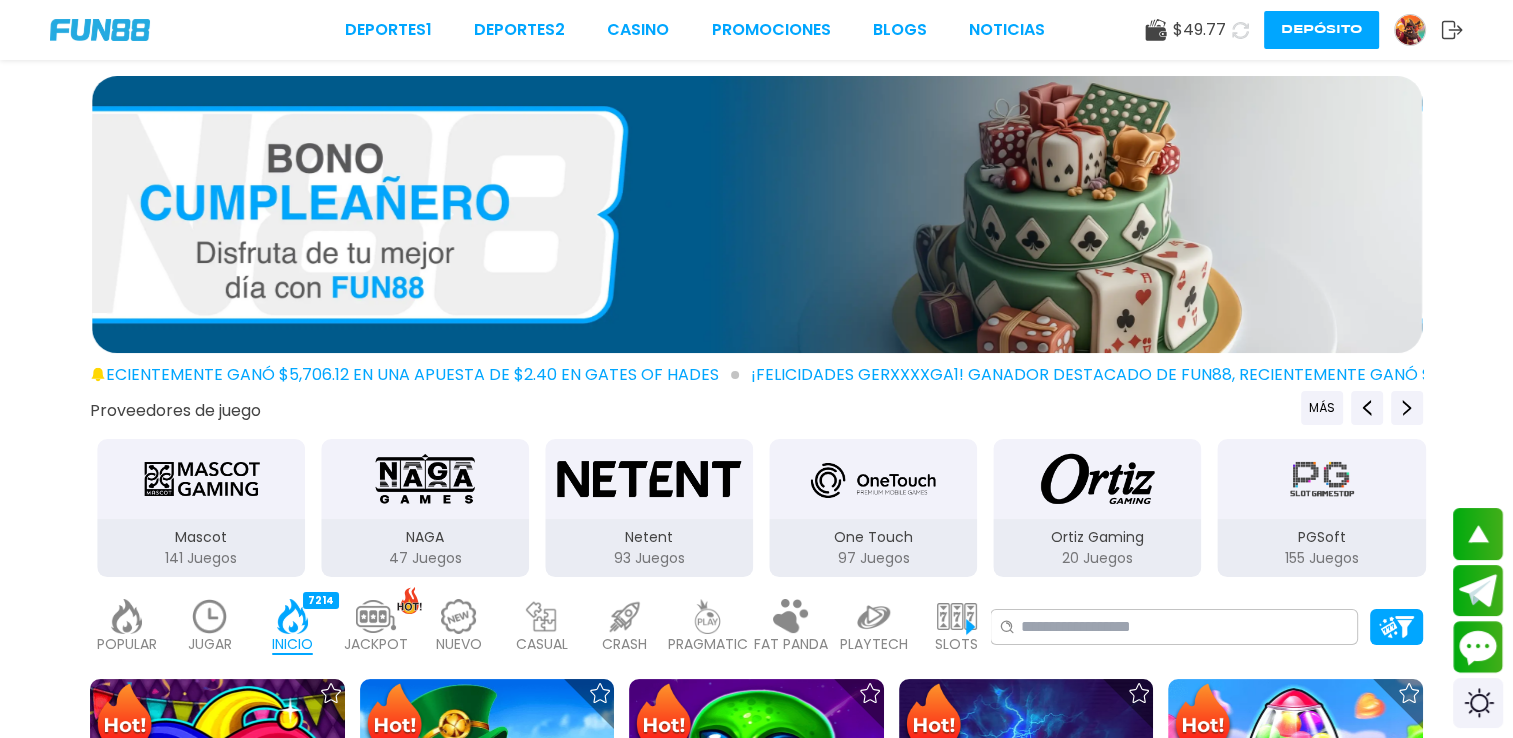 drag, startPoint x: 819, startPoint y: 519, endPoint x: 447, endPoint y: 567, distance: 375.08398 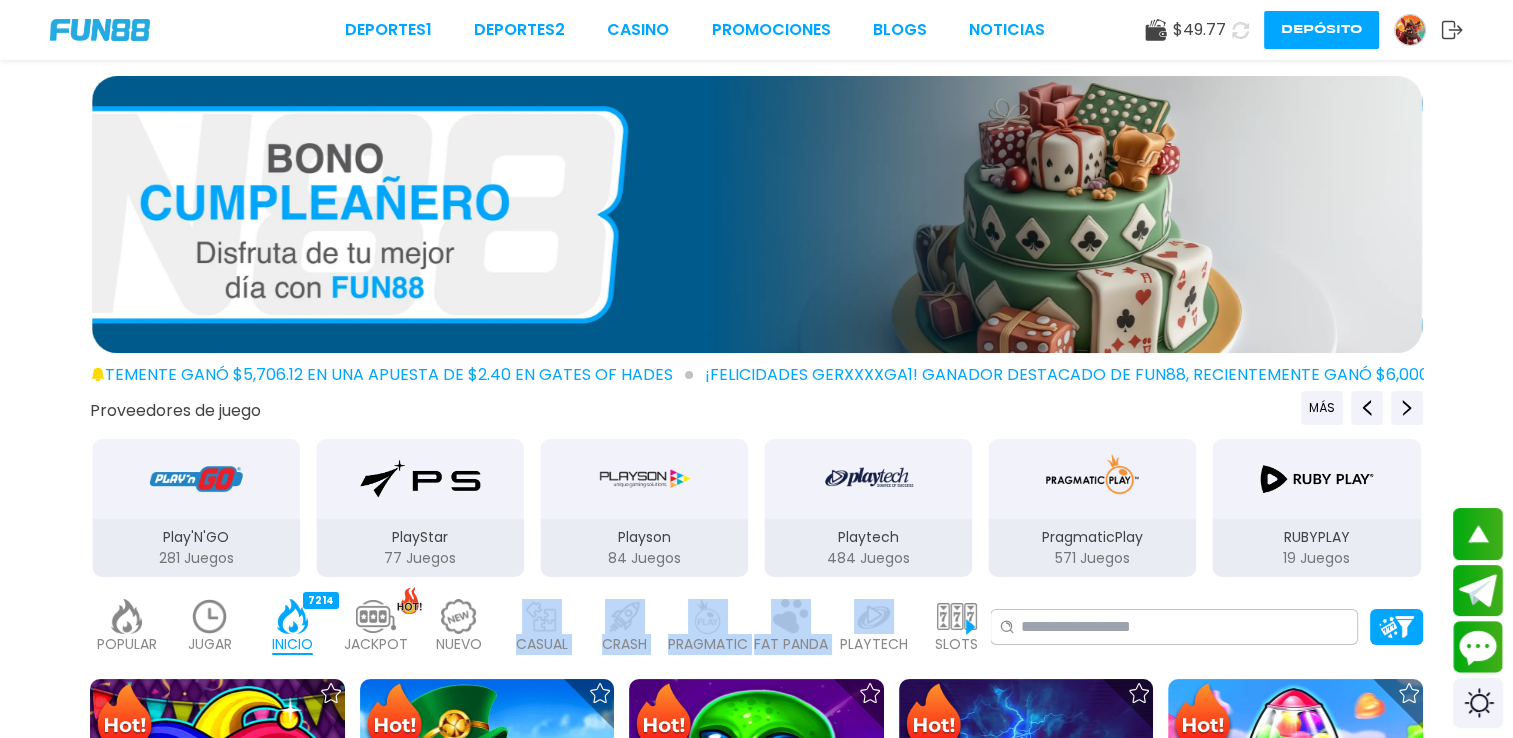 drag, startPoint x: 875, startPoint y: 583, endPoint x: 378, endPoint y: 610, distance: 497.73285 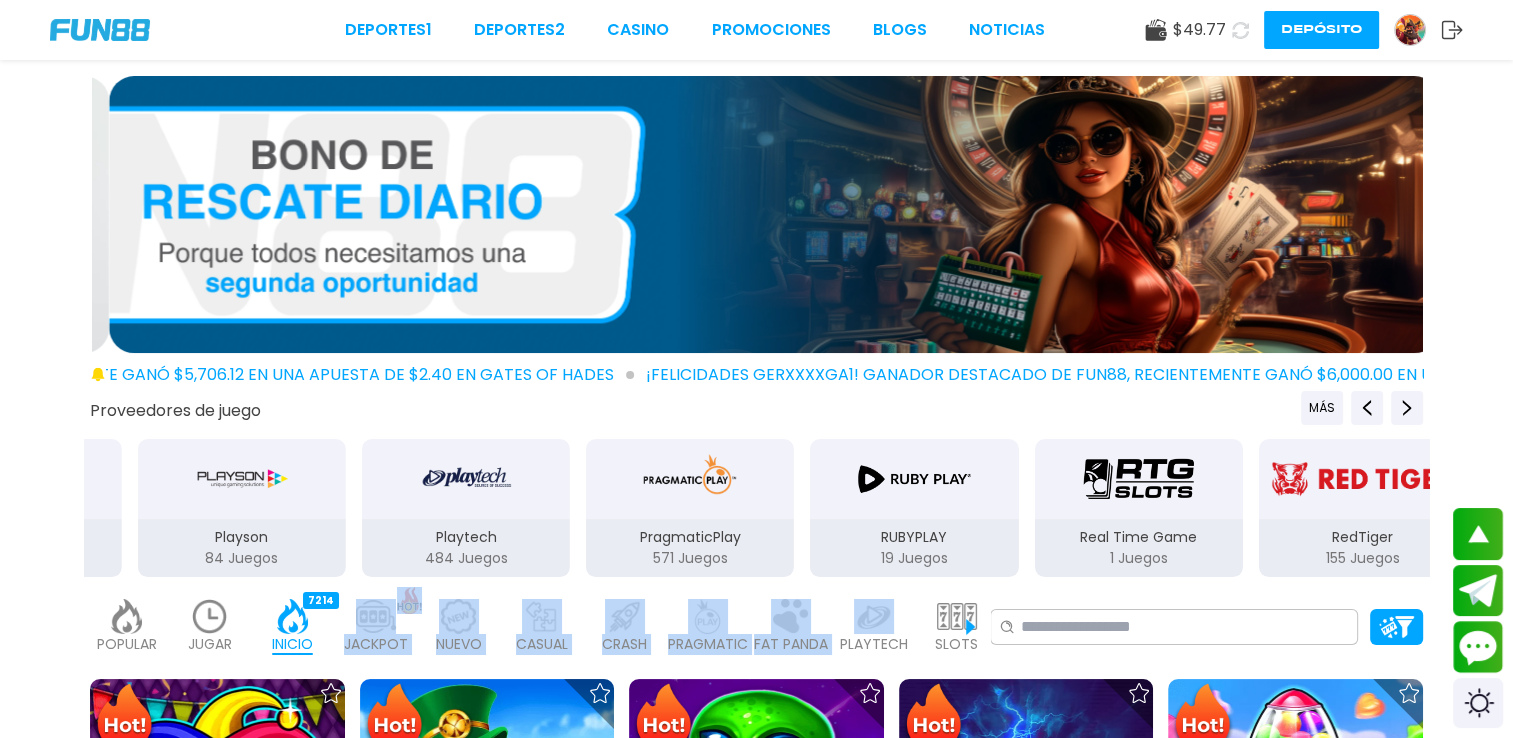 drag, startPoint x: 637, startPoint y: 523, endPoint x: 403, endPoint y: 526, distance: 234.01923 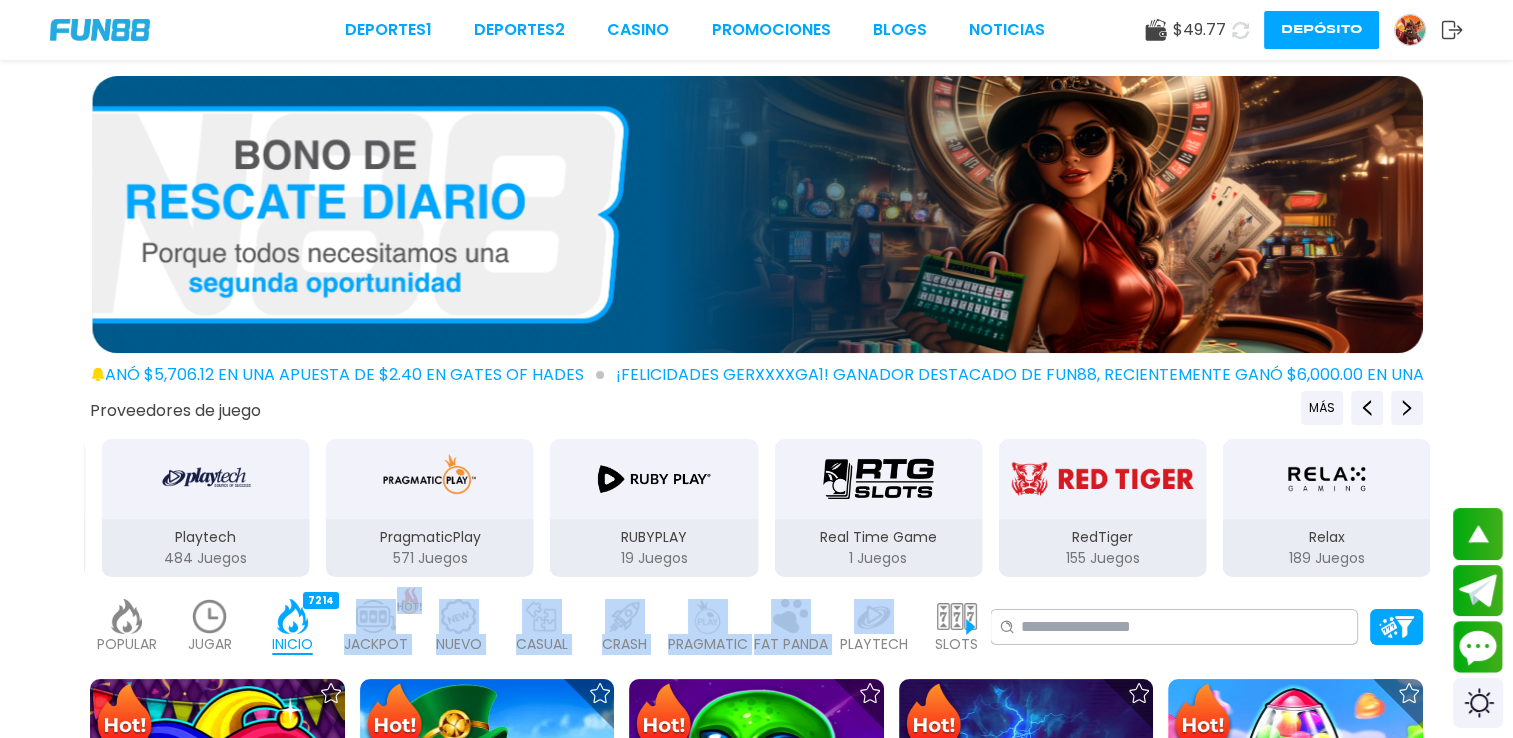 drag, startPoint x: 1017, startPoint y: 486, endPoint x: 462, endPoint y: 536, distance: 557.2477 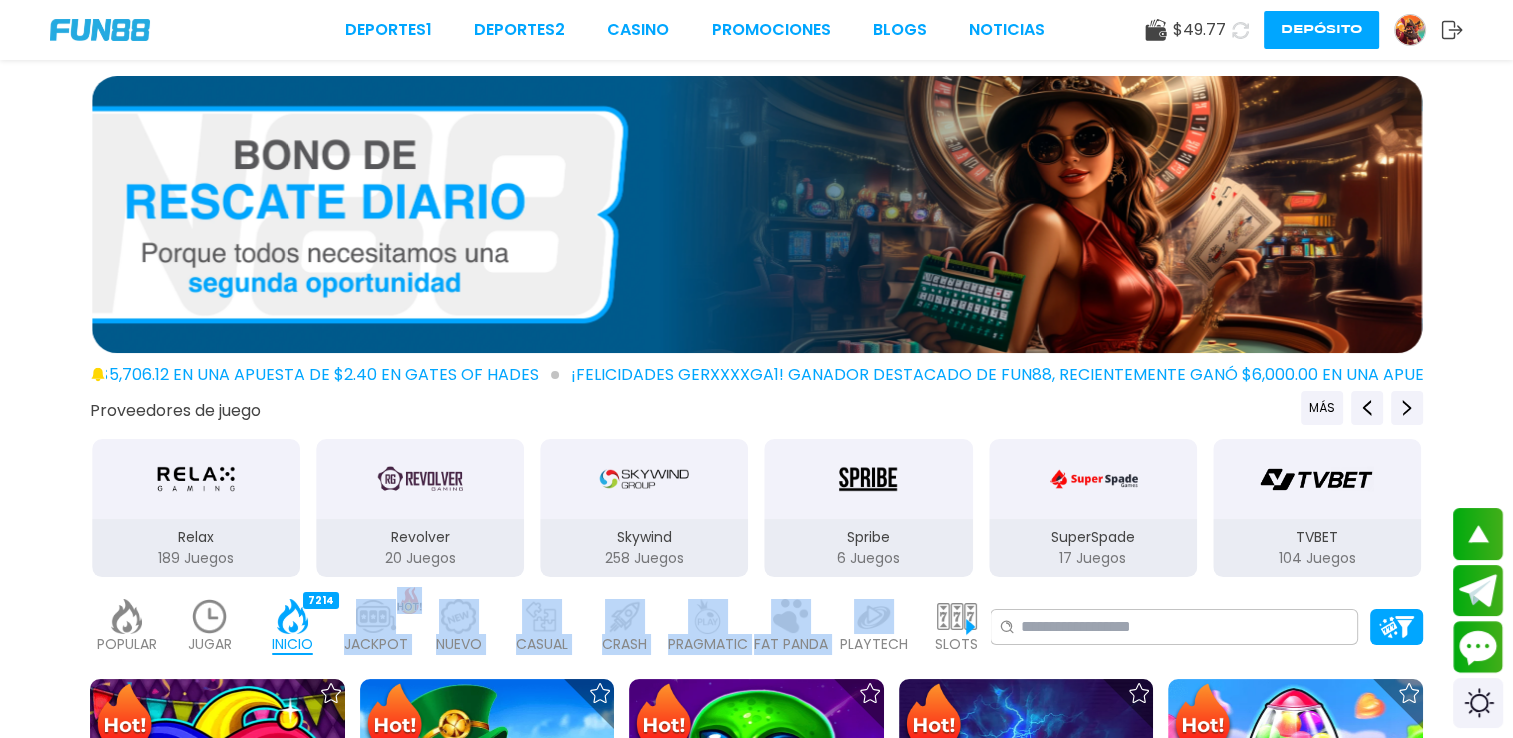 drag, startPoint x: 955, startPoint y: 525, endPoint x: 548, endPoint y: 532, distance: 407.06018 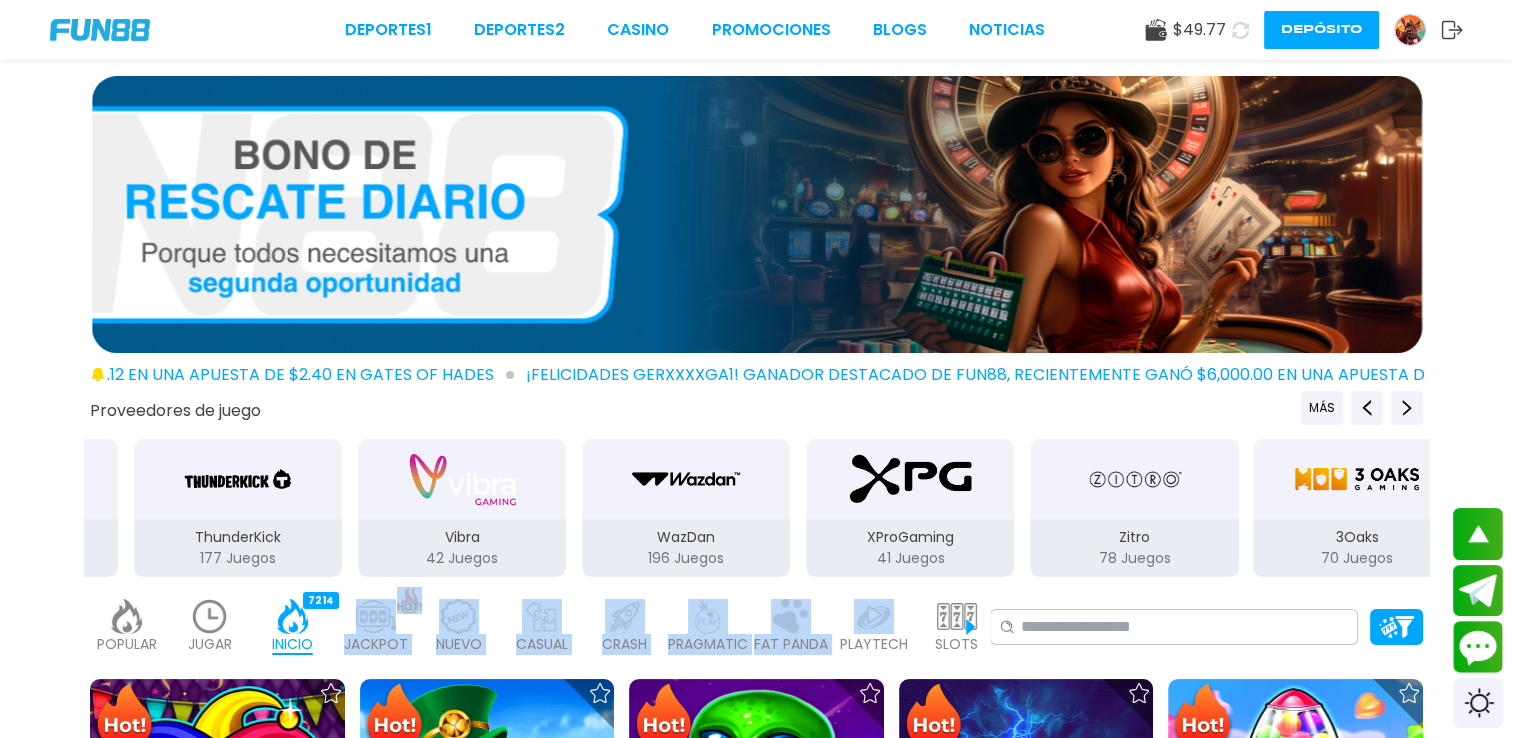 drag, startPoint x: 1048, startPoint y: 474, endPoint x: 642, endPoint y: 472, distance: 406.0049 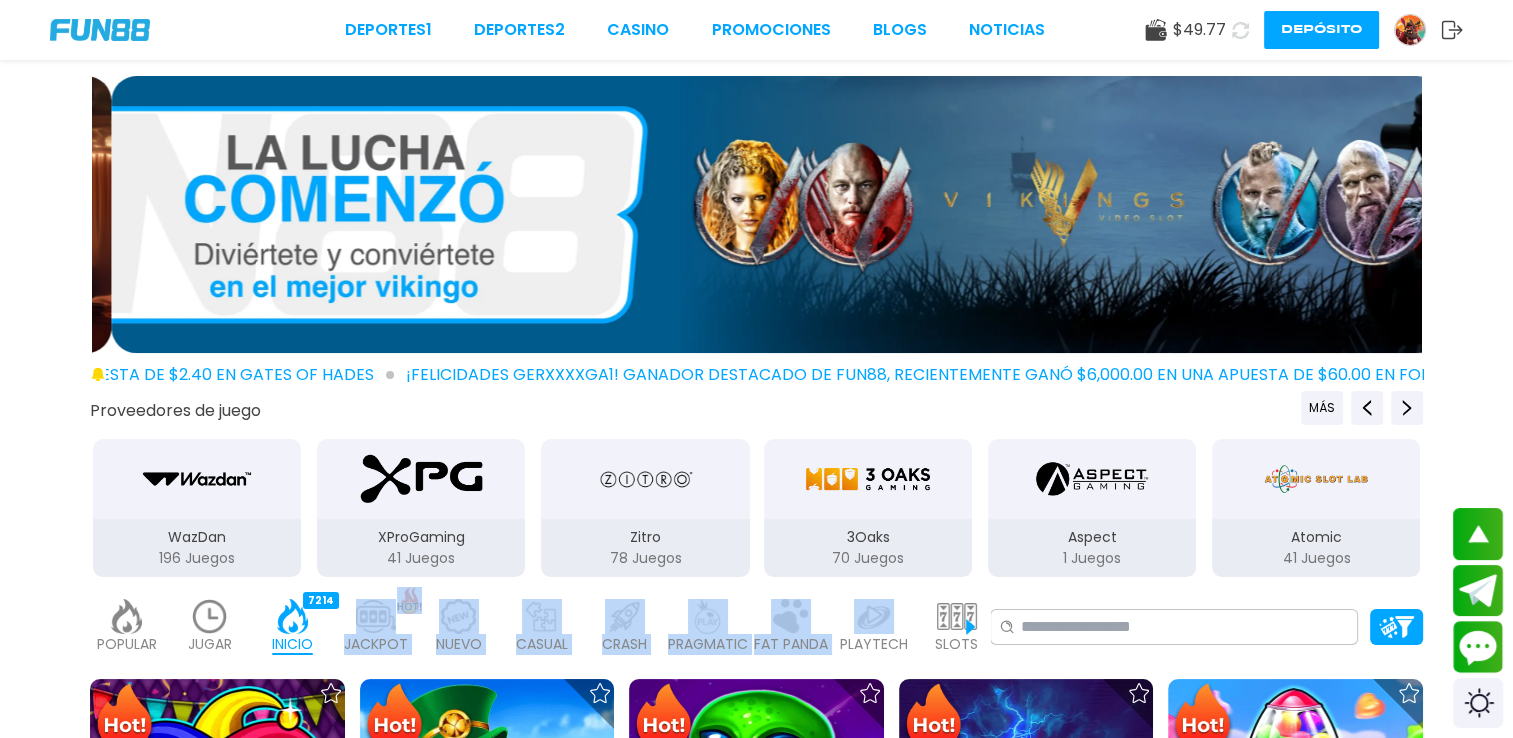 click at bounding box center [868, 479] 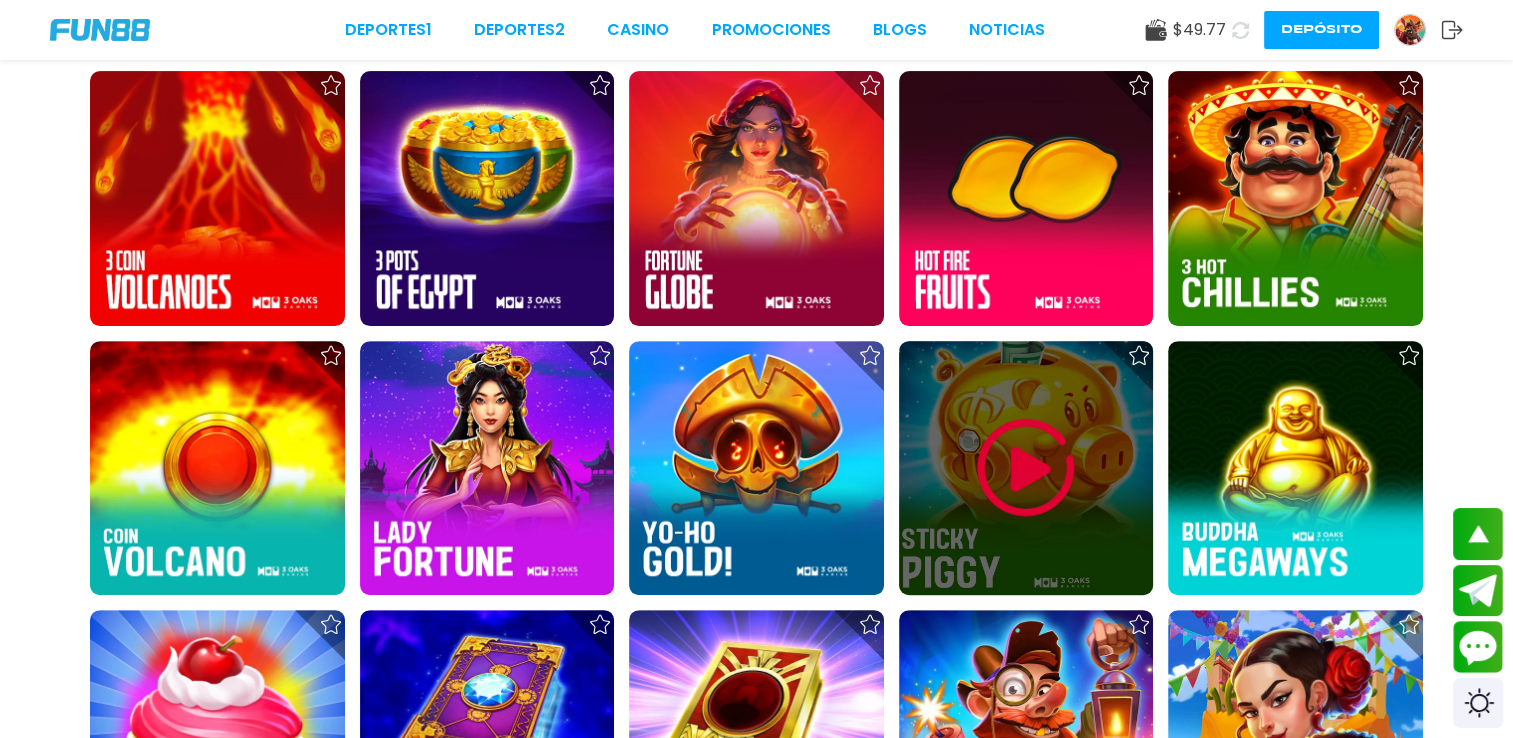 scroll, scrollTop: 610, scrollLeft: 0, axis: vertical 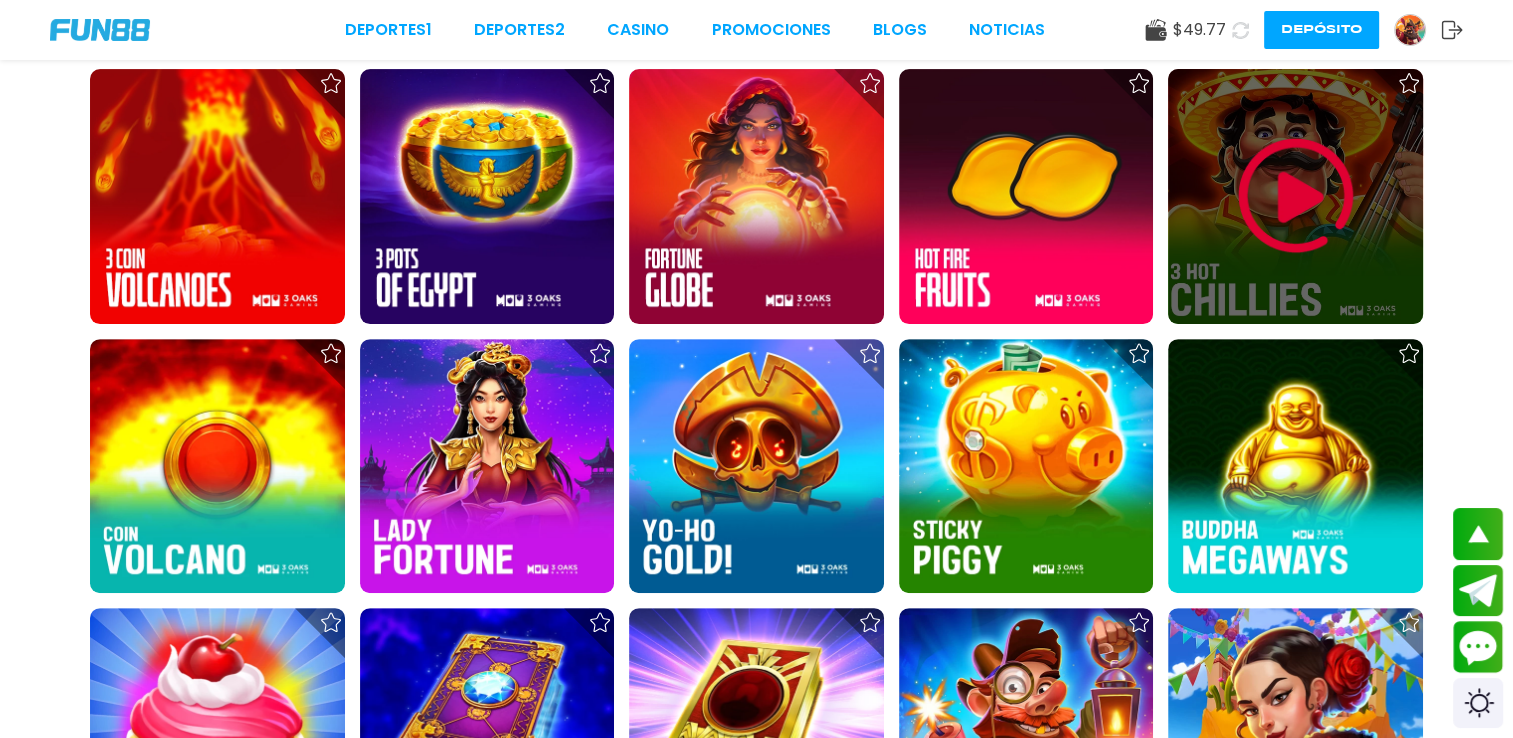 click at bounding box center [1295, 196] 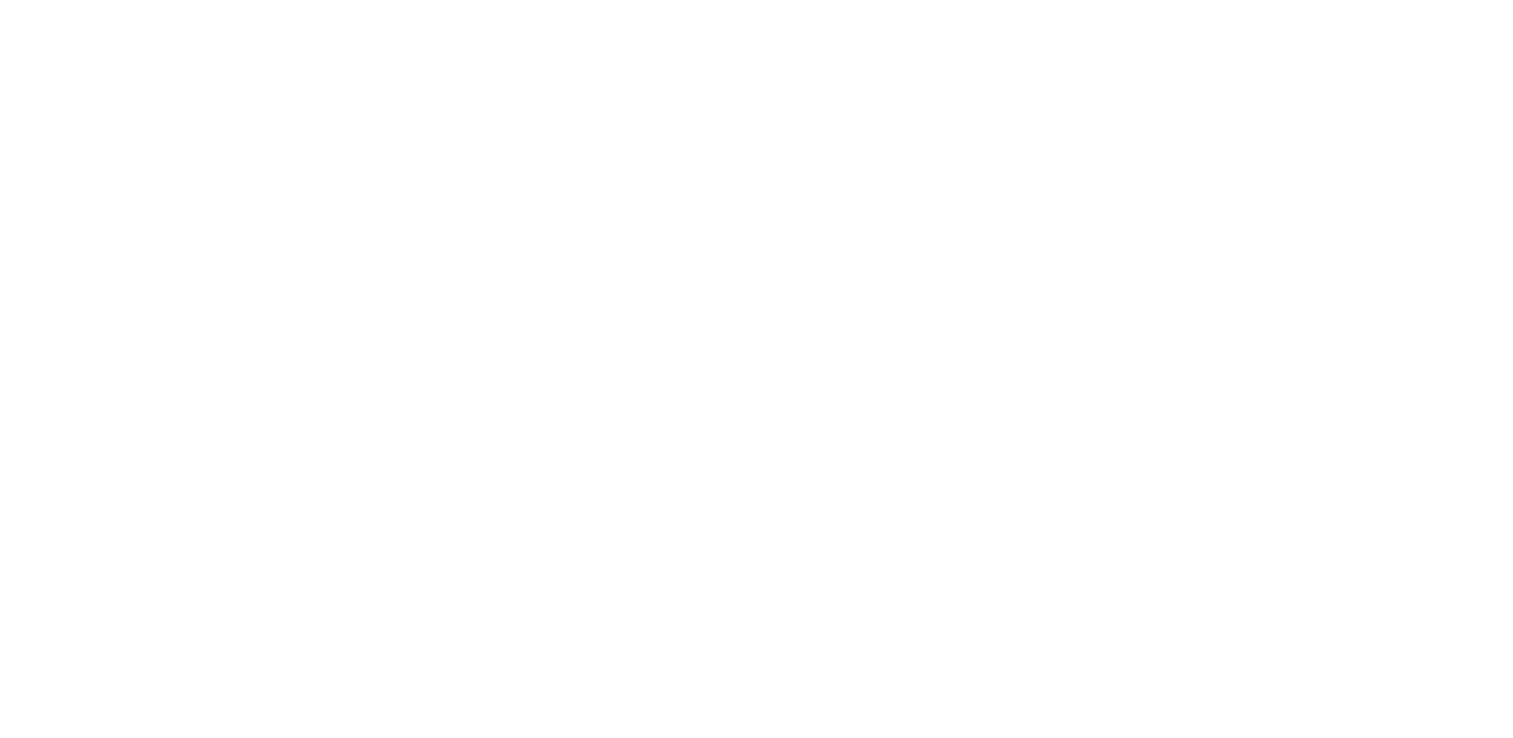 scroll, scrollTop: 0, scrollLeft: 0, axis: both 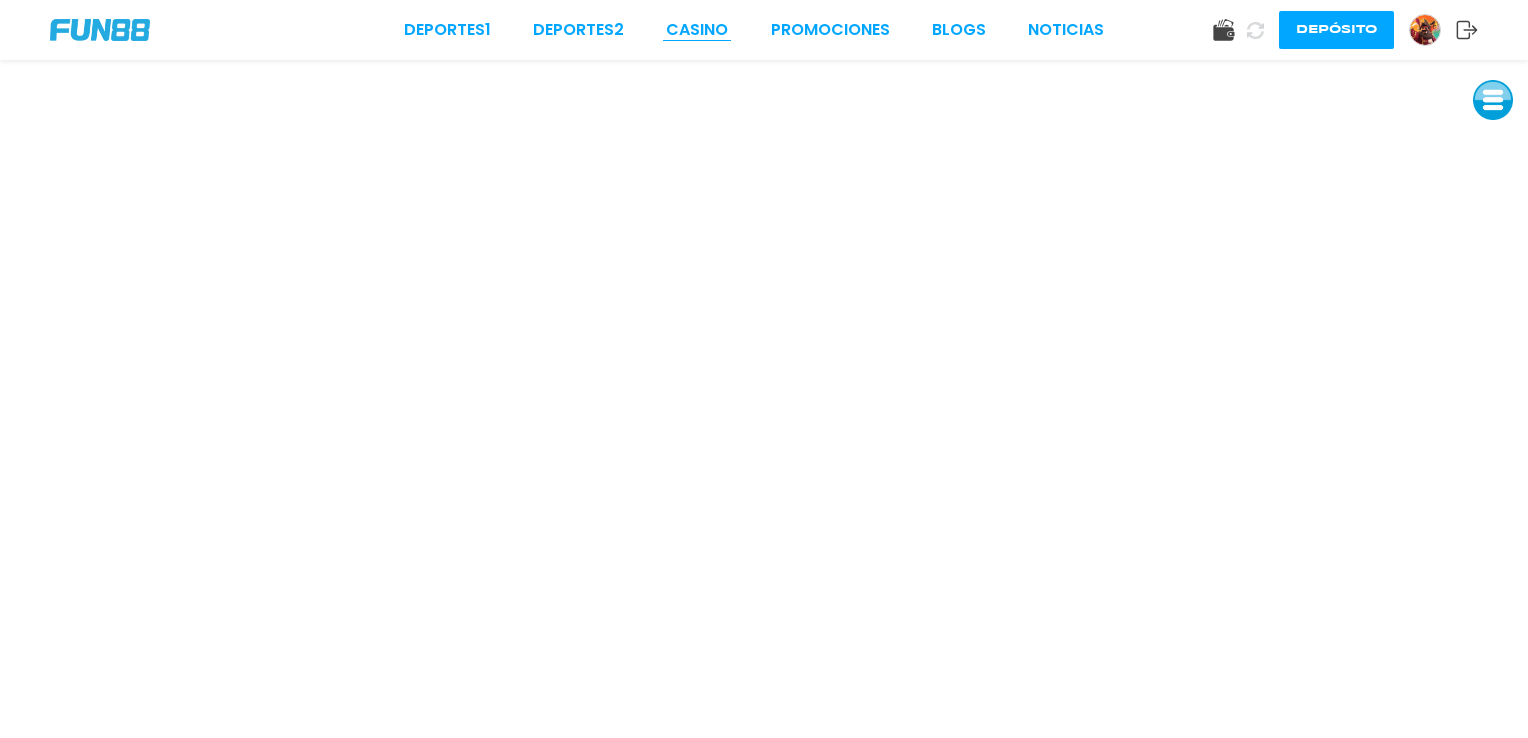 click on "CASINO" at bounding box center (697, 30) 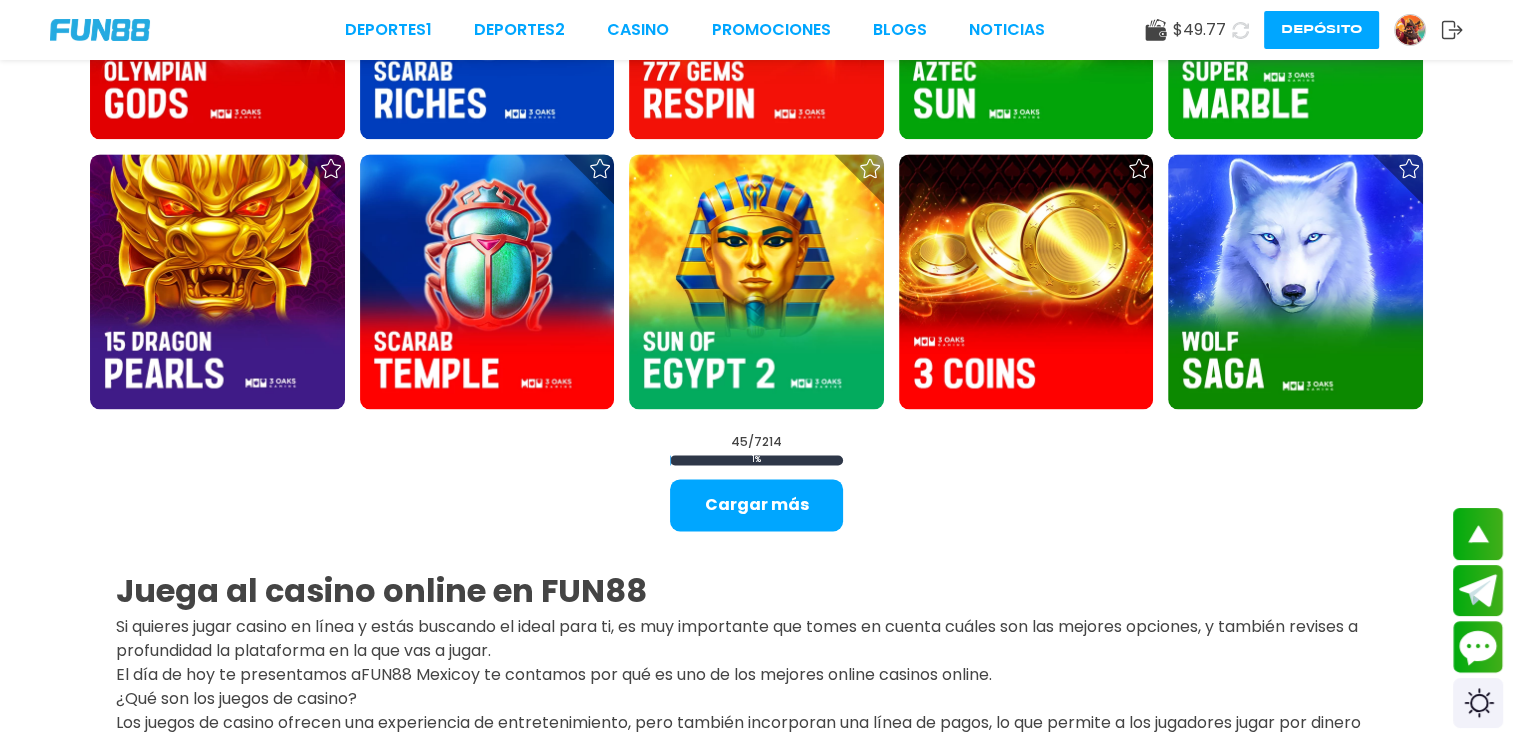 scroll, scrollTop: 2700, scrollLeft: 0, axis: vertical 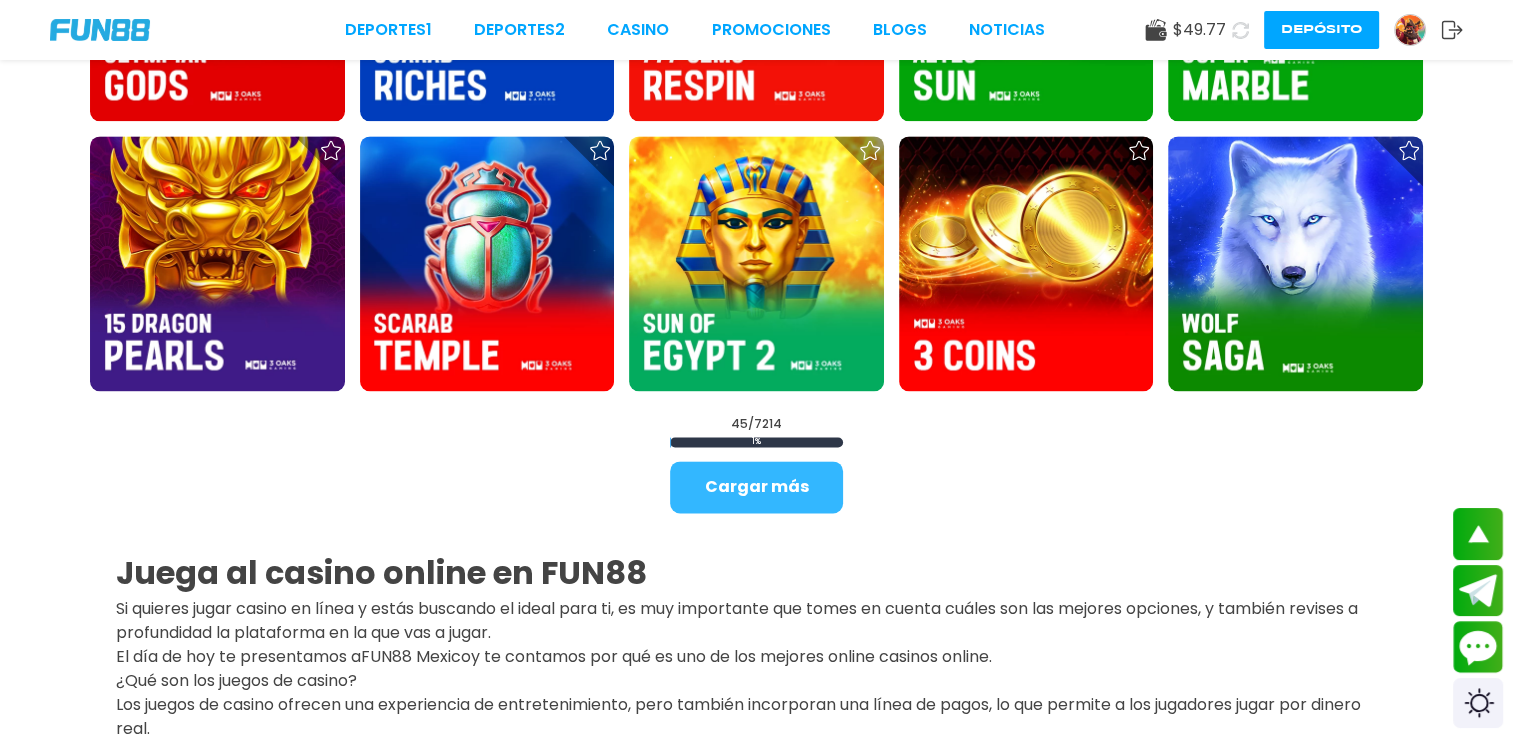 click on "Cargar más" at bounding box center [756, 487] 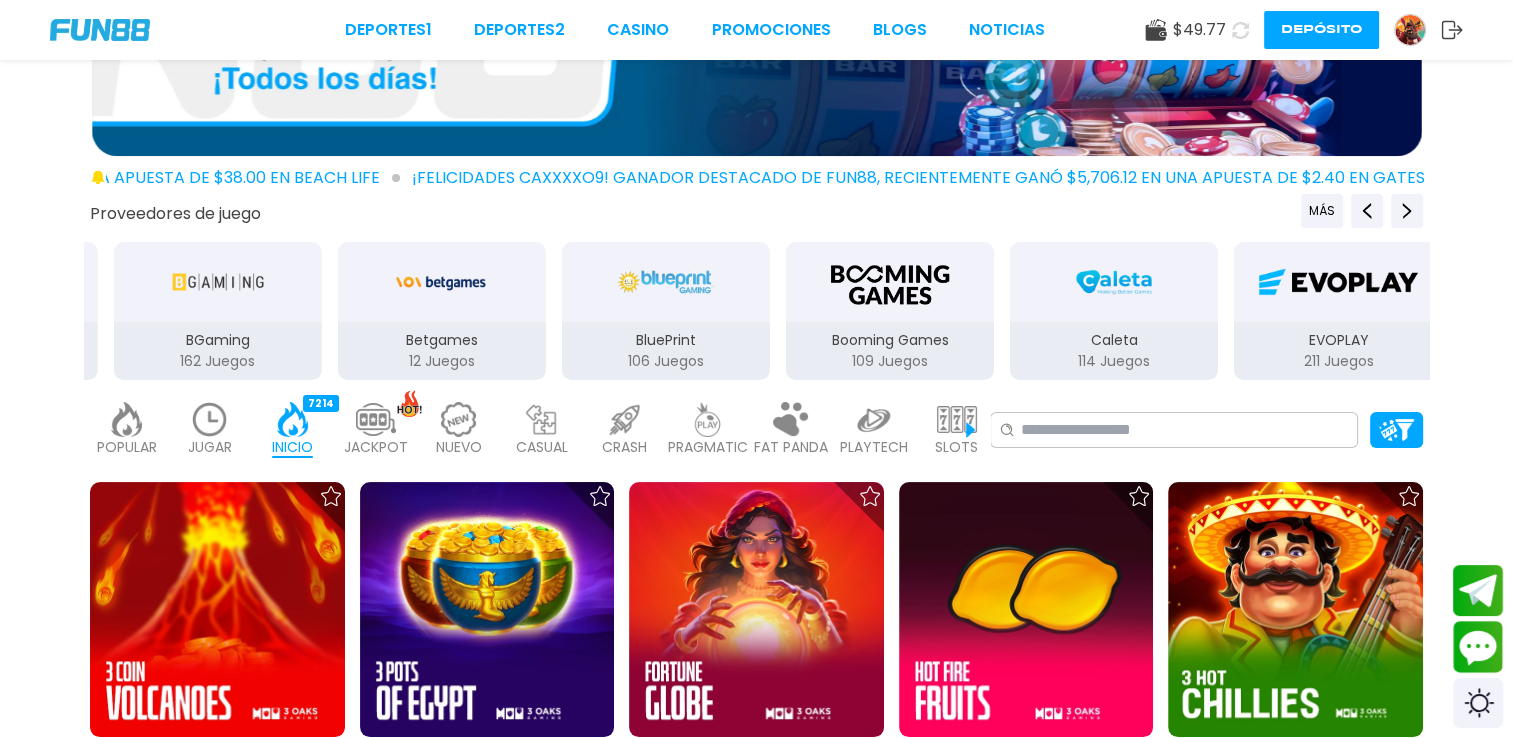 scroll, scrollTop: 200, scrollLeft: 0, axis: vertical 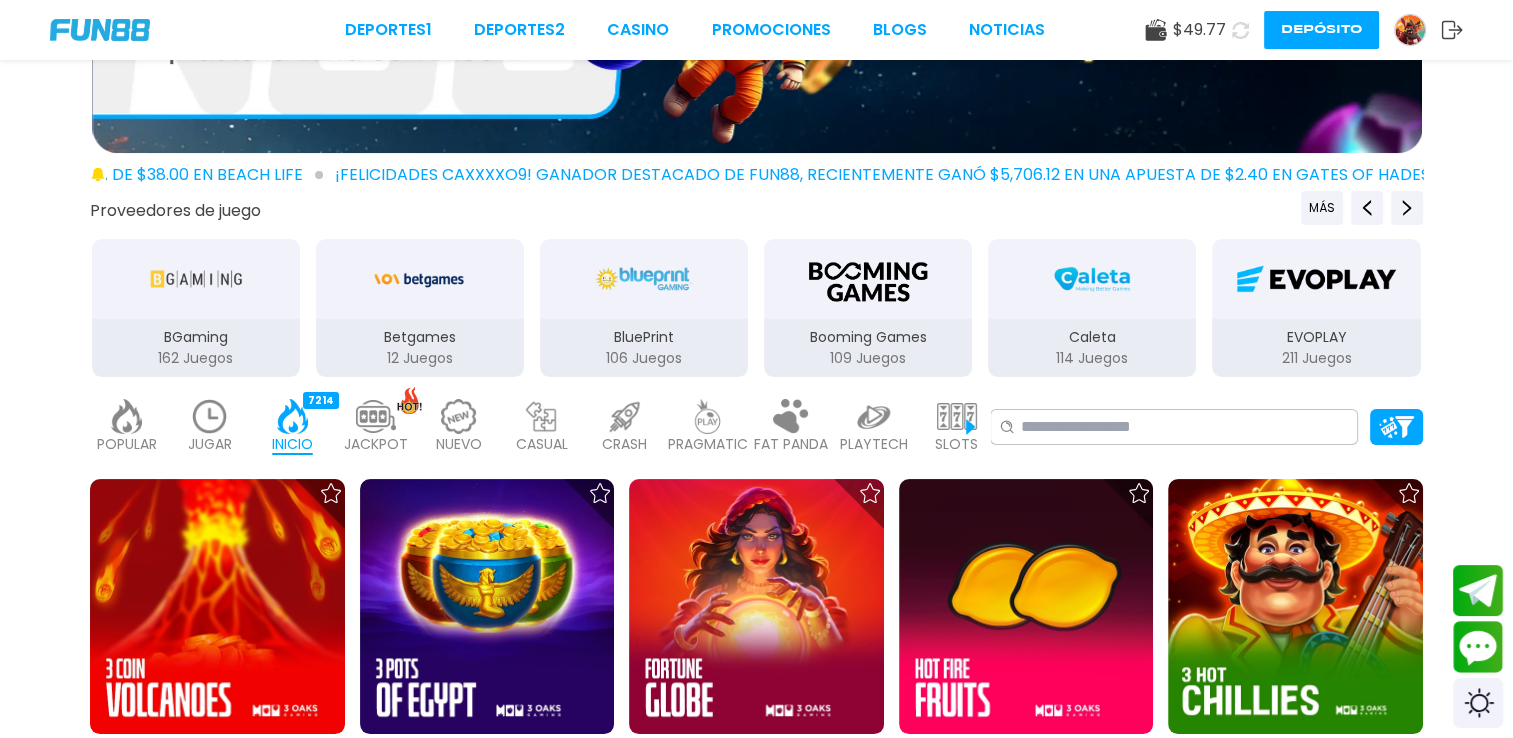 click on "JUGAR 45" at bounding box center (209, 427) 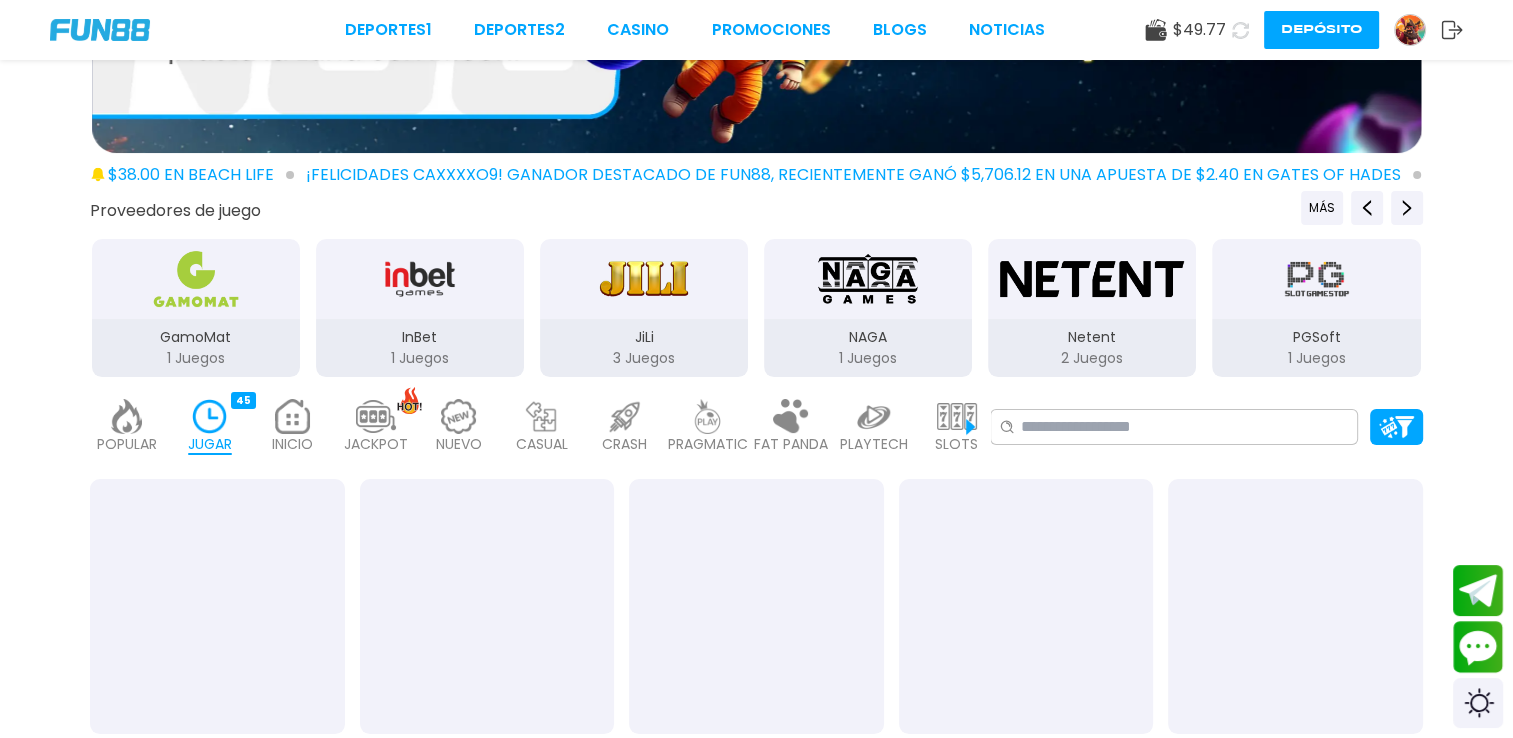 click at bounding box center [127, 416] 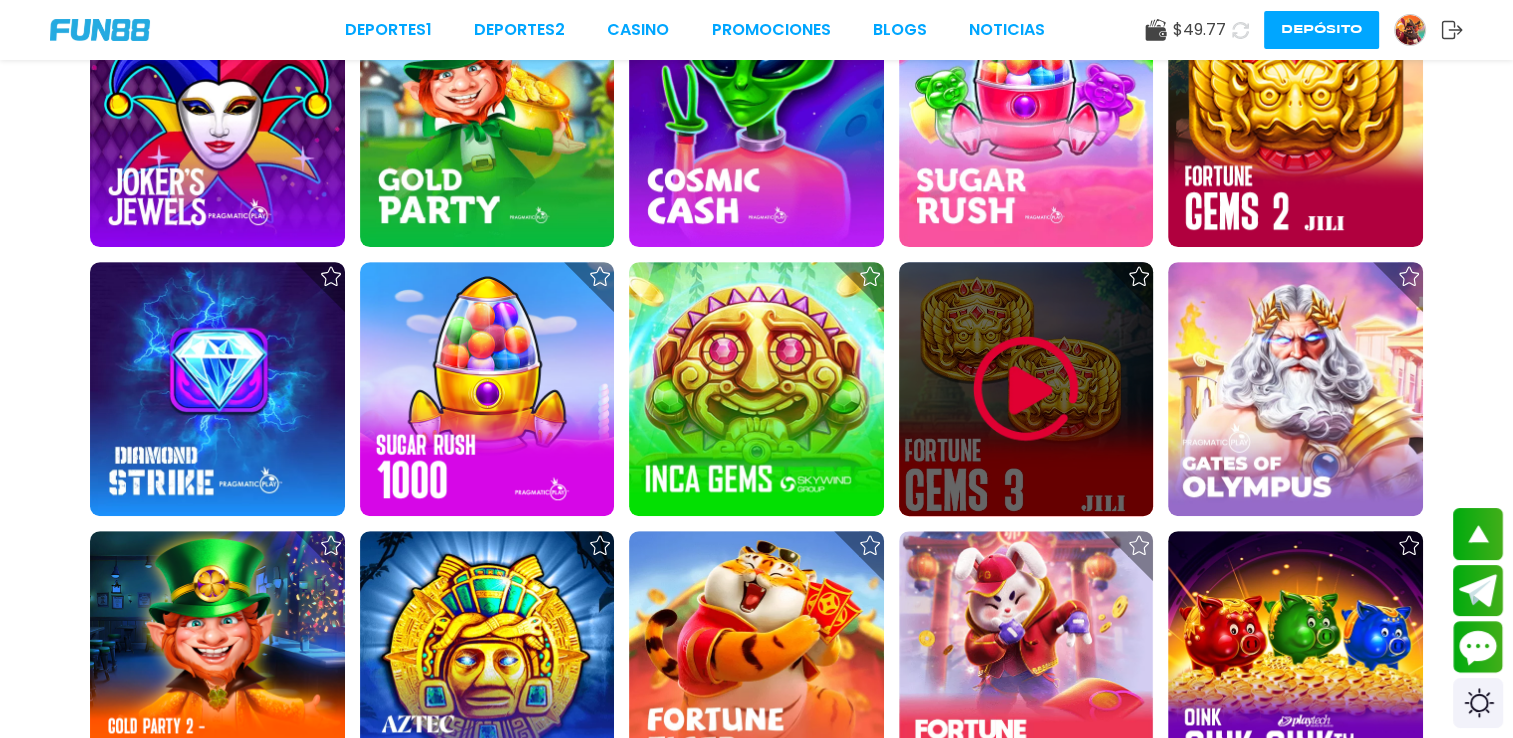 scroll, scrollTop: 600, scrollLeft: 0, axis: vertical 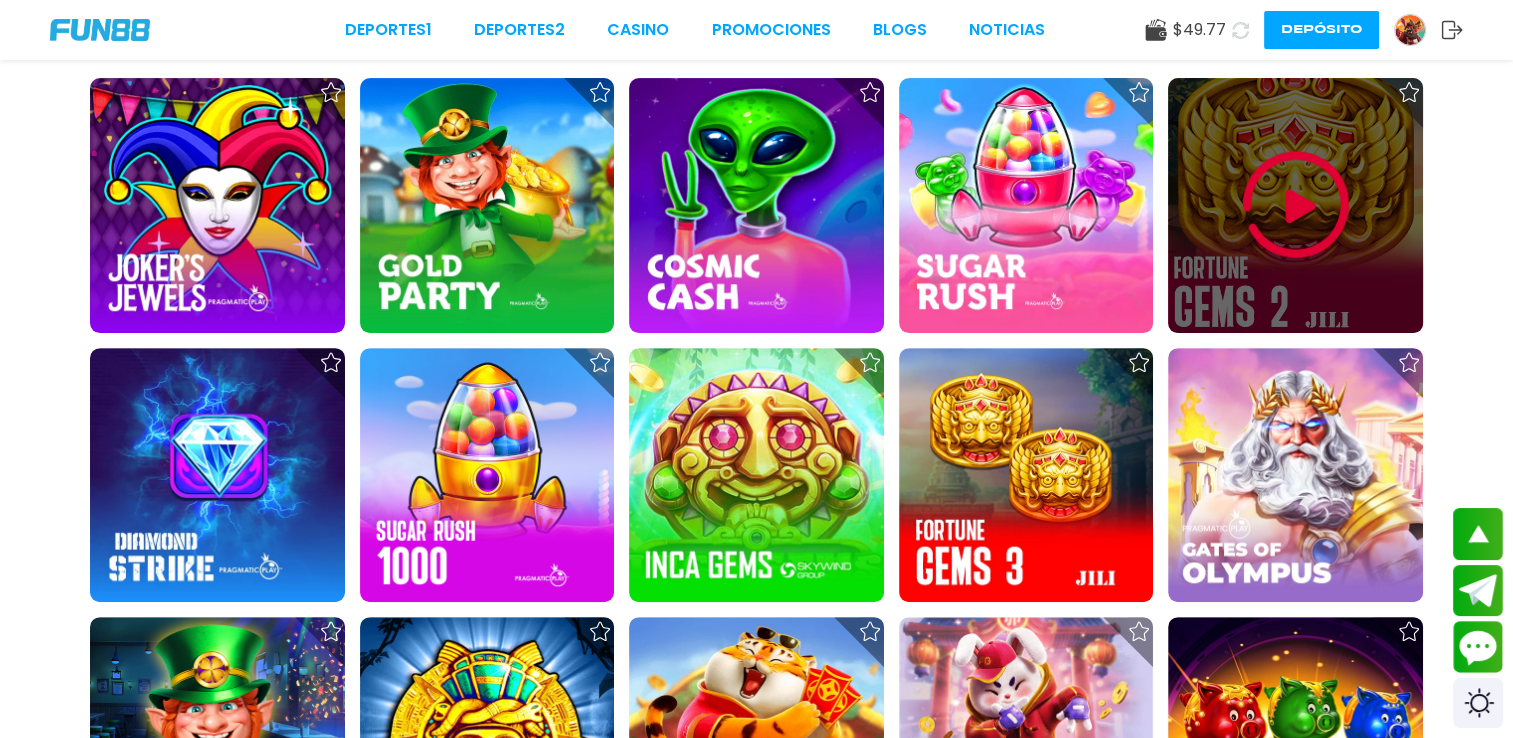 click at bounding box center [1296, 205] 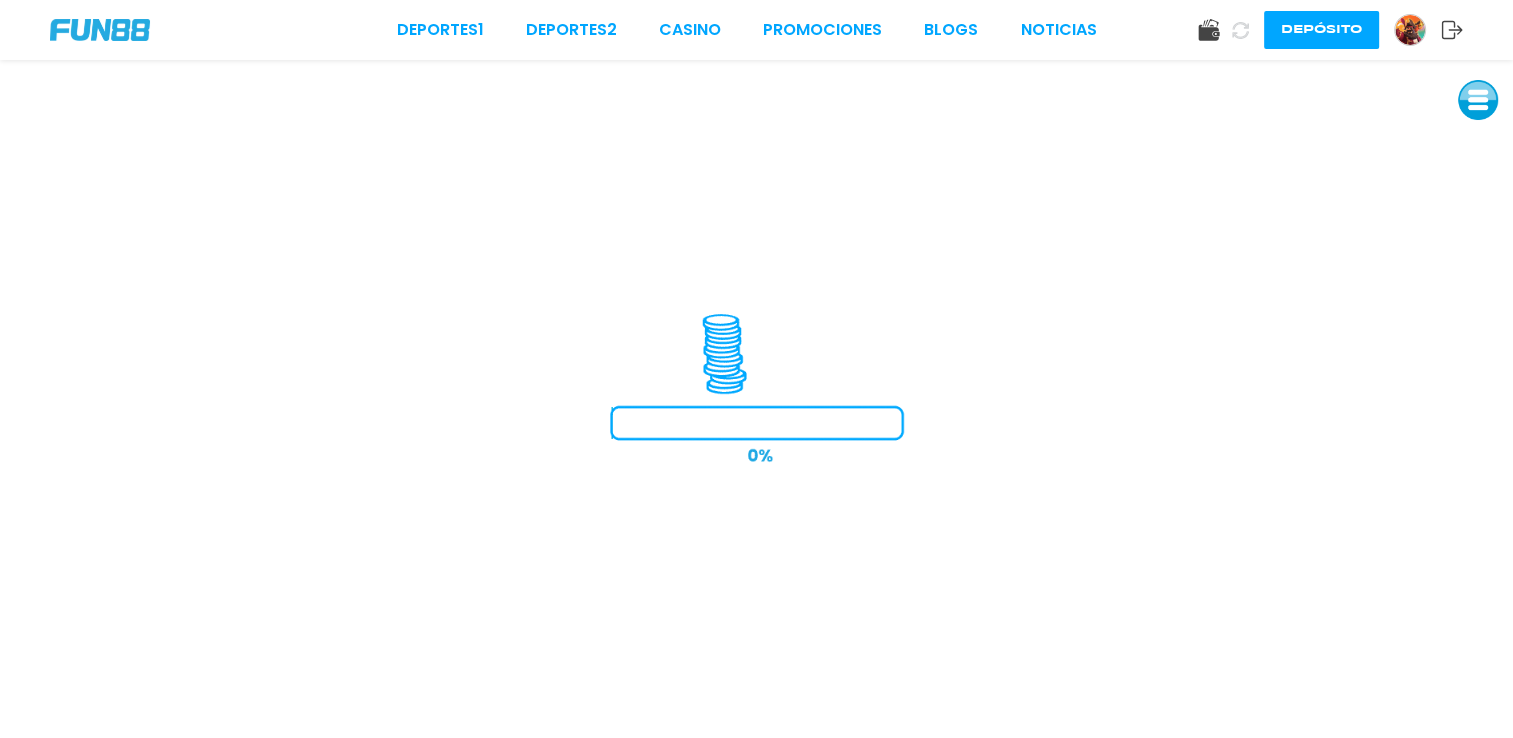 scroll, scrollTop: 0, scrollLeft: 0, axis: both 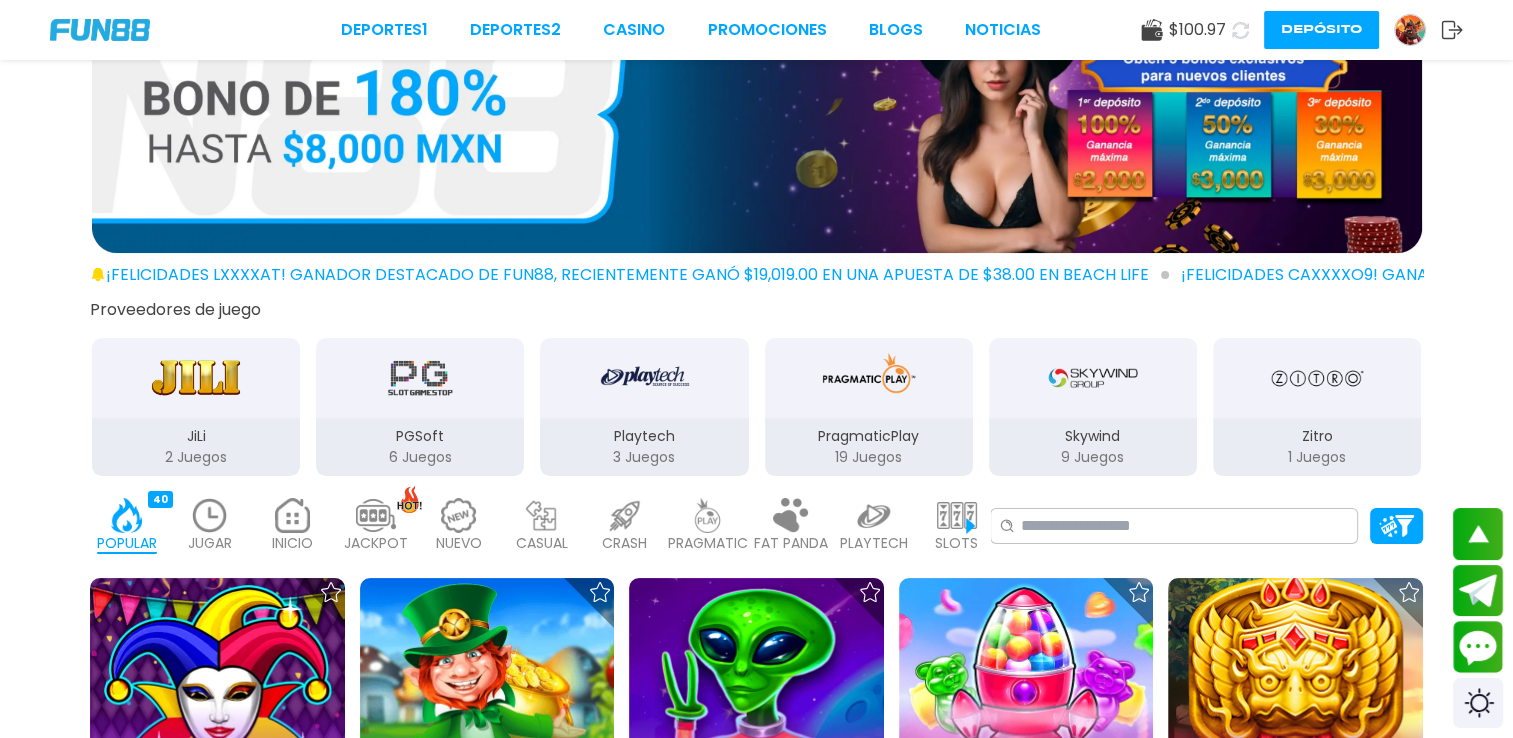 drag, startPoint x: 582, startPoint y: 408, endPoint x: 1020, endPoint y: 387, distance: 438.50314 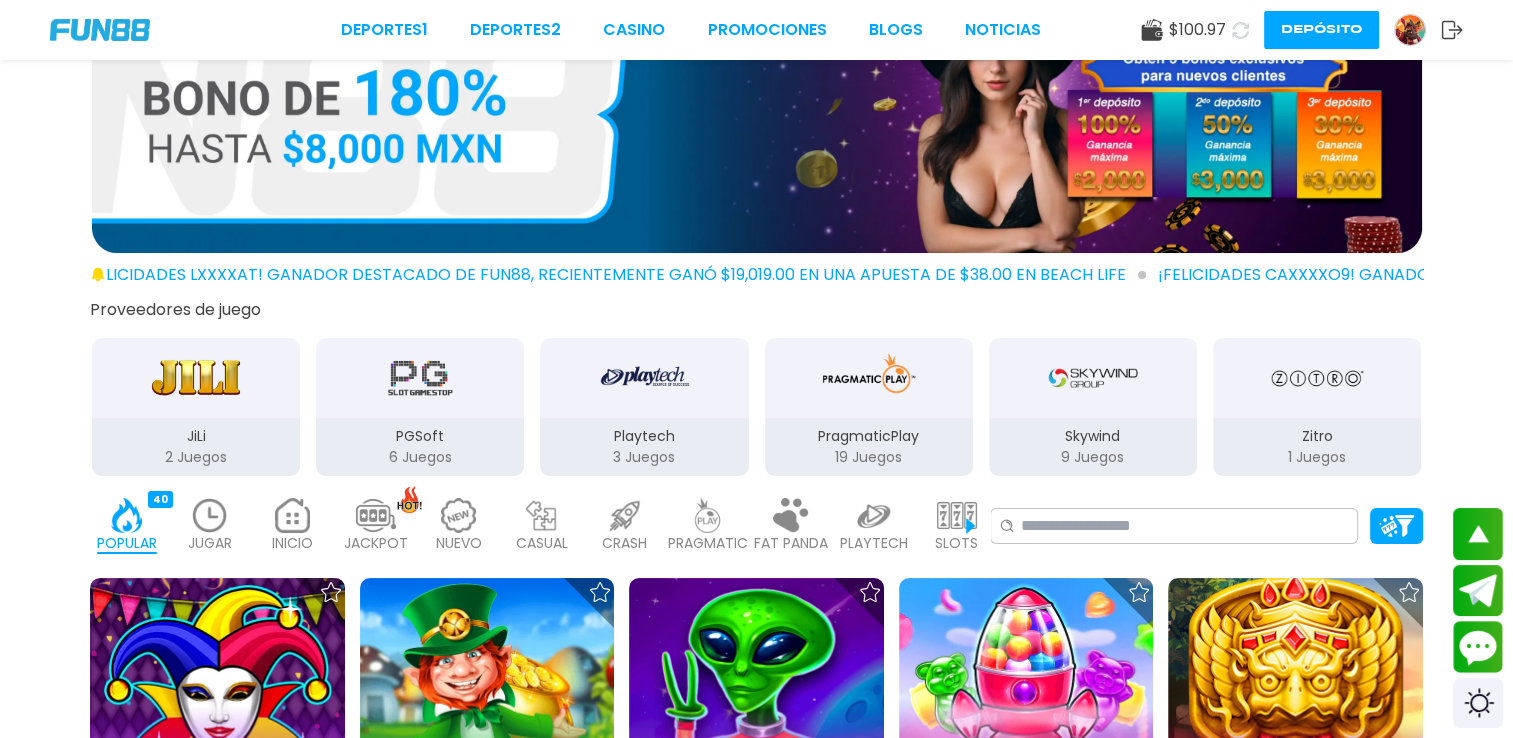 click at bounding box center [420, 378] 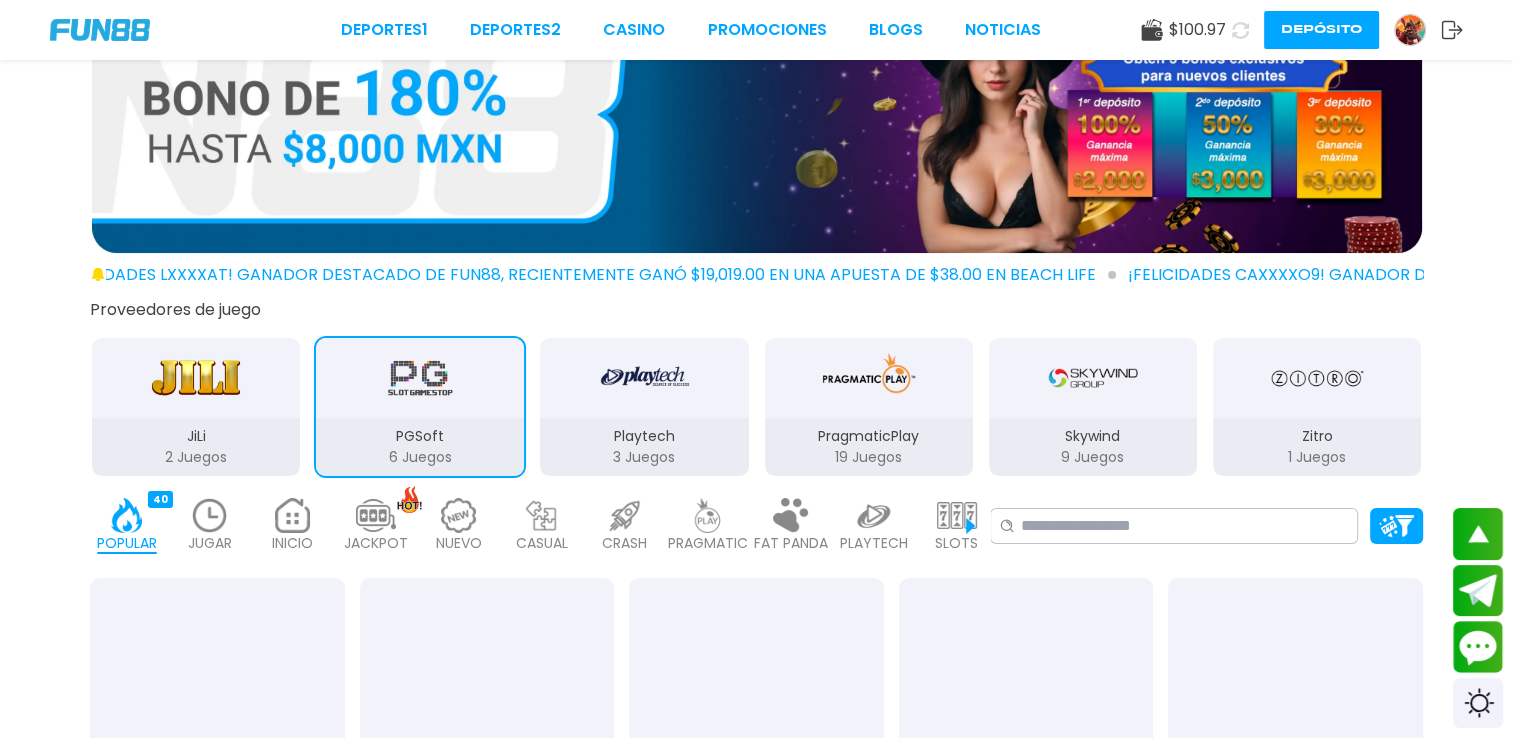 drag, startPoint x: 588, startPoint y: 388, endPoint x: 924, endPoint y: 383, distance: 336.0372 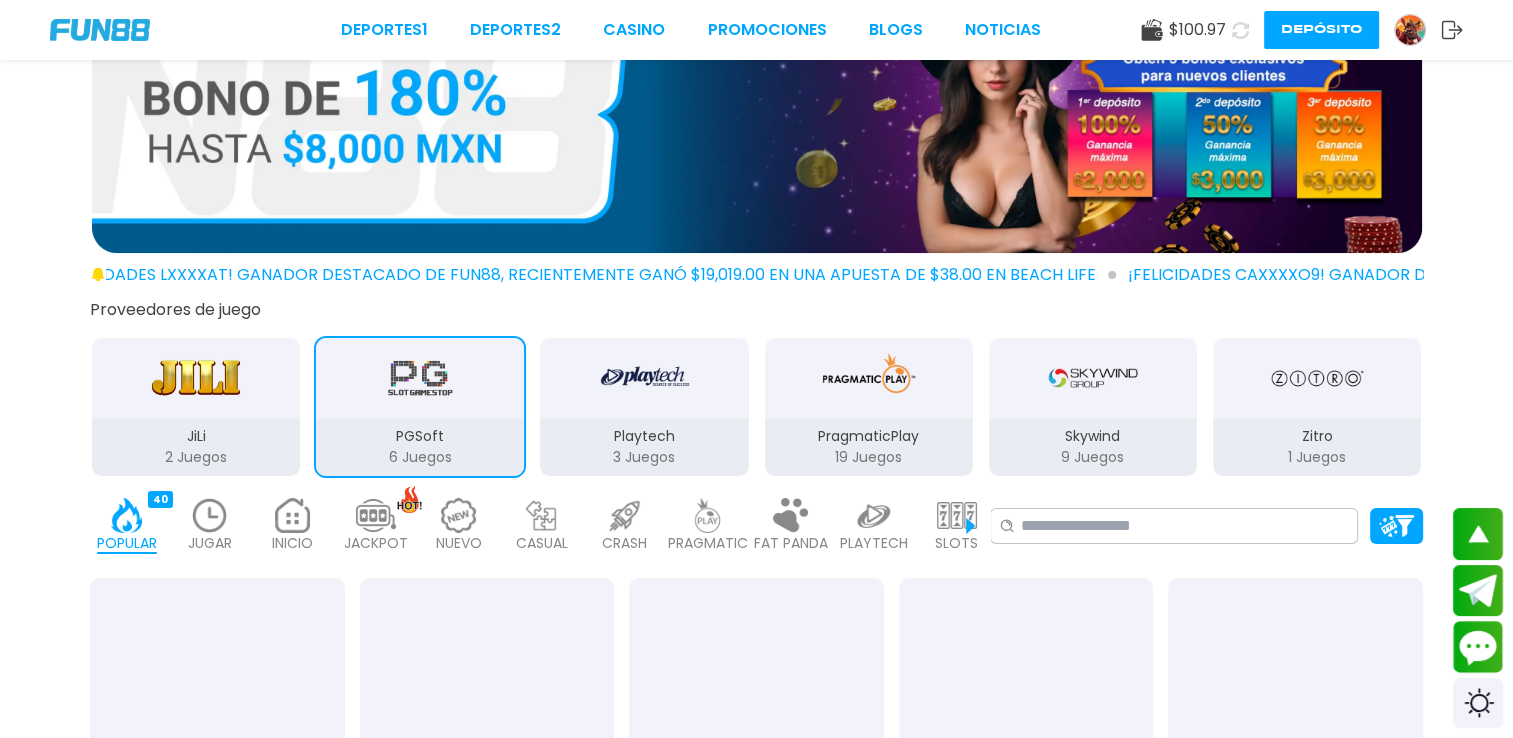 click on "JiLi 2   Juegos PGSoft 6   Juegos Playtech 3   Juegos PragmaticPlay 19   Juegos Skywind 9   Juegos Zitro 1   Juegos" at bounding box center (756, 405) 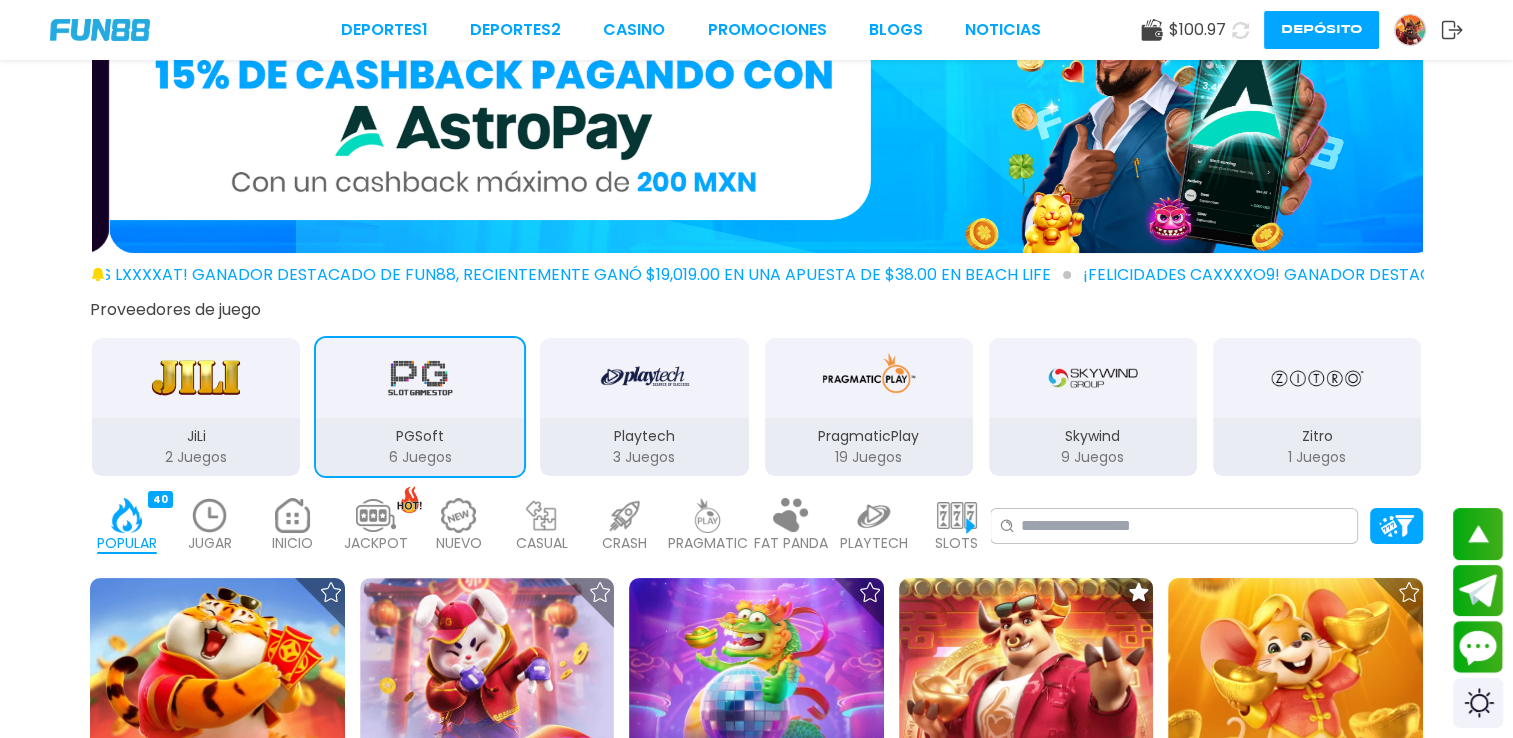 drag, startPoint x: 473, startPoint y: 414, endPoint x: 1084, endPoint y: 436, distance: 611.39594 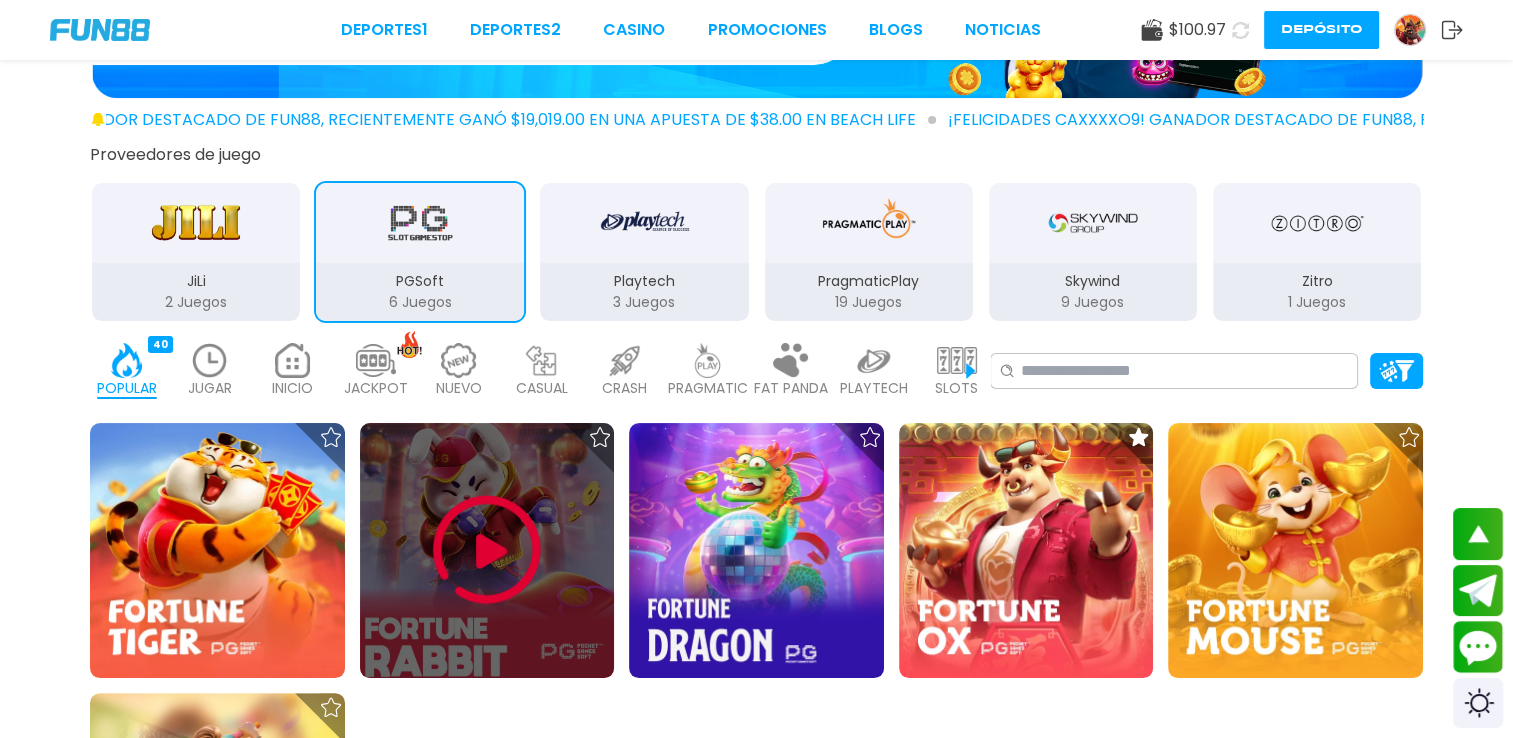 scroll, scrollTop: 100, scrollLeft: 0, axis: vertical 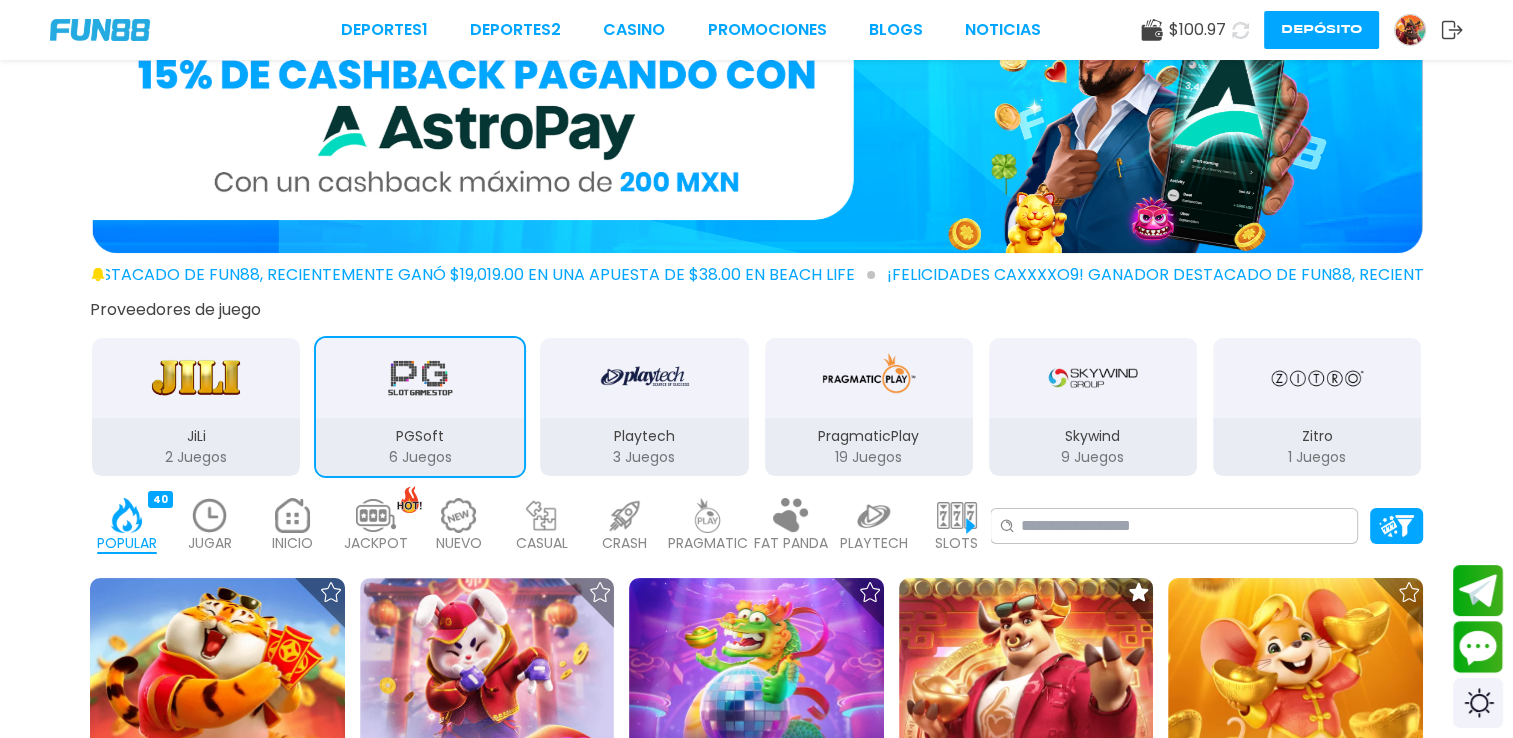 drag, startPoint x: 975, startPoint y: 410, endPoint x: 566, endPoint y: 387, distance: 409.64618 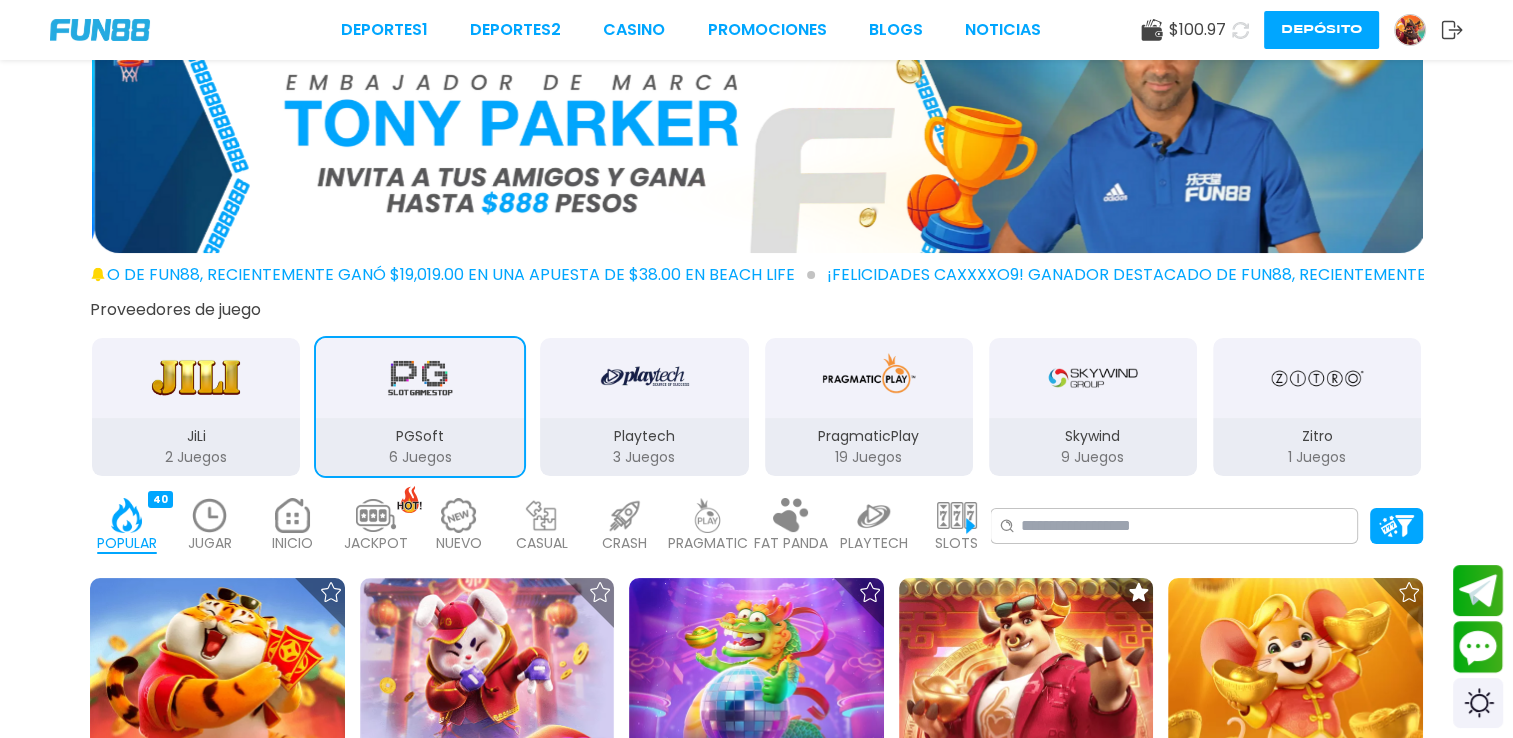 drag, startPoint x: 703, startPoint y: 395, endPoint x: 982, endPoint y: 405, distance: 279.17917 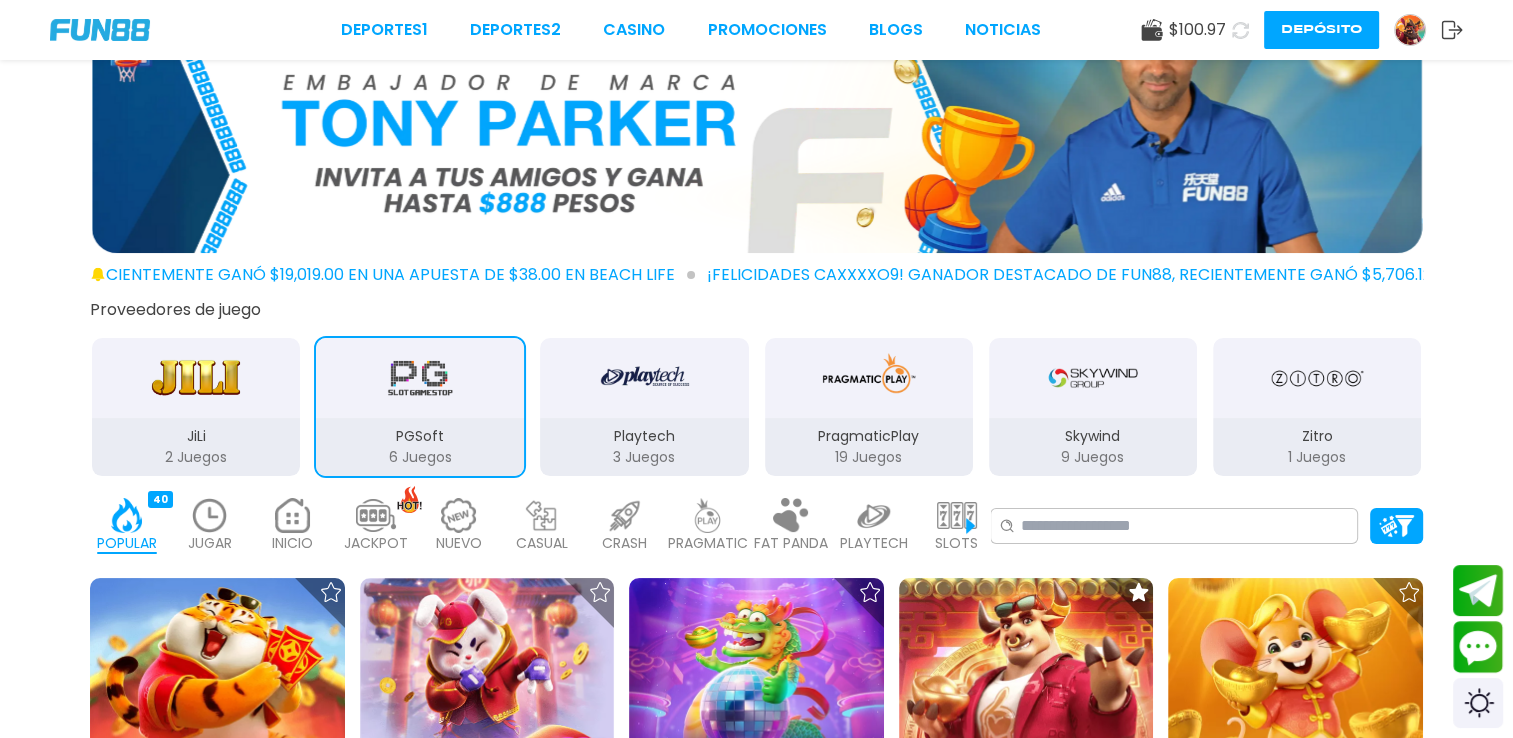 click on "INICIO 7214" at bounding box center [292, 526] 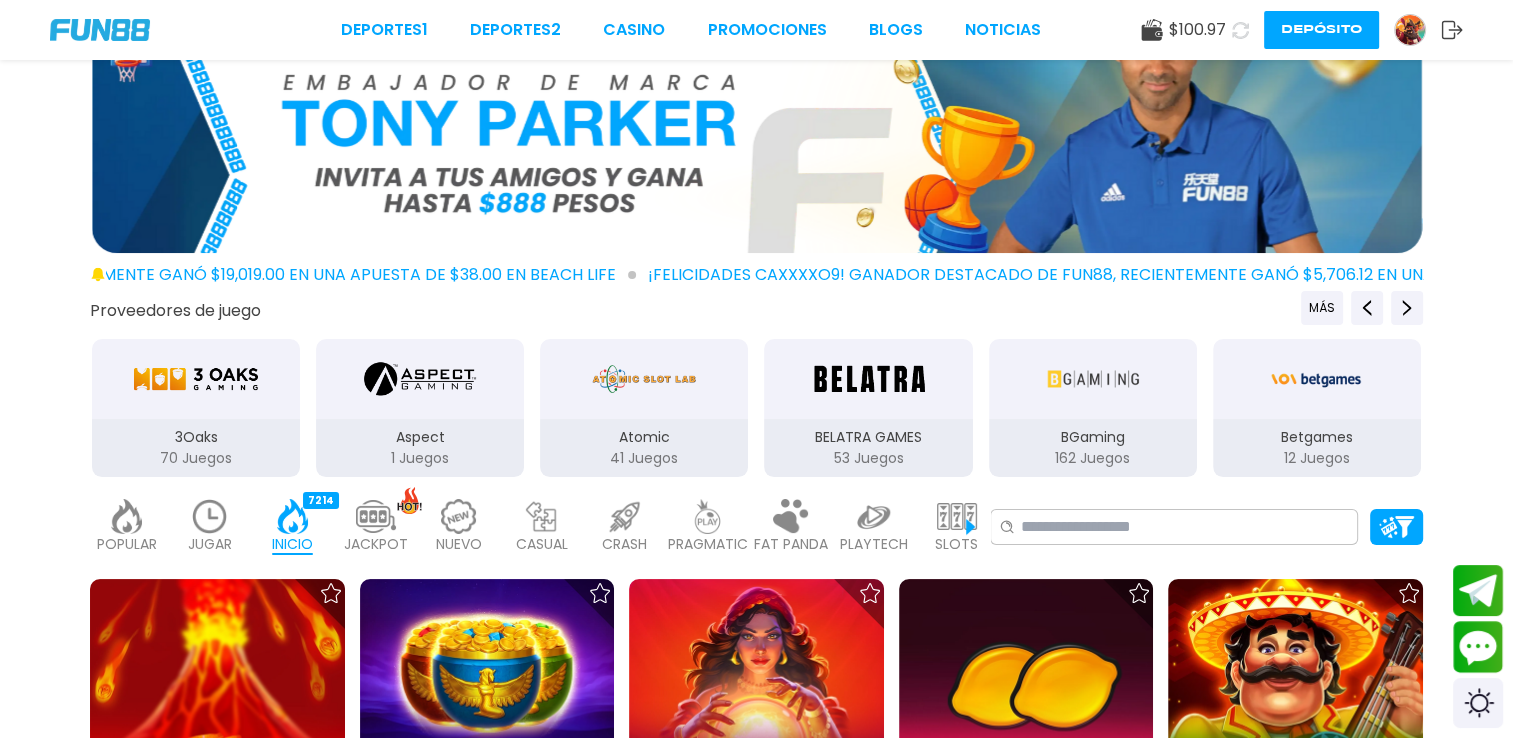 click at bounding box center (196, 379) 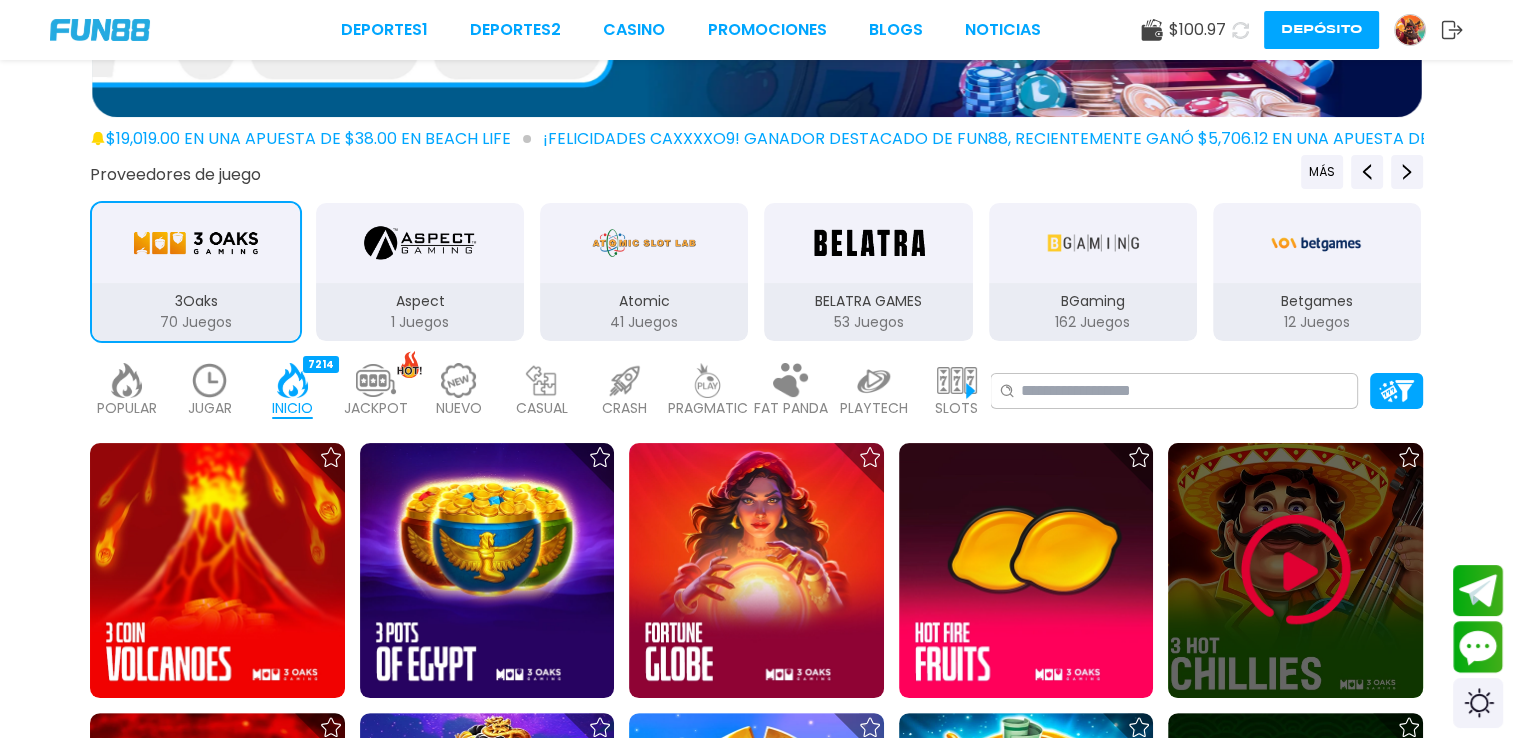 scroll, scrollTop: 400, scrollLeft: 0, axis: vertical 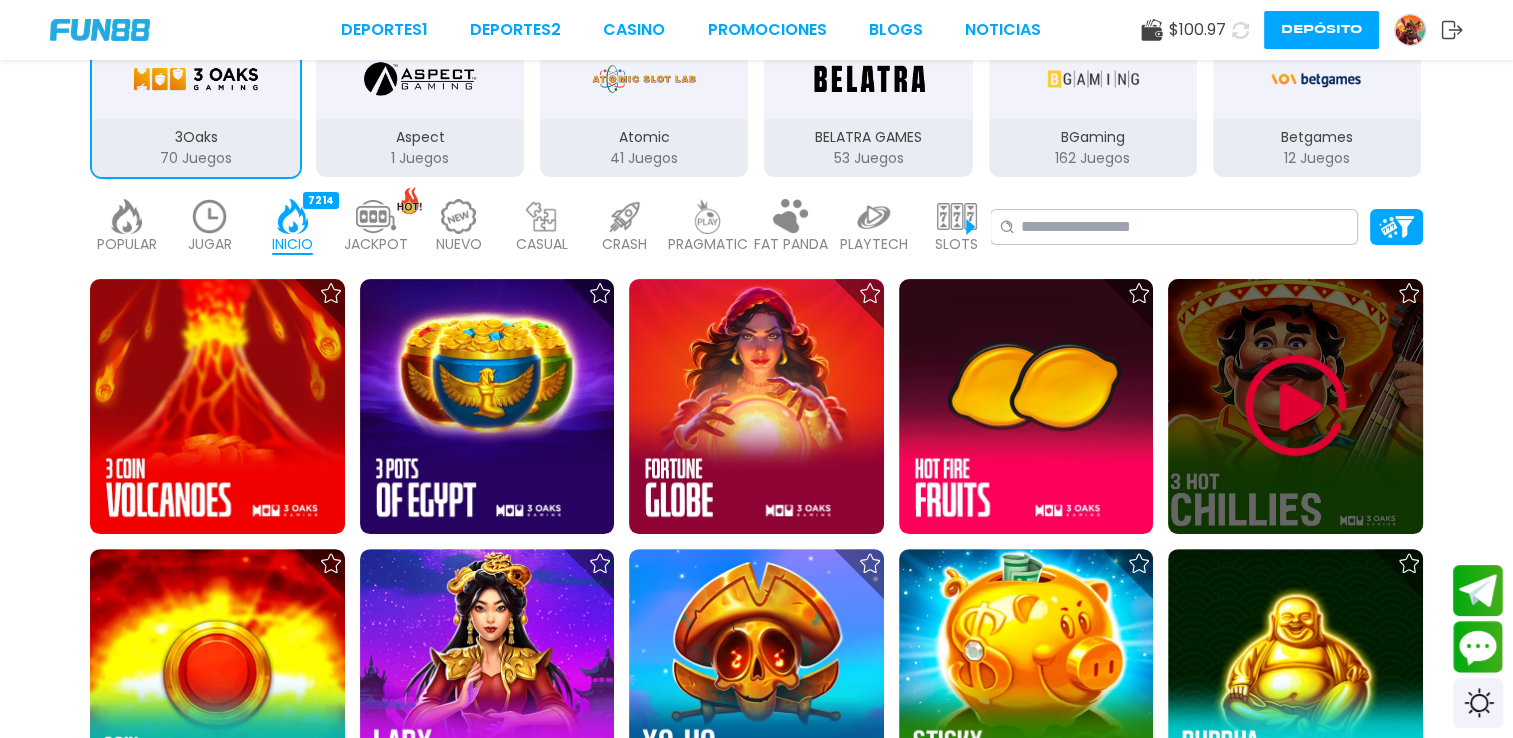 click at bounding box center (1296, 406) 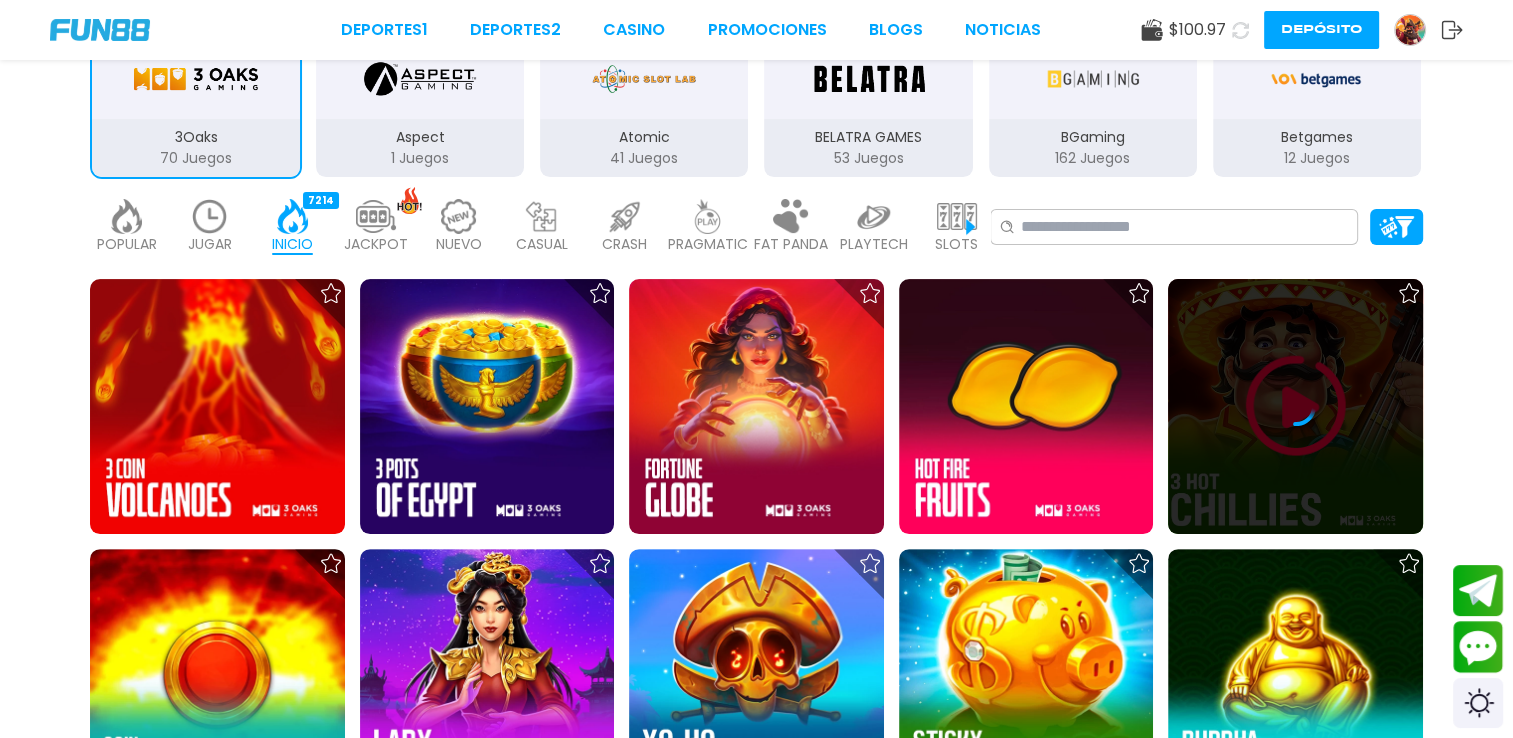 scroll, scrollTop: 0, scrollLeft: 0, axis: both 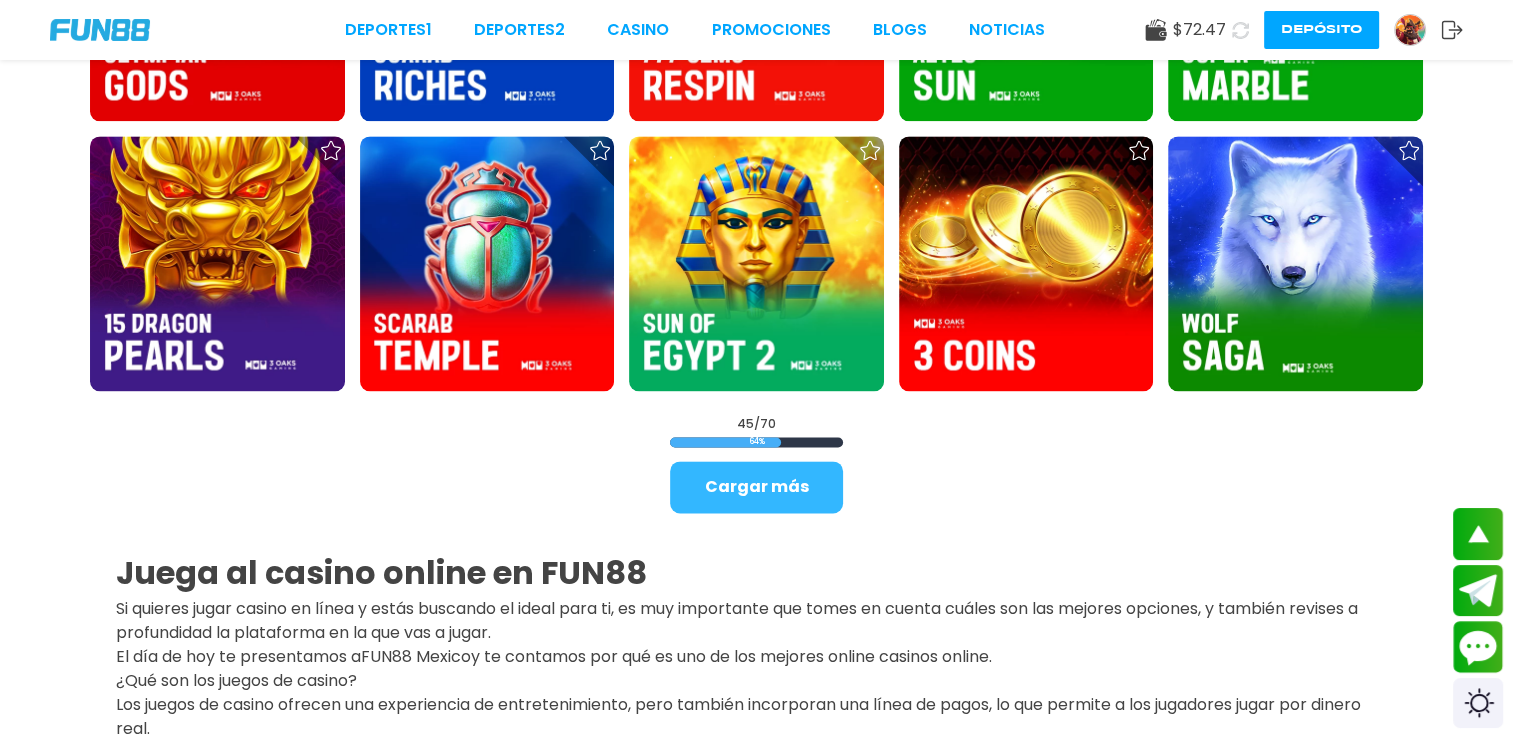 click on "Cargar más" at bounding box center [756, 487] 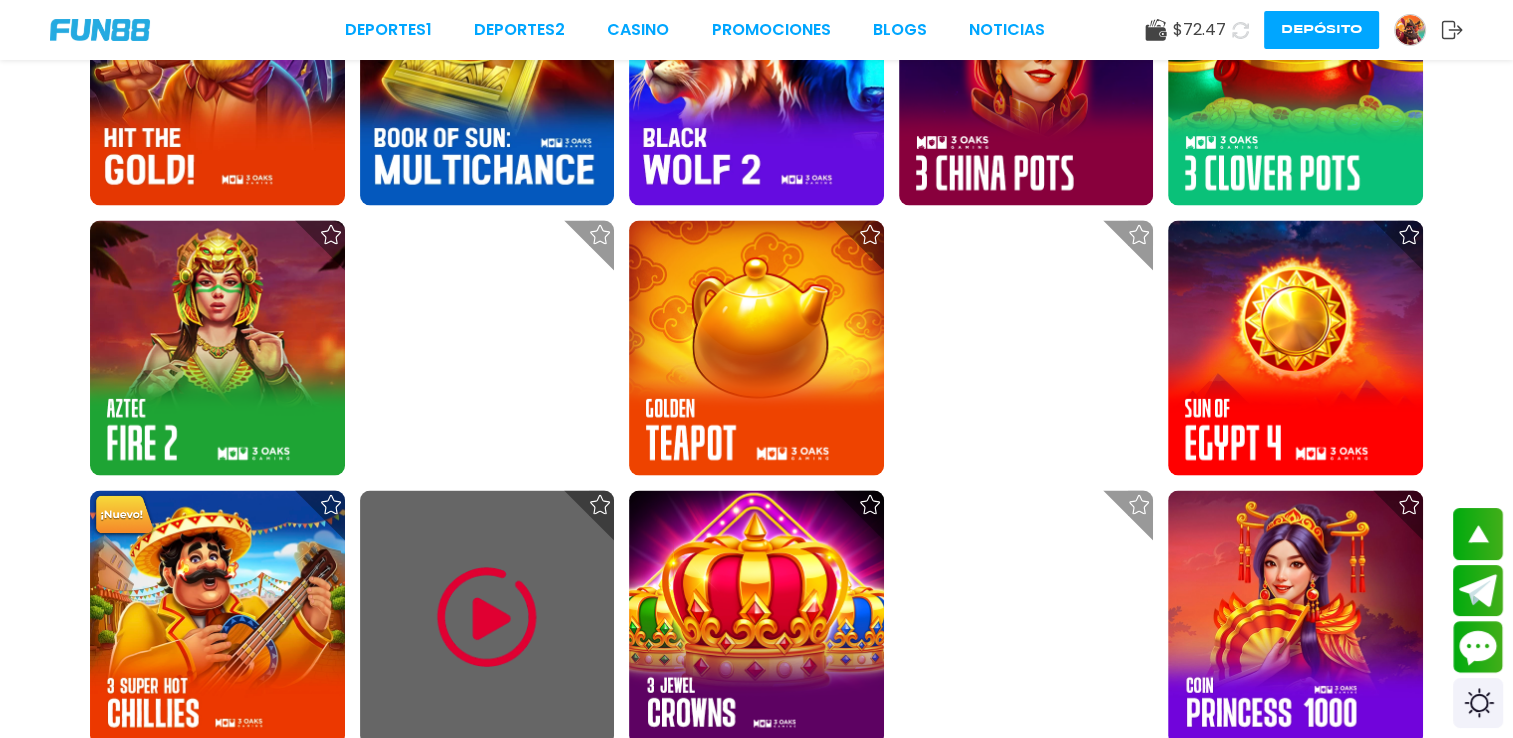 scroll, scrollTop: 3900, scrollLeft: 0, axis: vertical 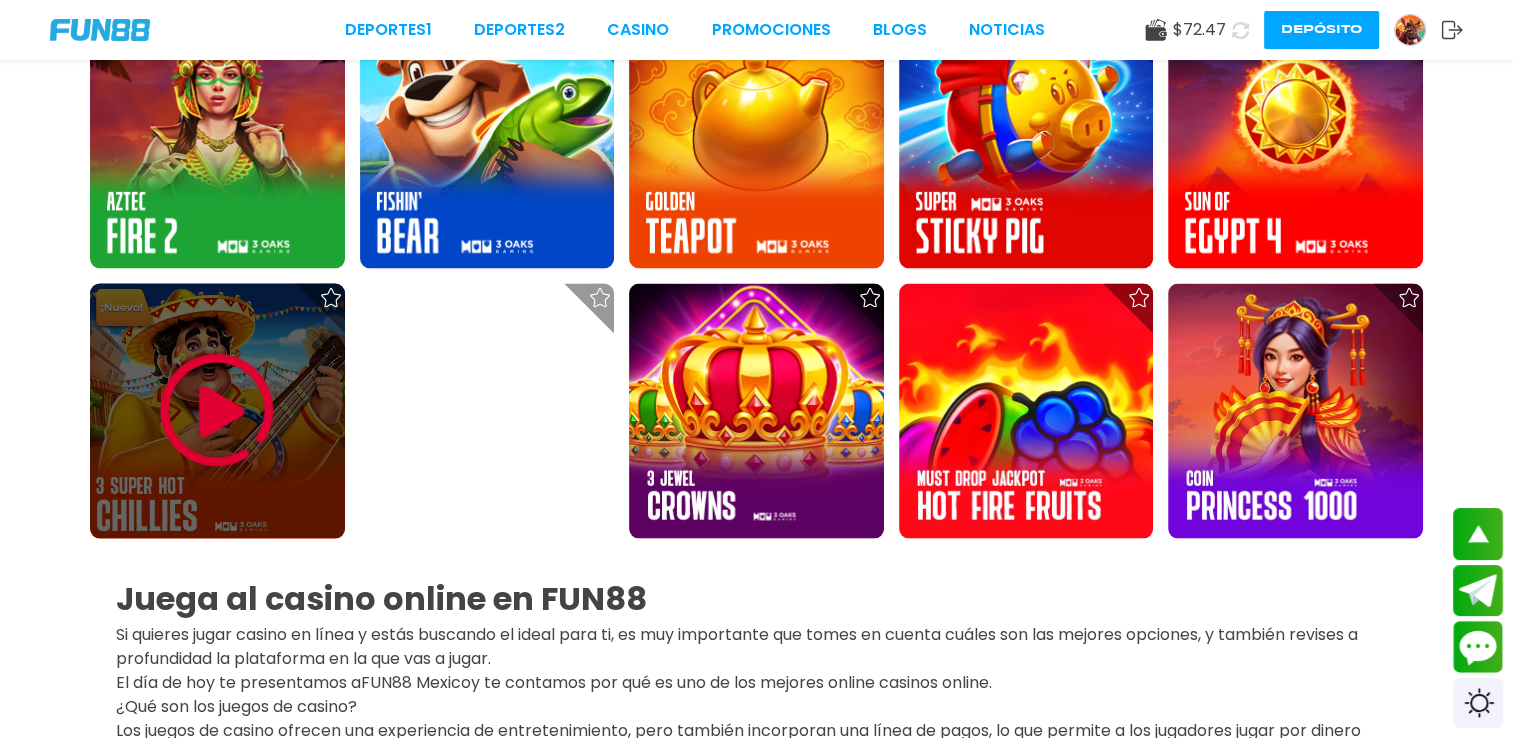 click at bounding box center [217, 411] 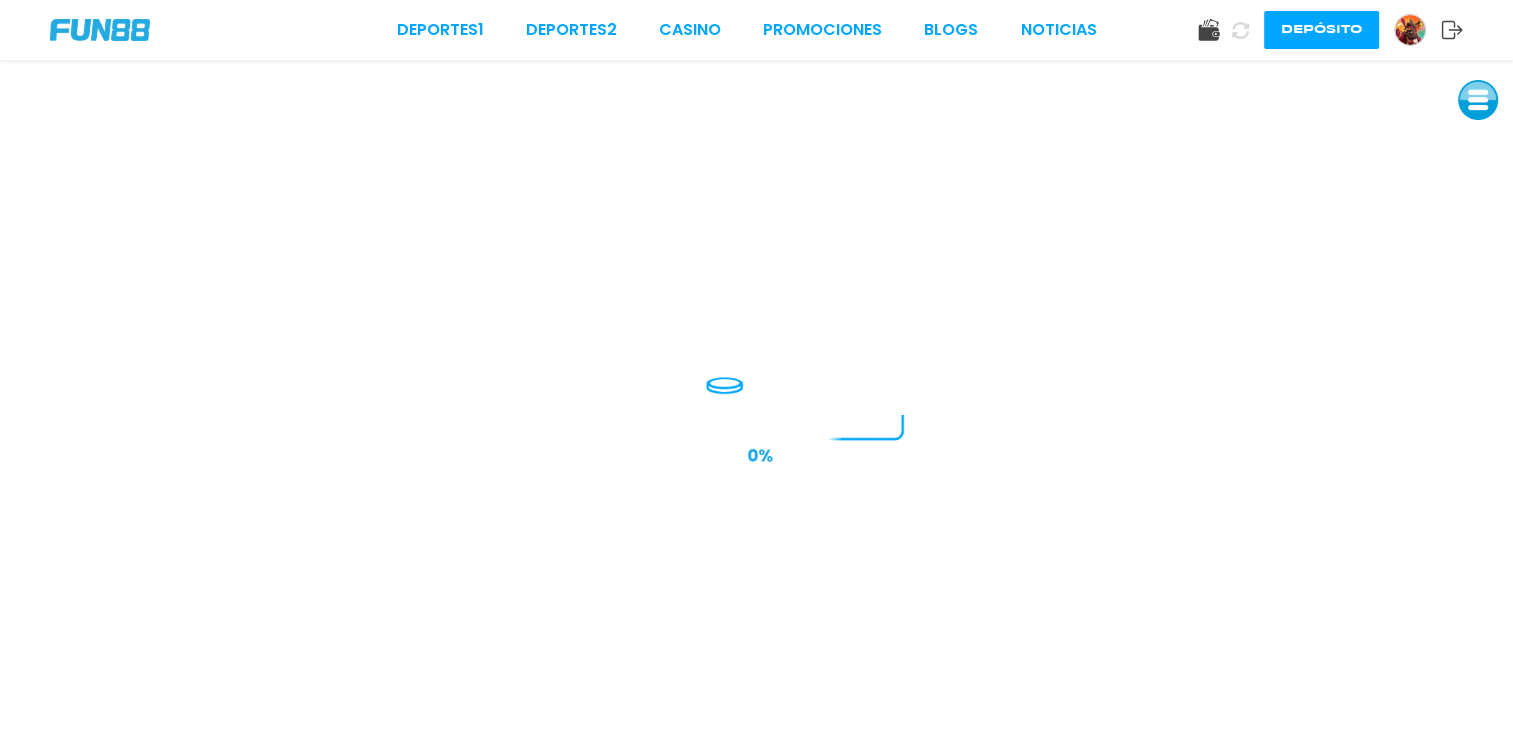 scroll, scrollTop: 0, scrollLeft: 0, axis: both 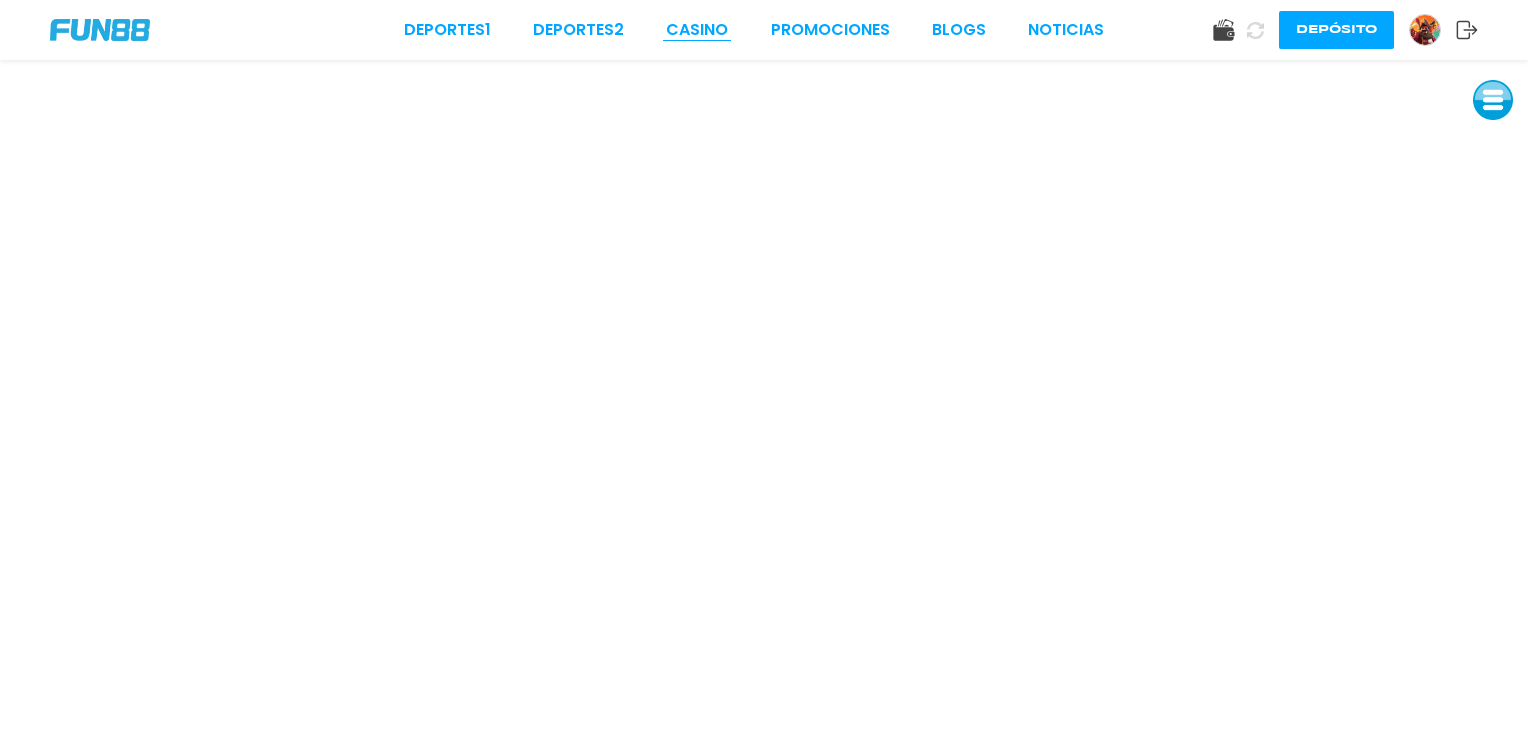 click on "CASINO" at bounding box center [697, 30] 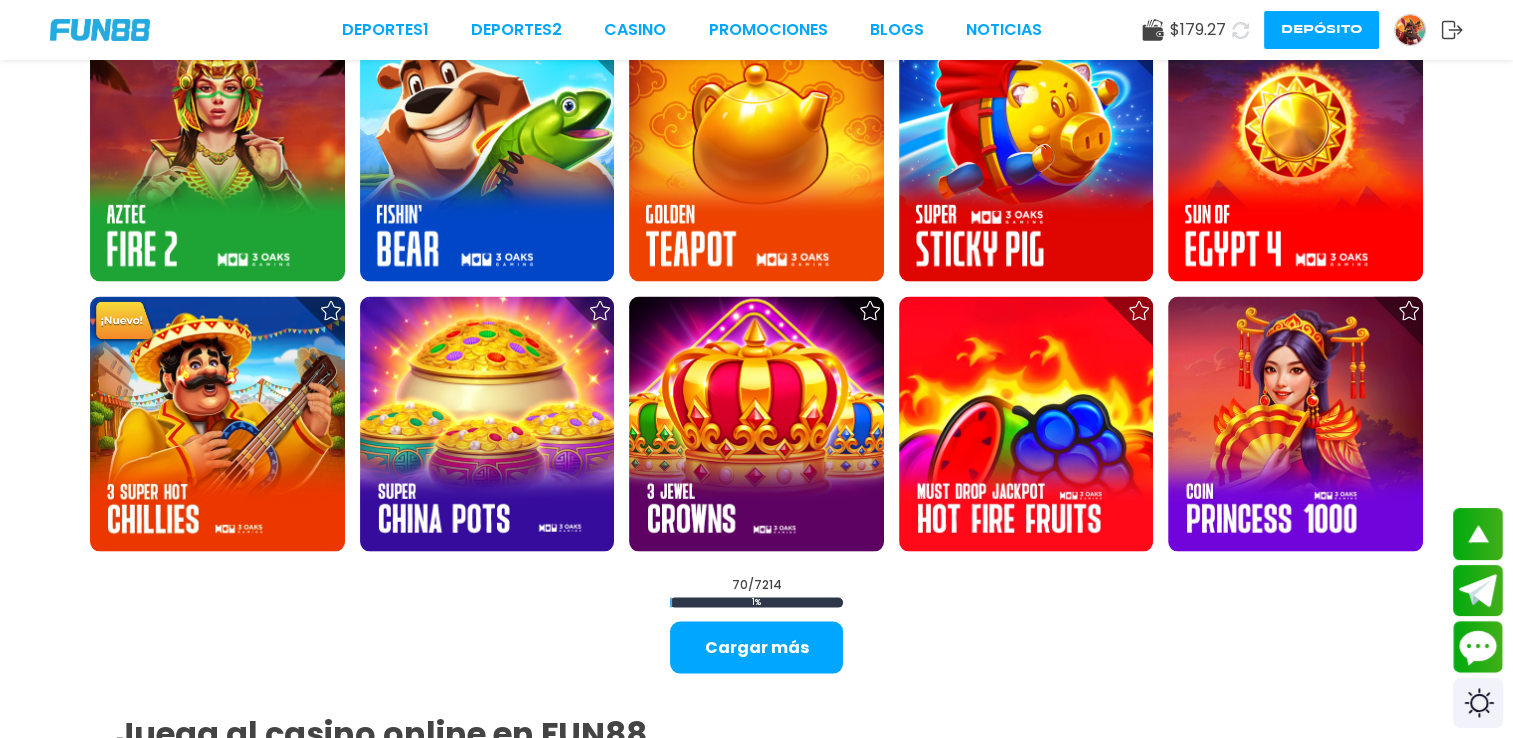 scroll, scrollTop: 3900, scrollLeft: 0, axis: vertical 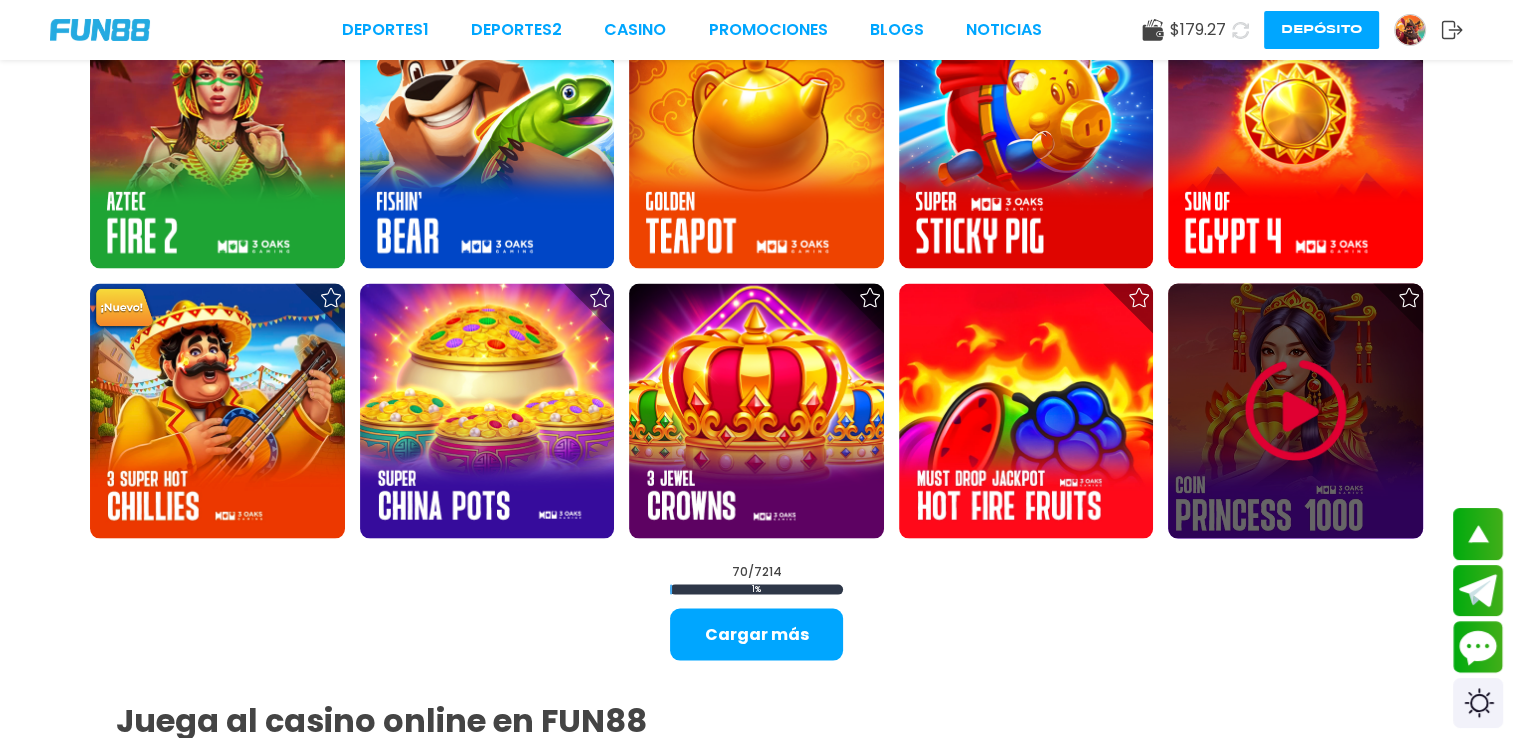 click at bounding box center [1296, 411] 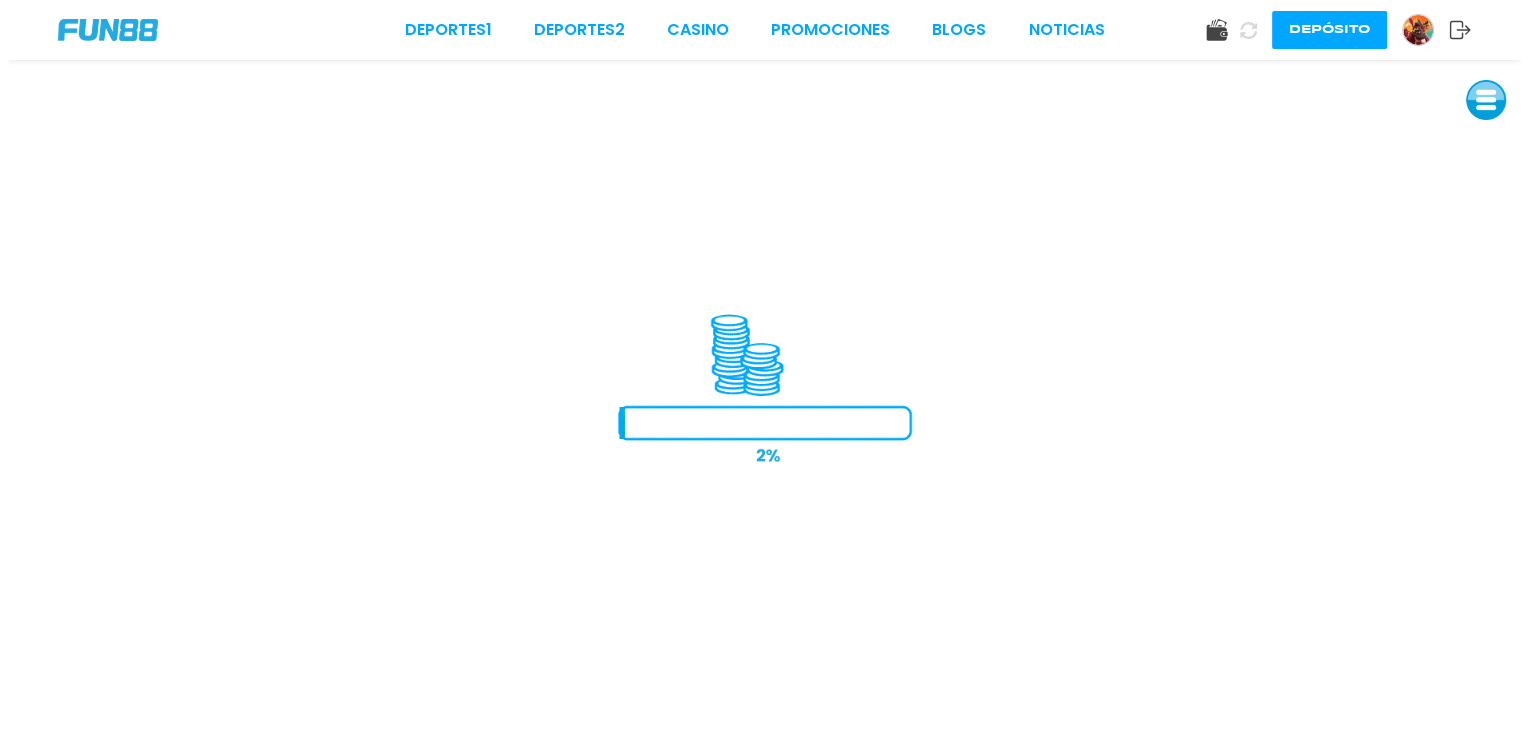 scroll, scrollTop: 0, scrollLeft: 0, axis: both 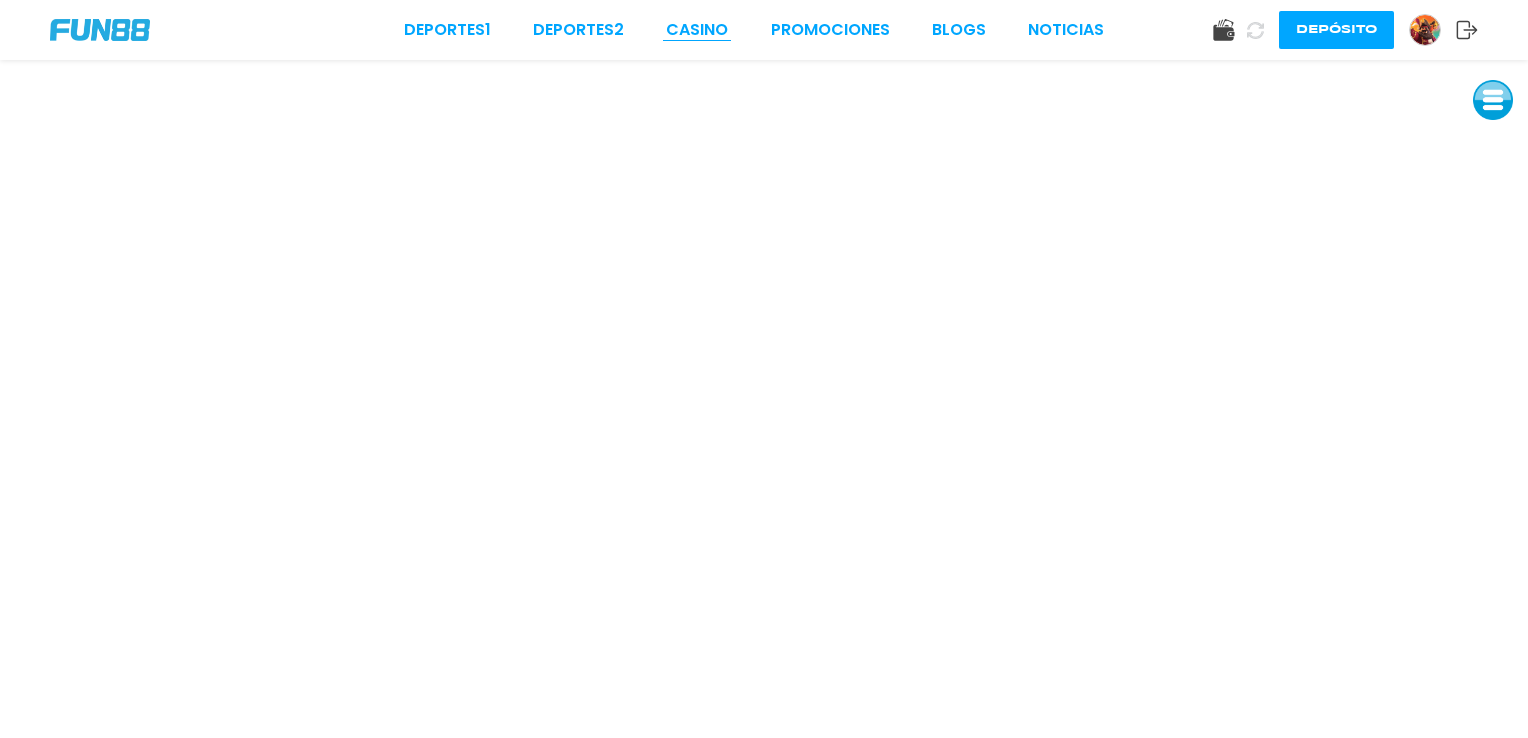 click on "CASINO" at bounding box center [697, 30] 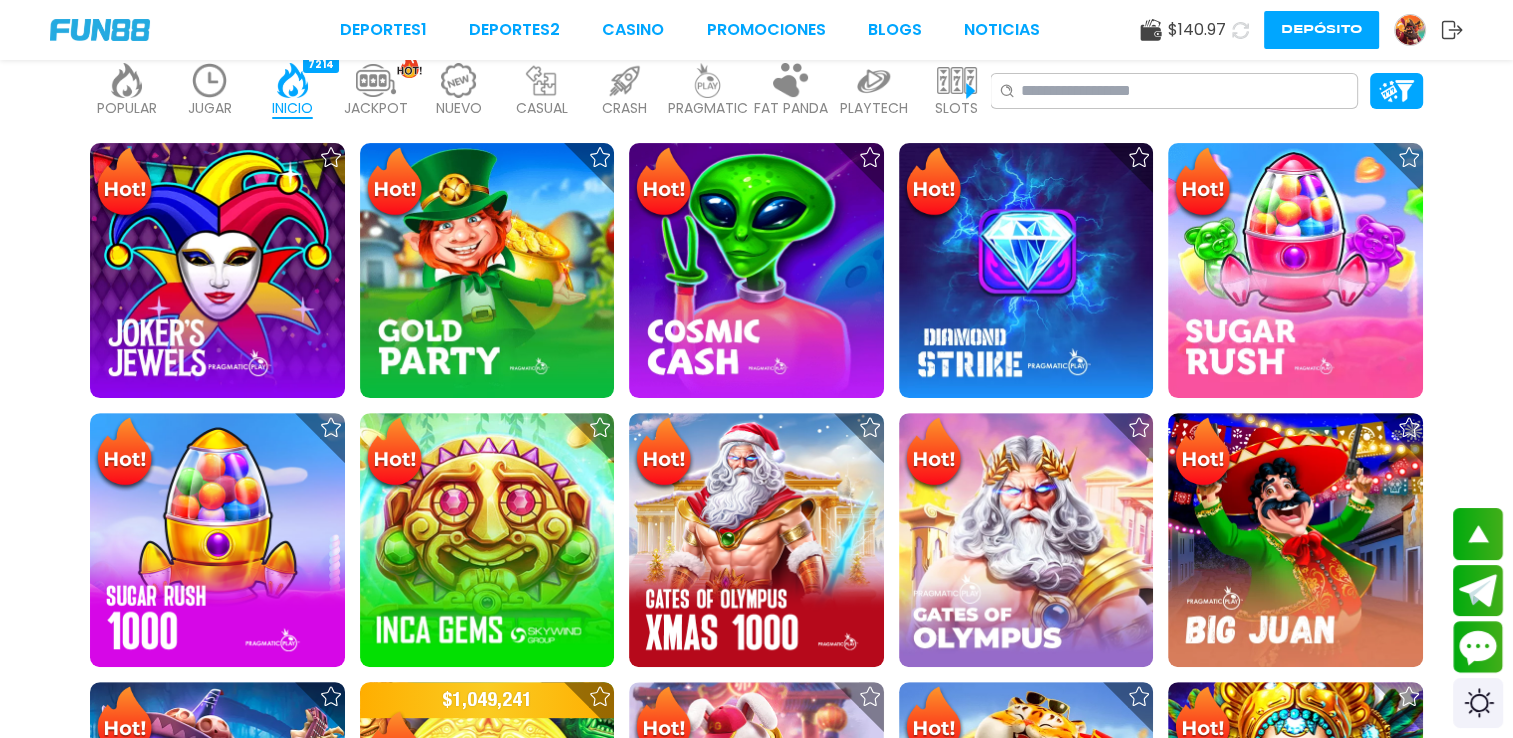 scroll, scrollTop: 300, scrollLeft: 0, axis: vertical 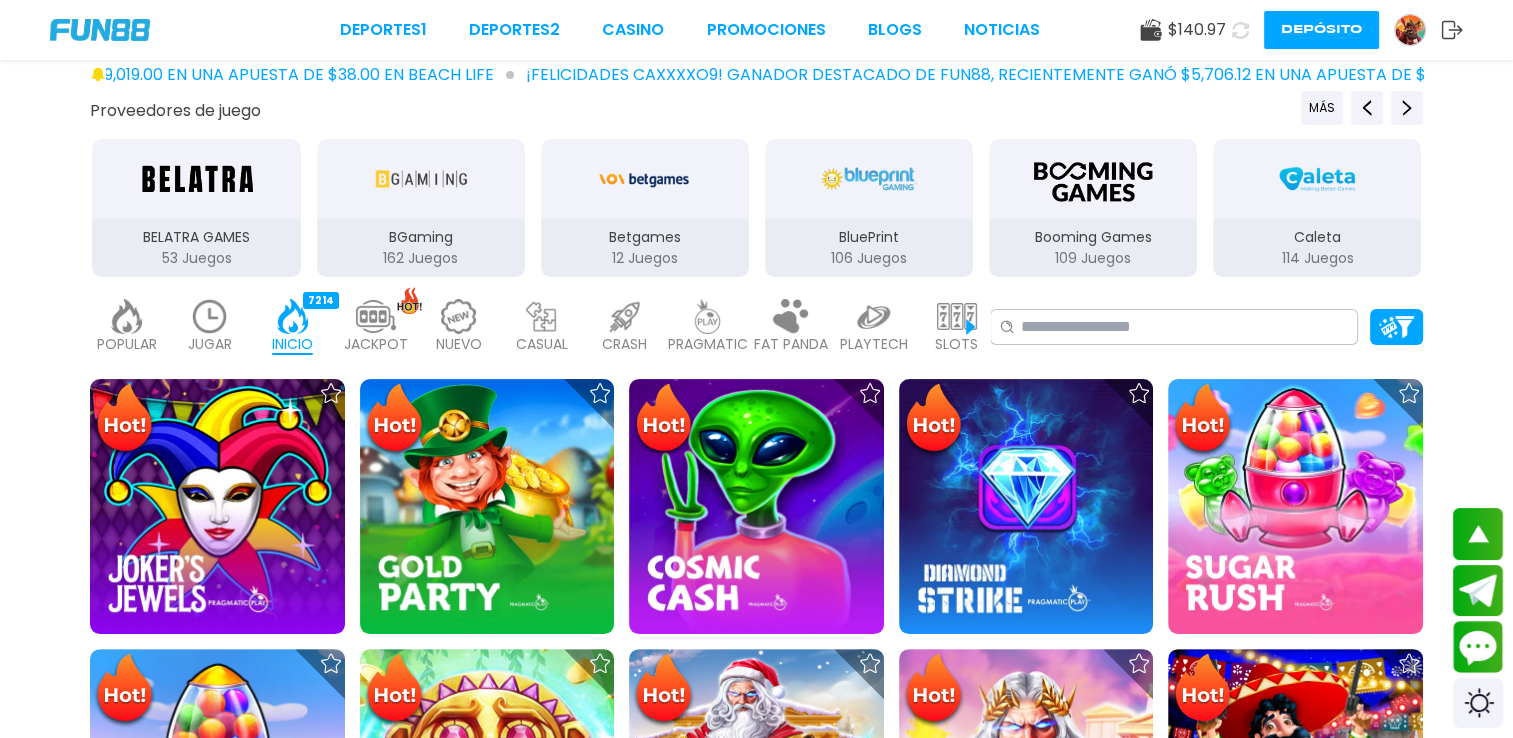 click at bounding box center (210, 316) 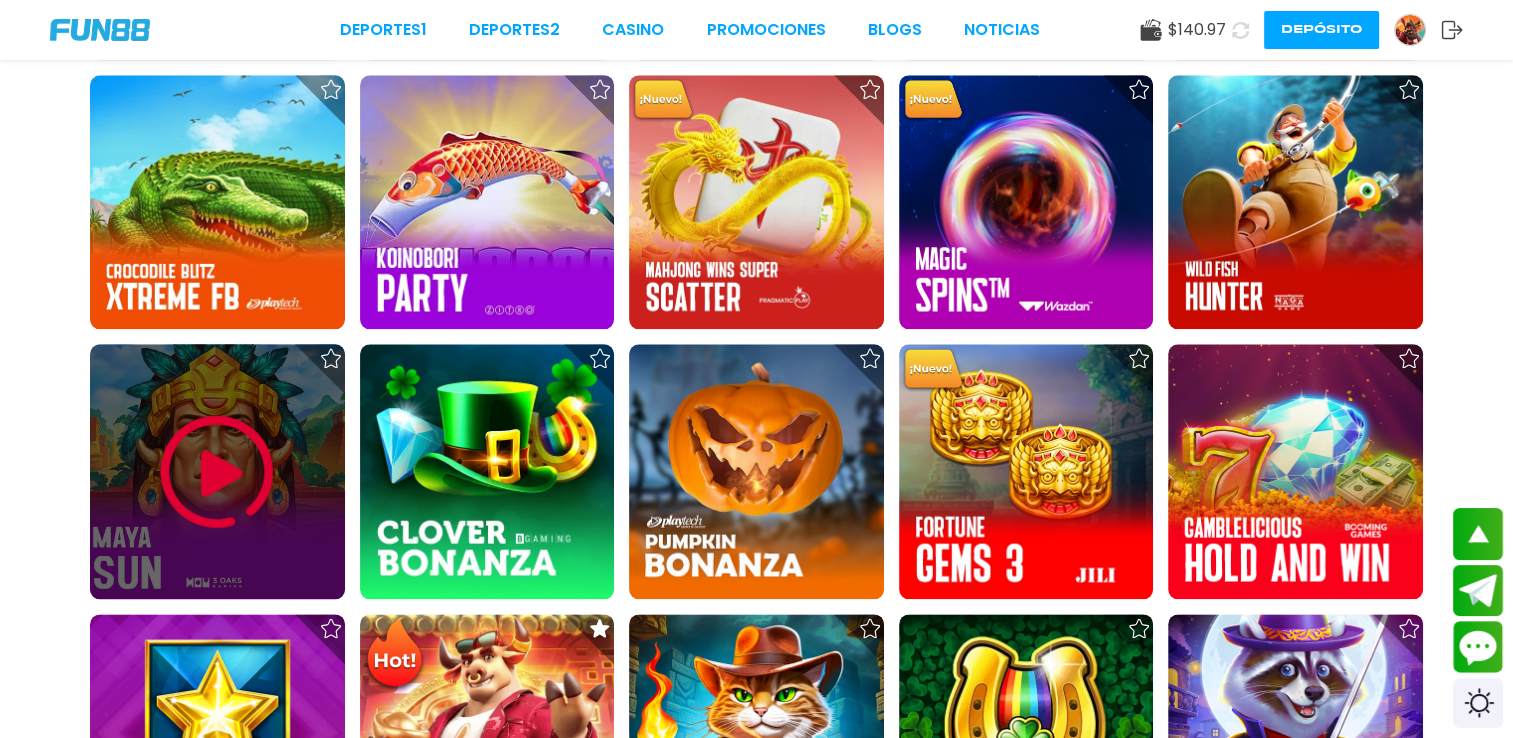 scroll, scrollTop: 2100, scrollLeft: 0, axis: vertical 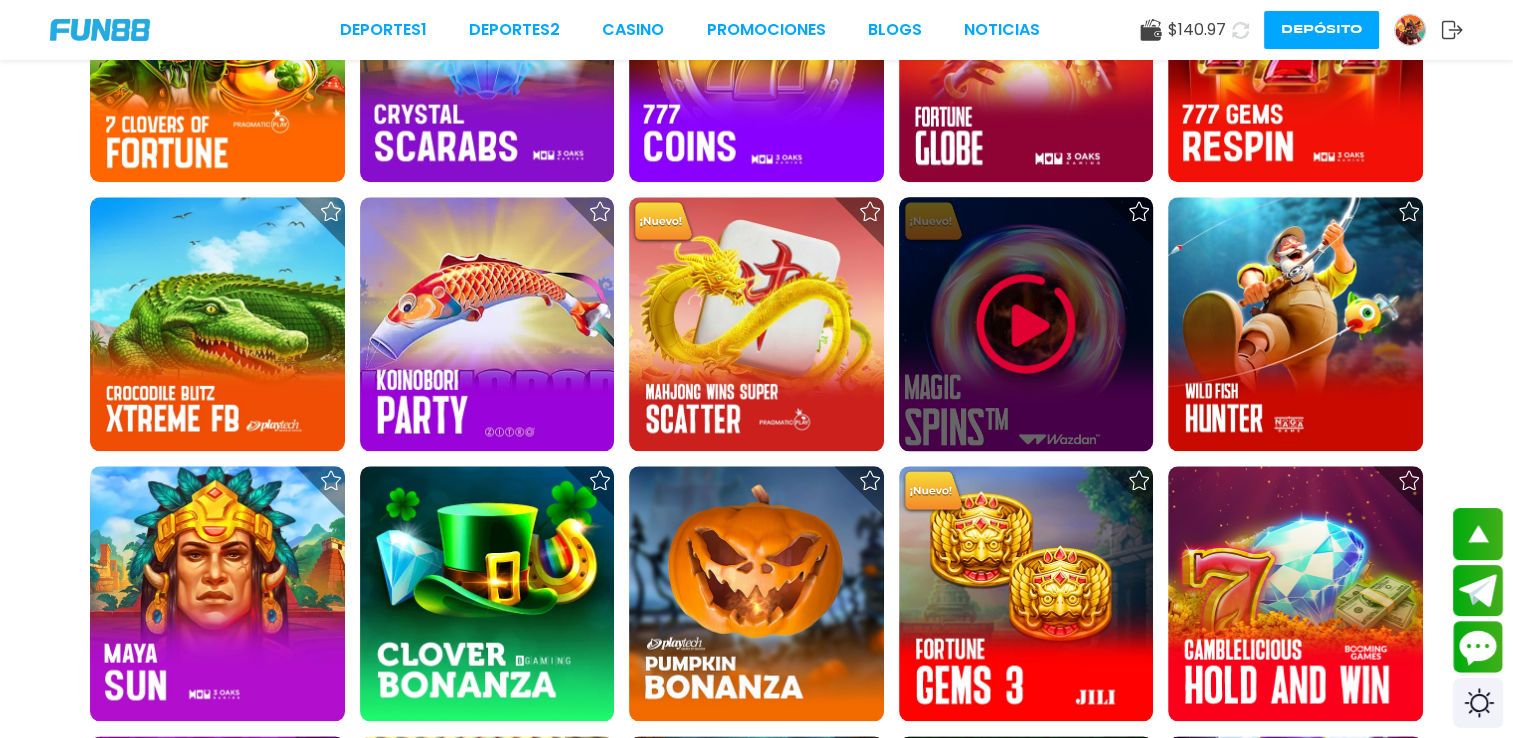 click at bounding box center (1026, 324) 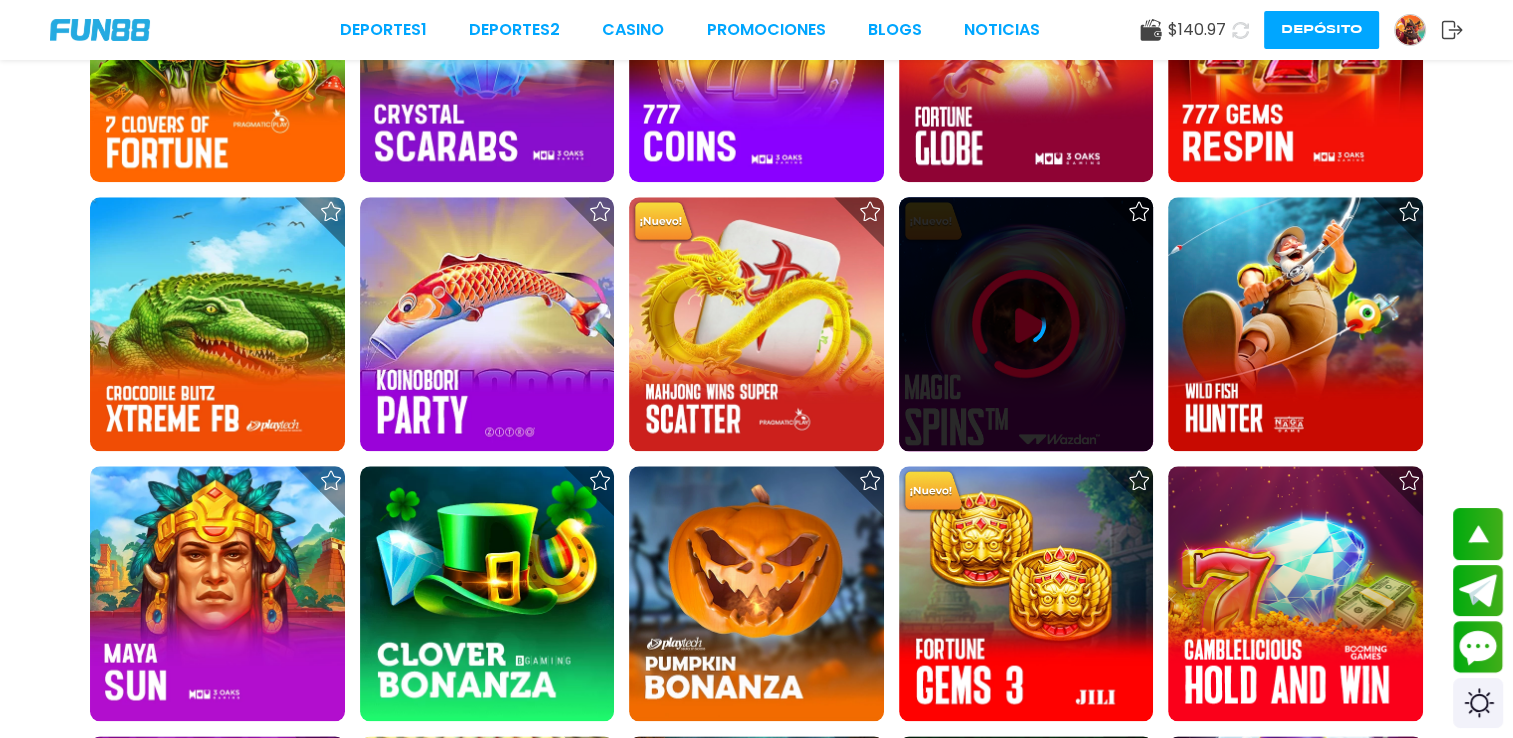 scroll, scrollTop: 0, scrollLeft: 0, axis: both 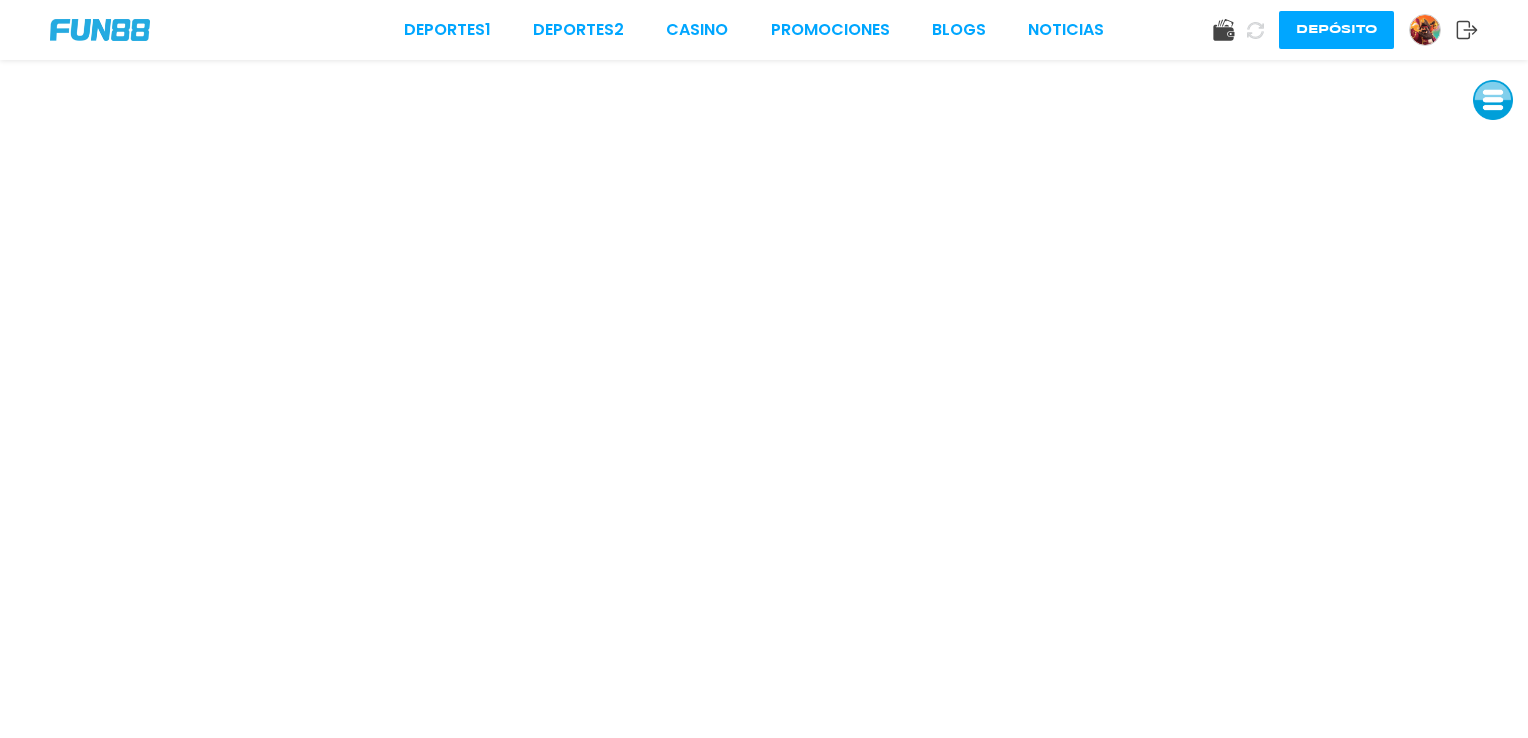 click at bounding box center [1493, 100] 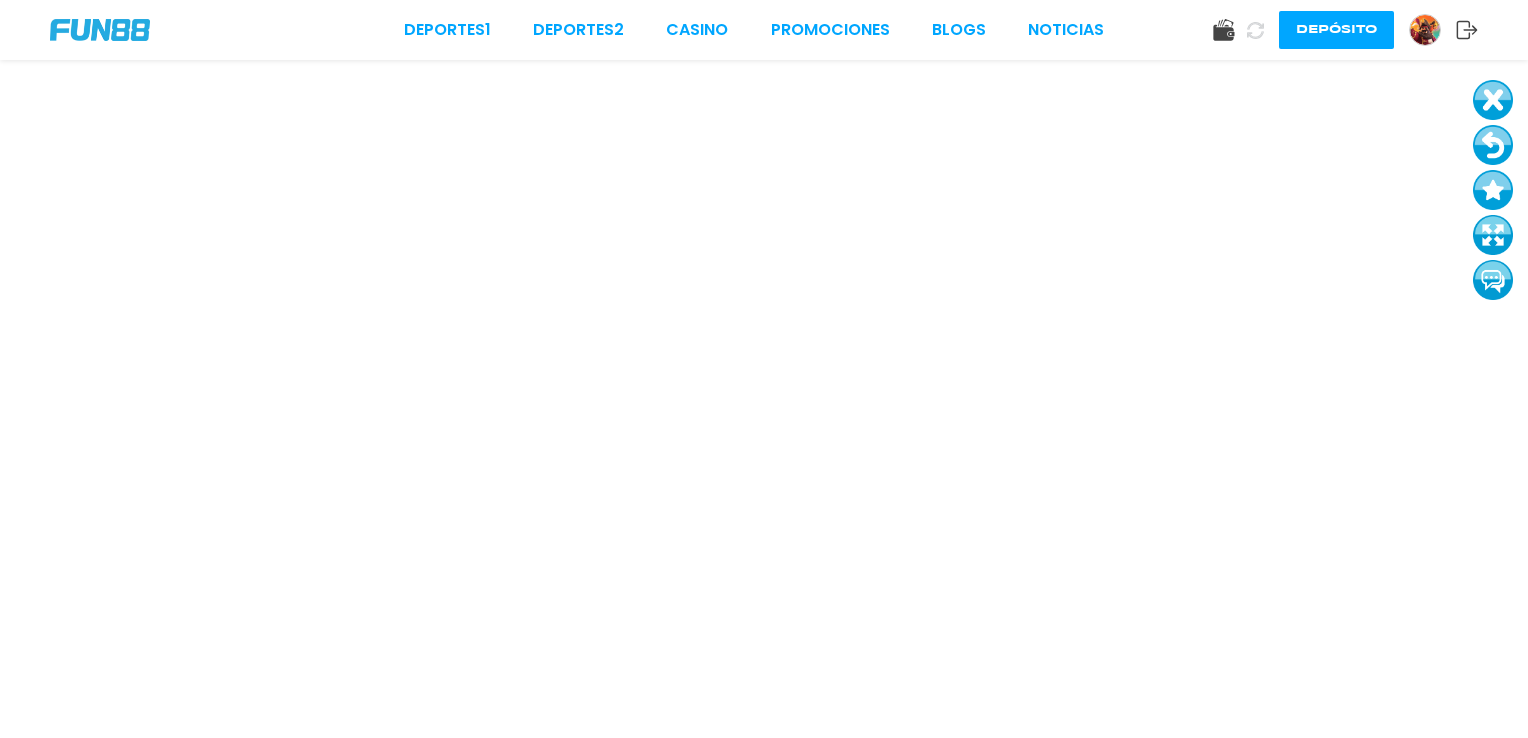 click at bounding box center (1493, 235) 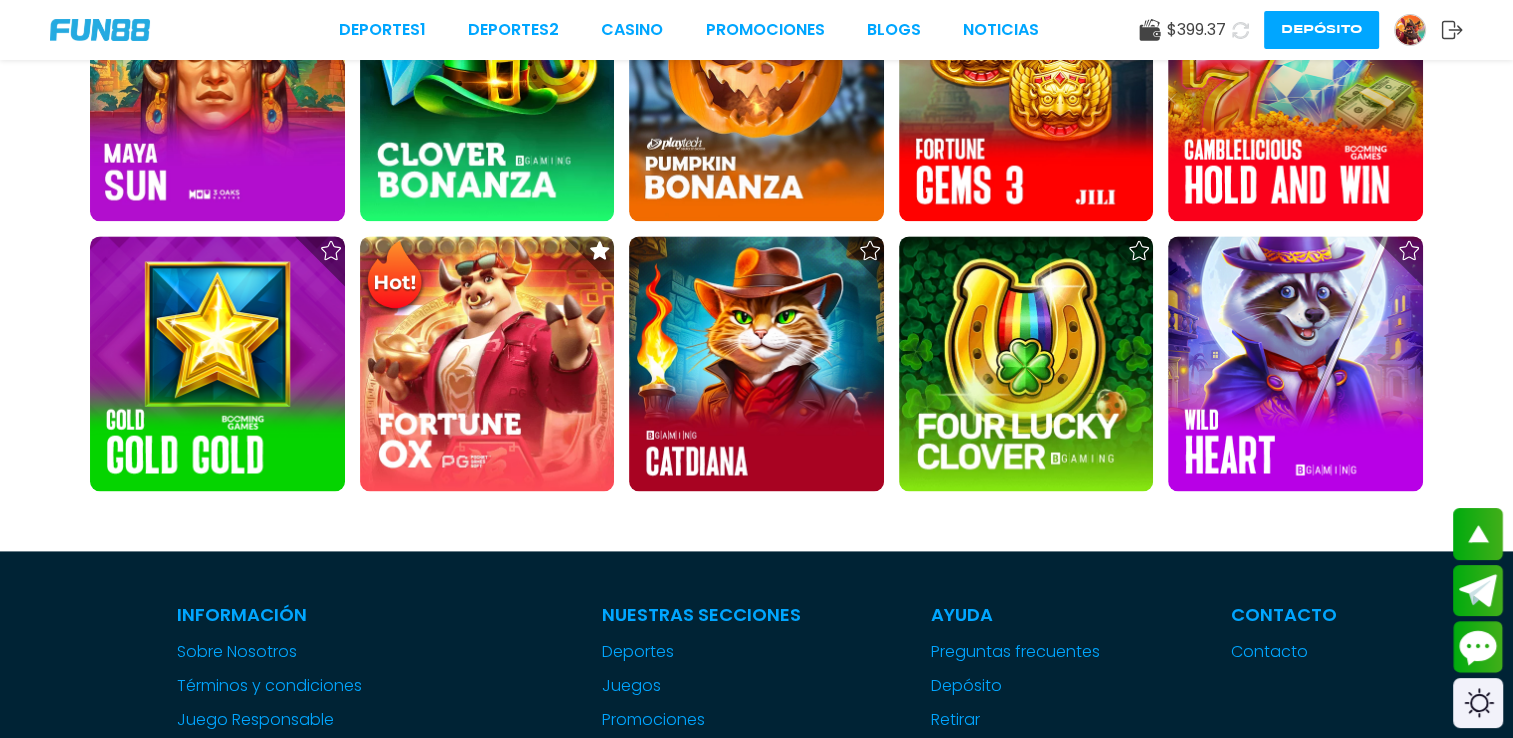 scroll, scrollTop: 2400, scrollLeft: 0, axis: vertical 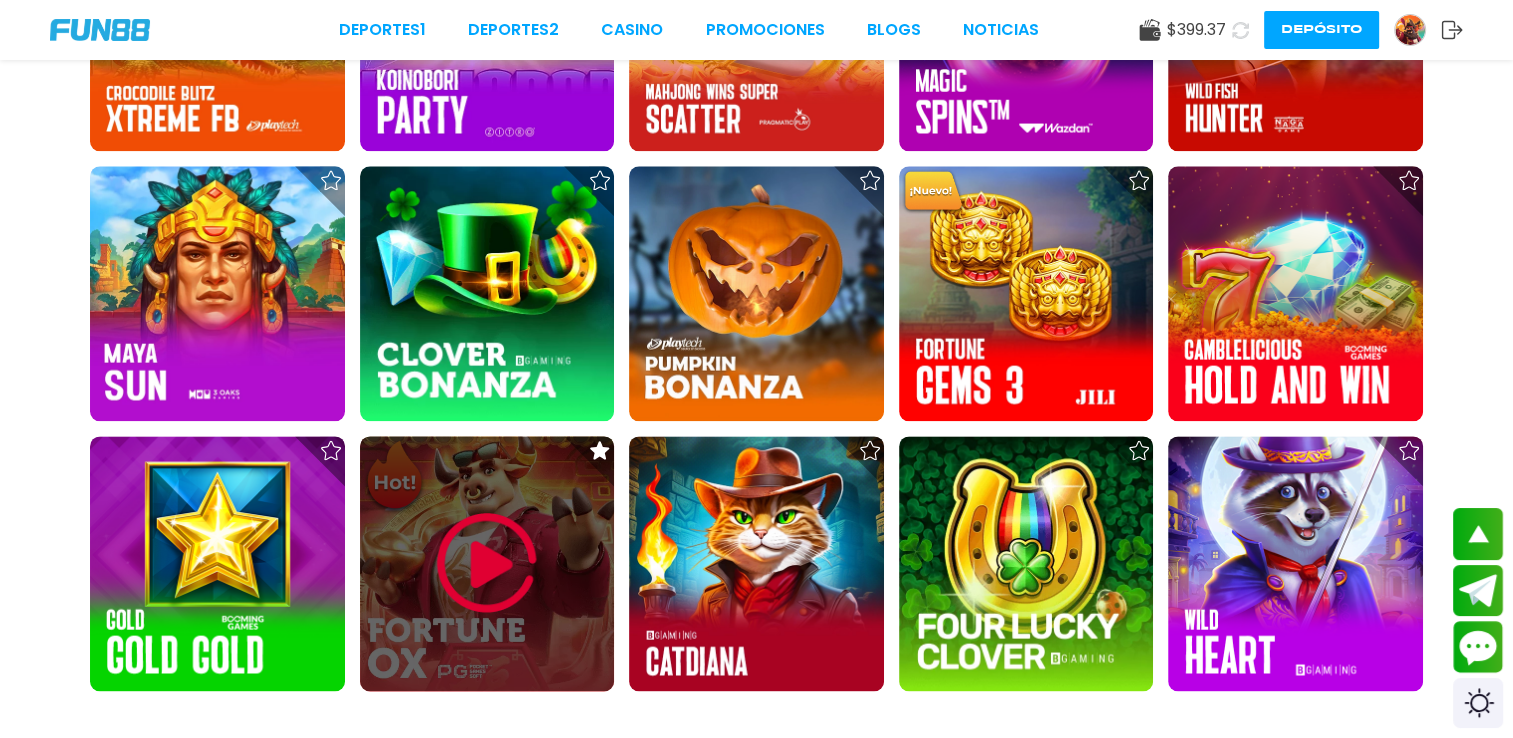 click at bounding box center (487, 563) 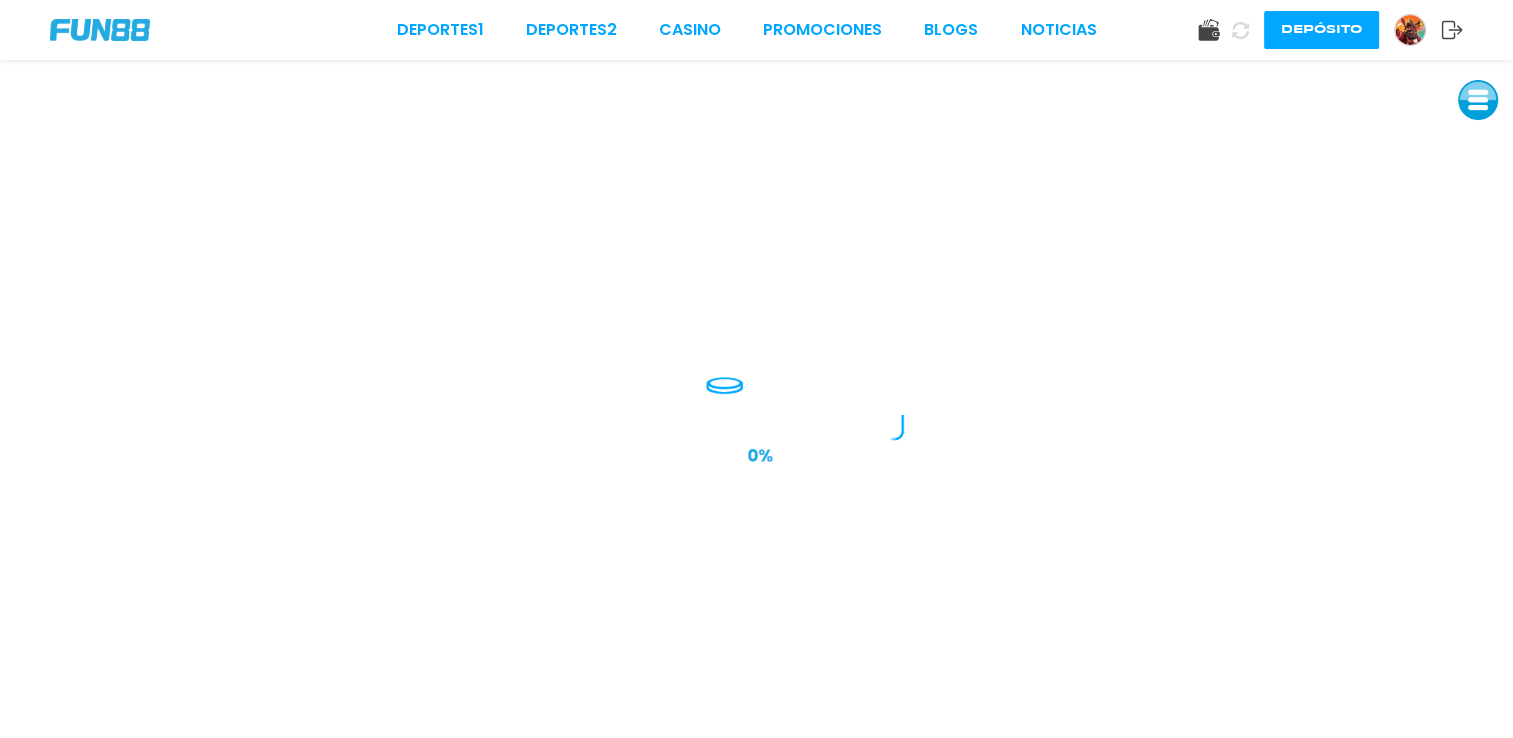 scroll, scrollTop: 0, scrollLeft: 0, axis: both 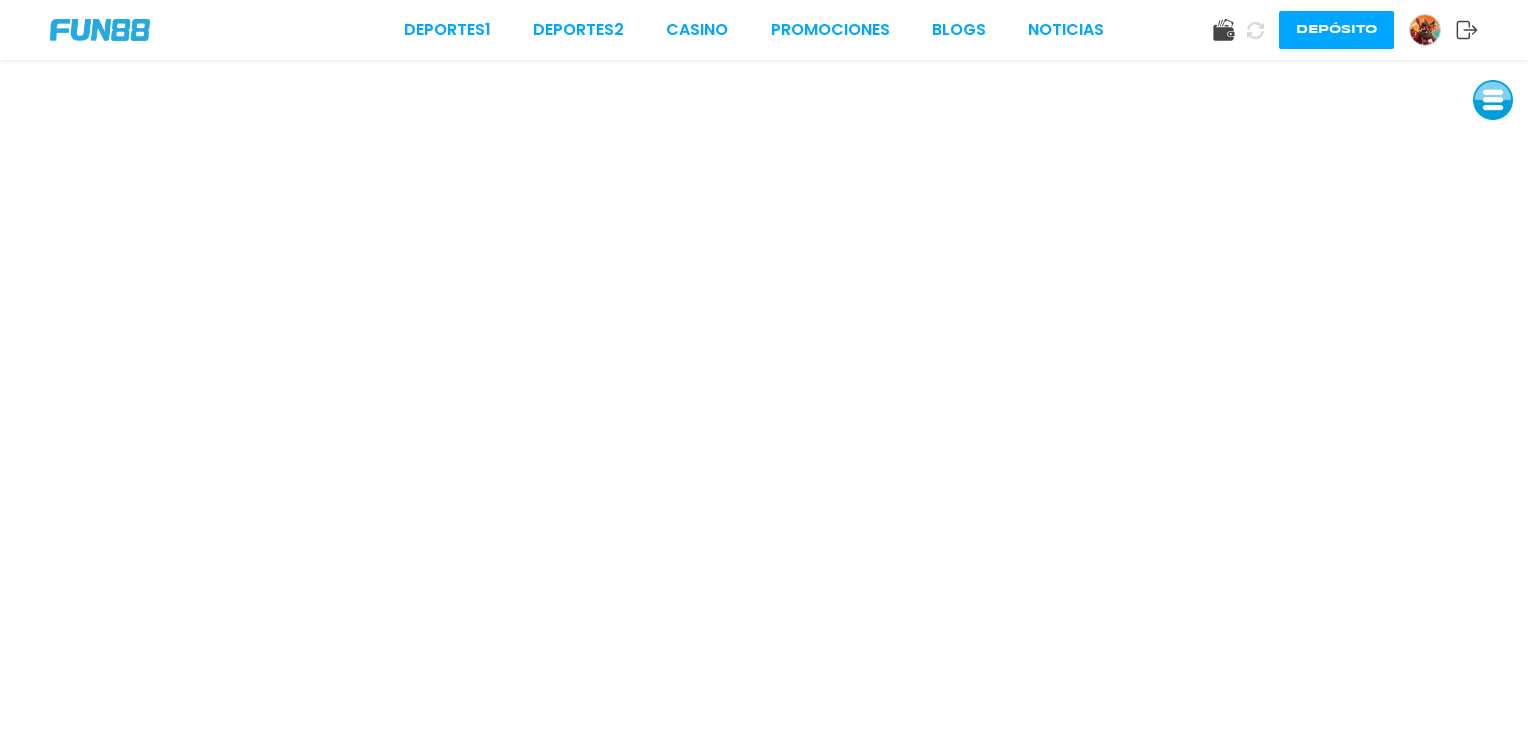 click at bounding box center (1493, 100) 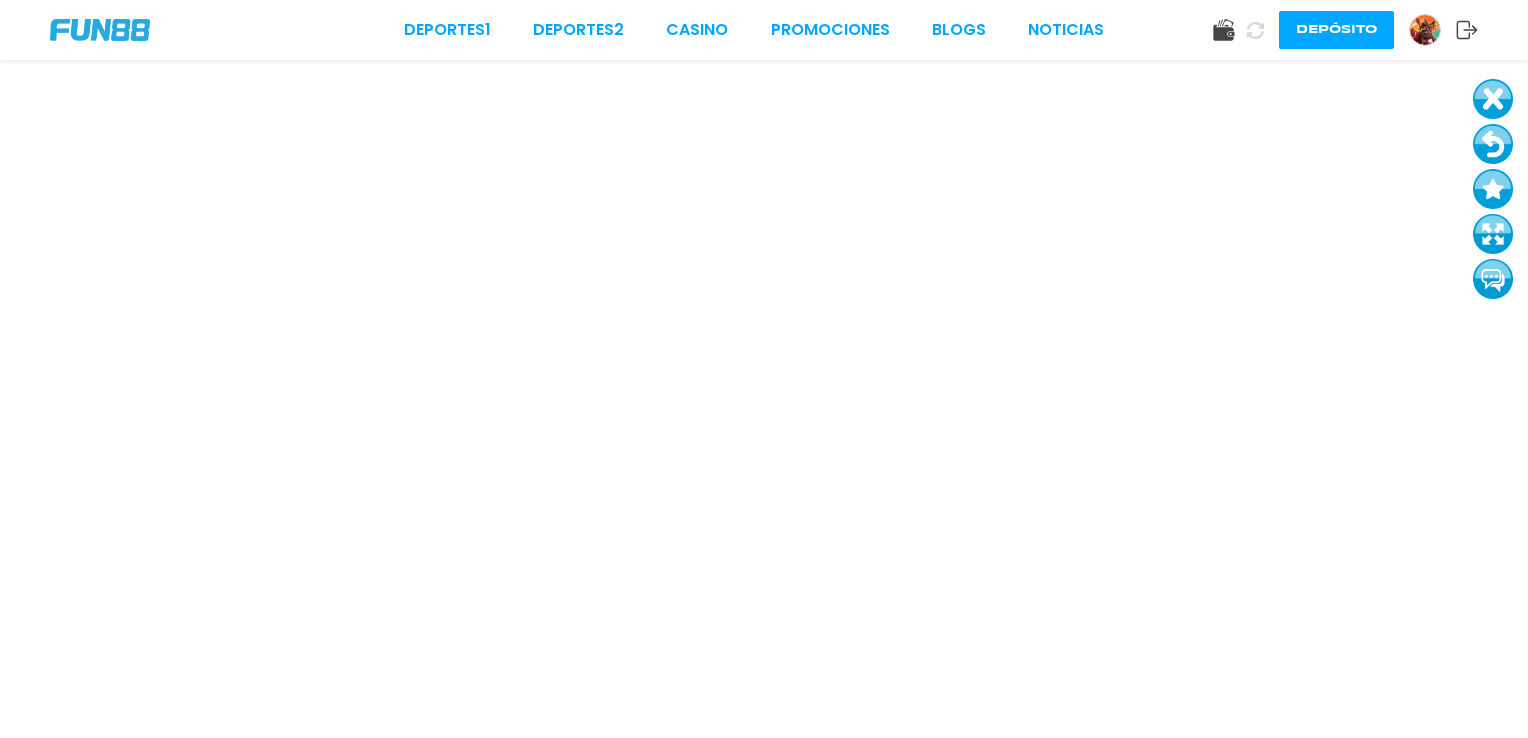 click at bounding box center [1493, 189] 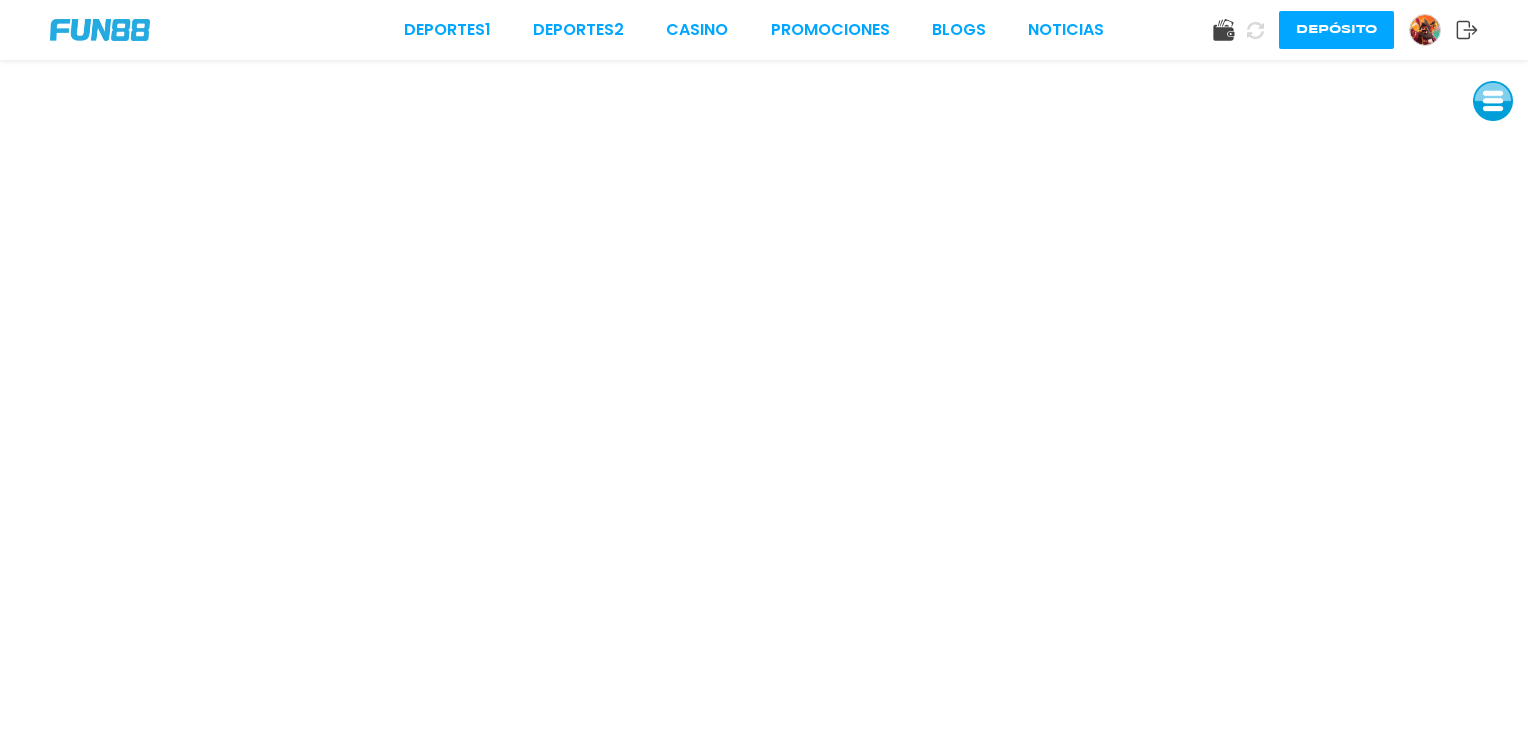 click at bounding box center [1493, 101] 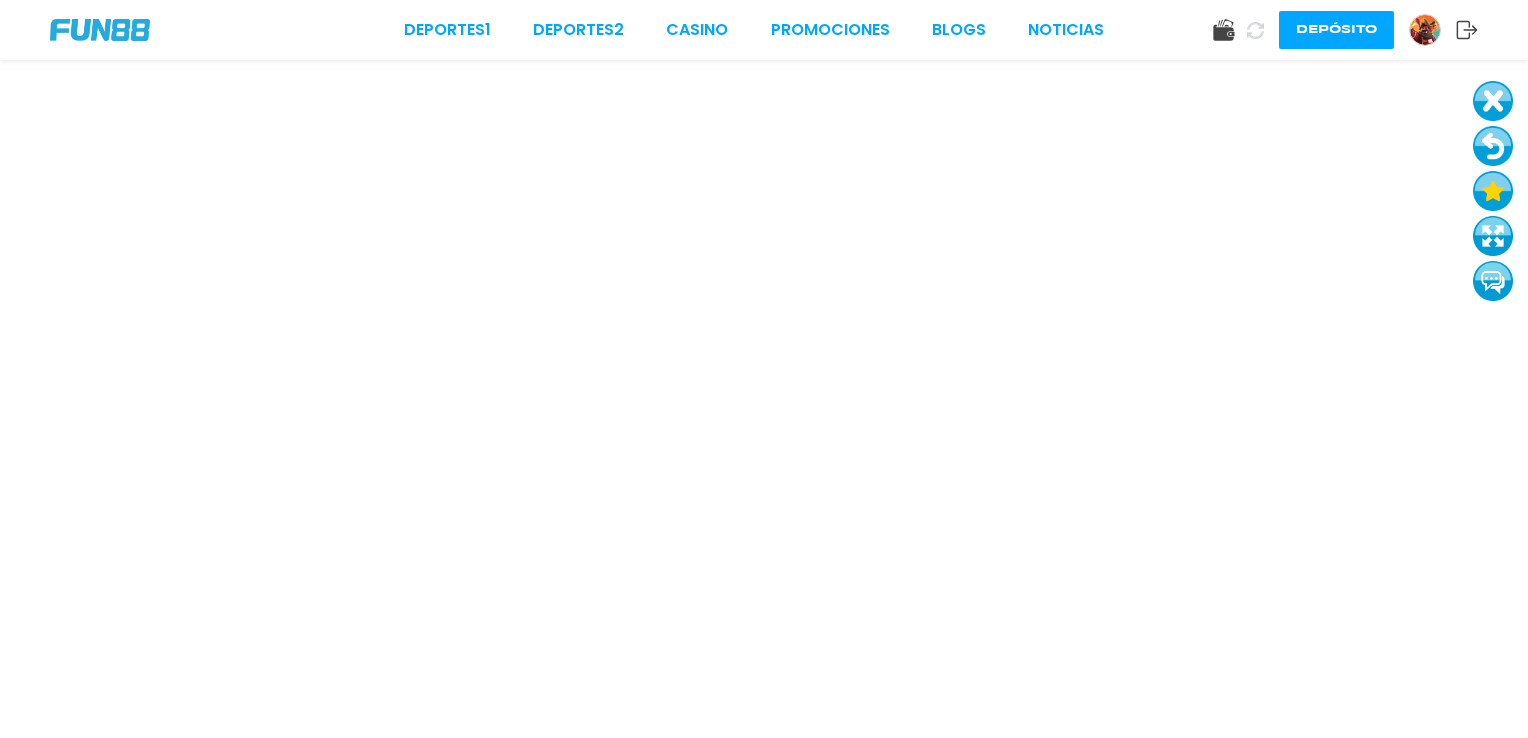 click at bounding box center (1493, 236) 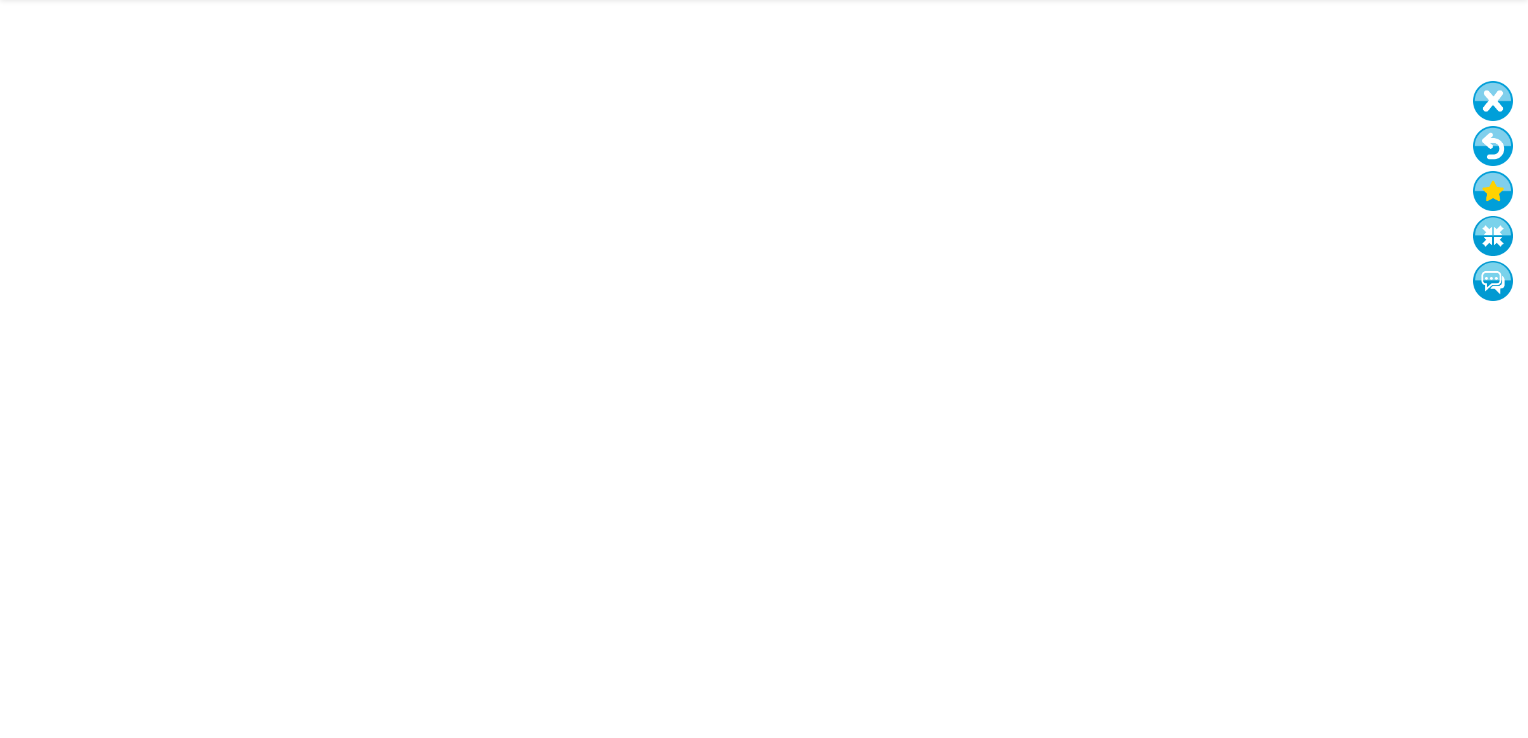 click at bounding box center (1493, 146) 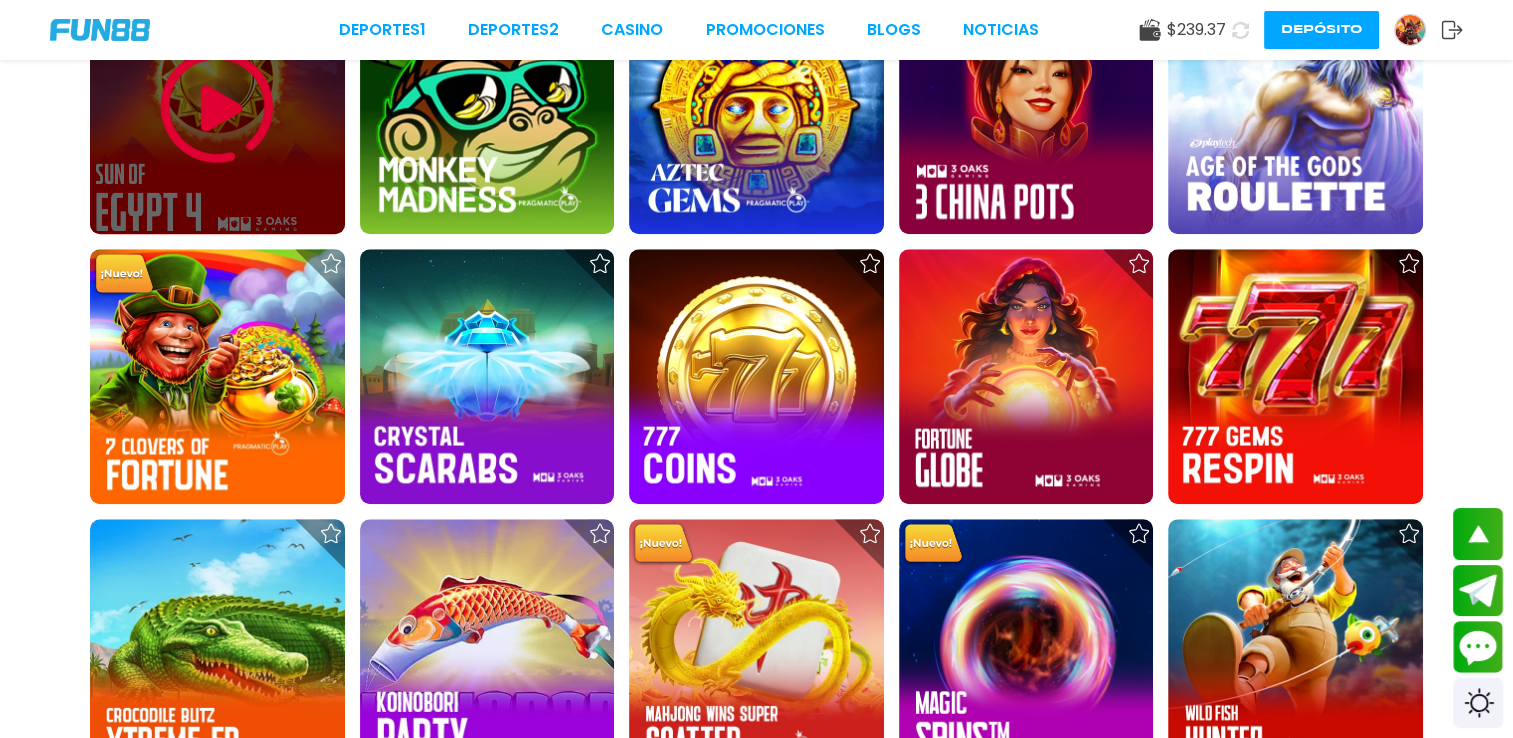 scroll, scrollTop: 1700, scrollLeft: 0, axis: vertical 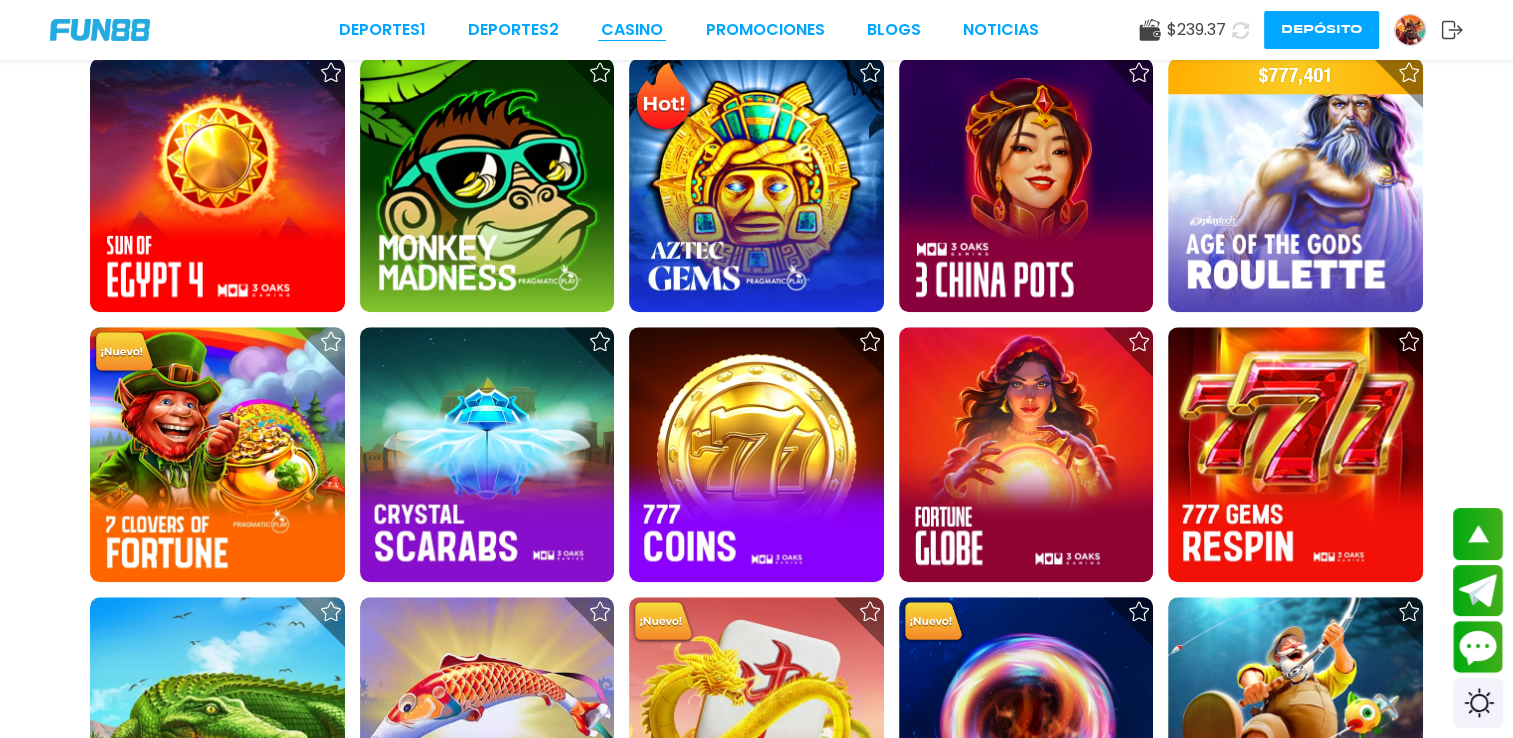 click on "CASINO" at bounding box center (632, 30) 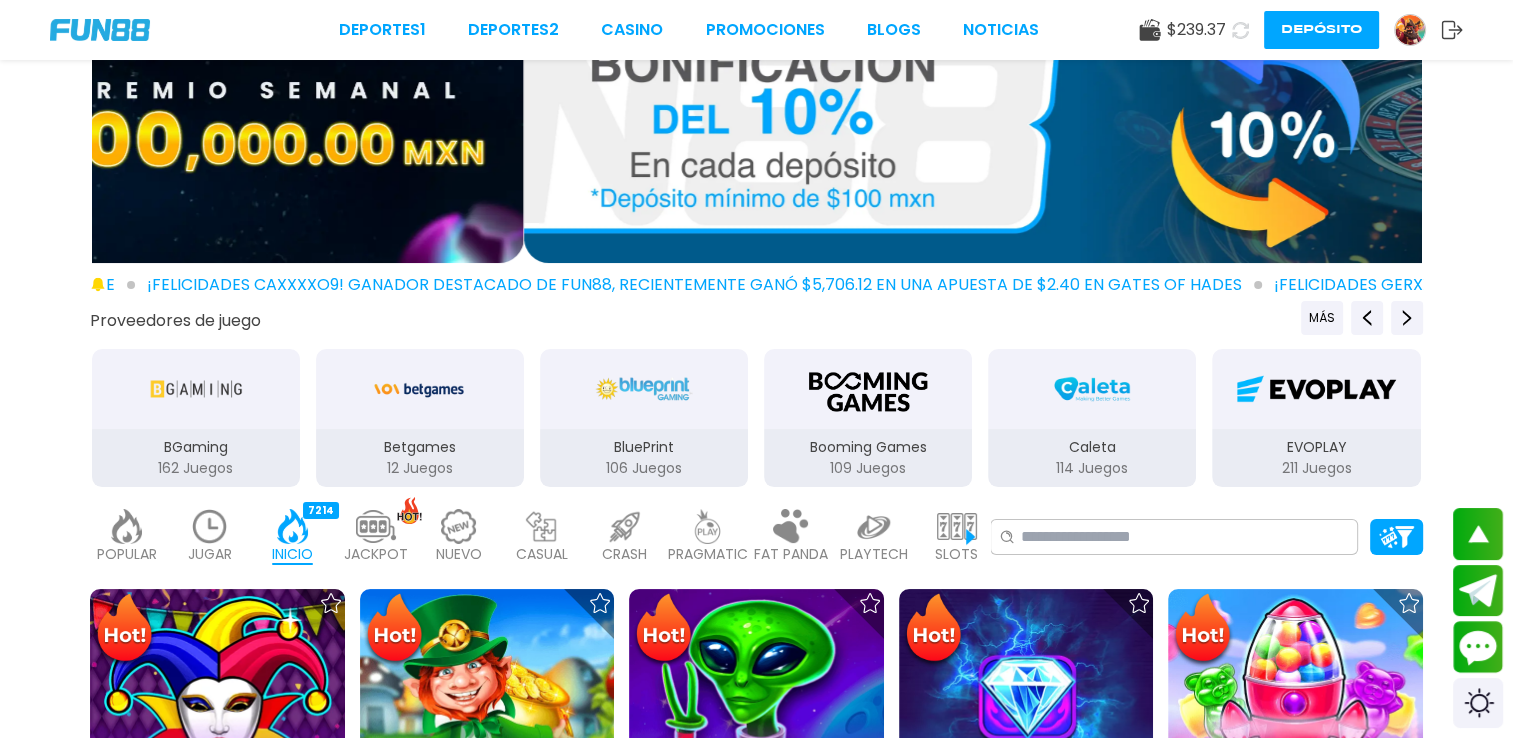 scroll, scrollTop: 0, scrollLeft: 0, axis: both 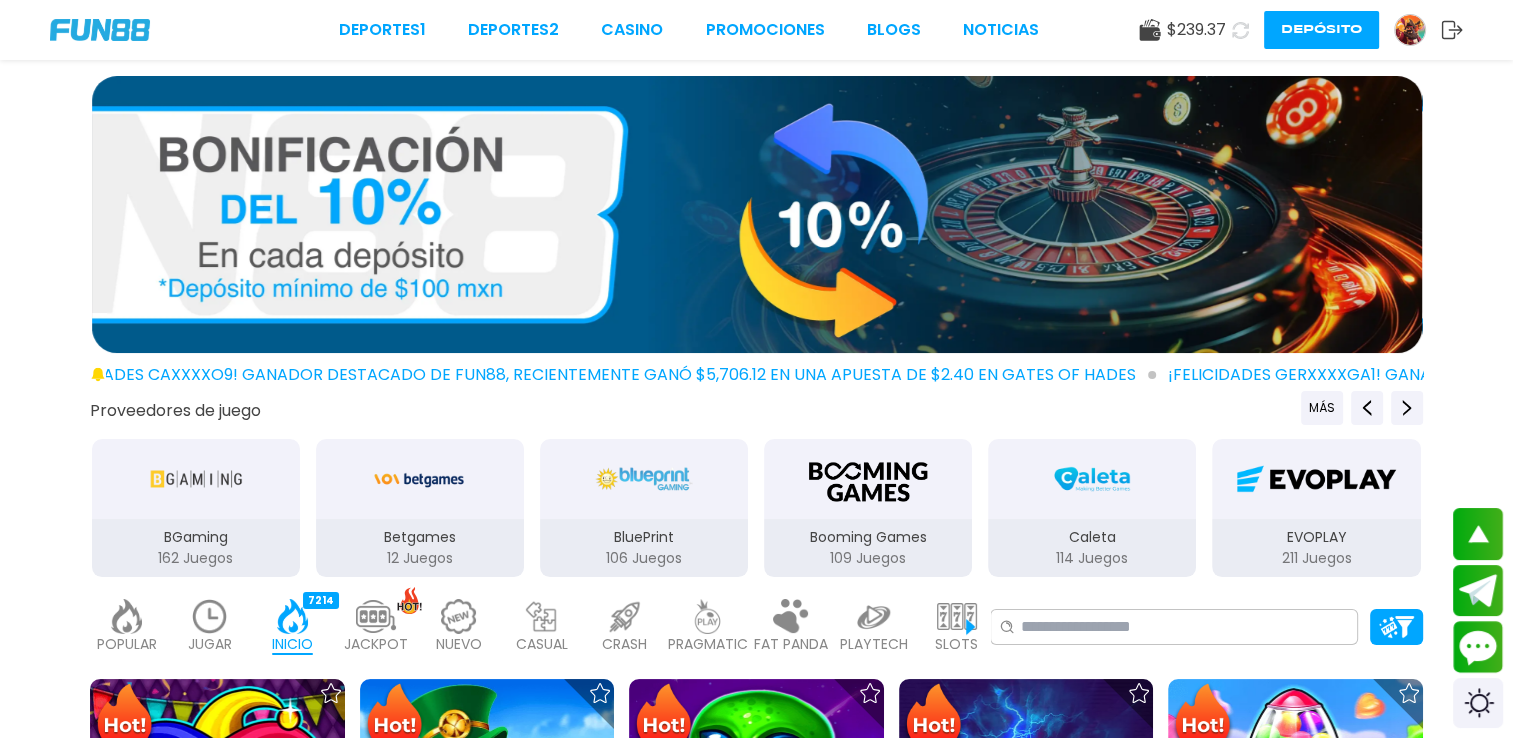 click on "Depósito" at bounding box center [1321, 30] 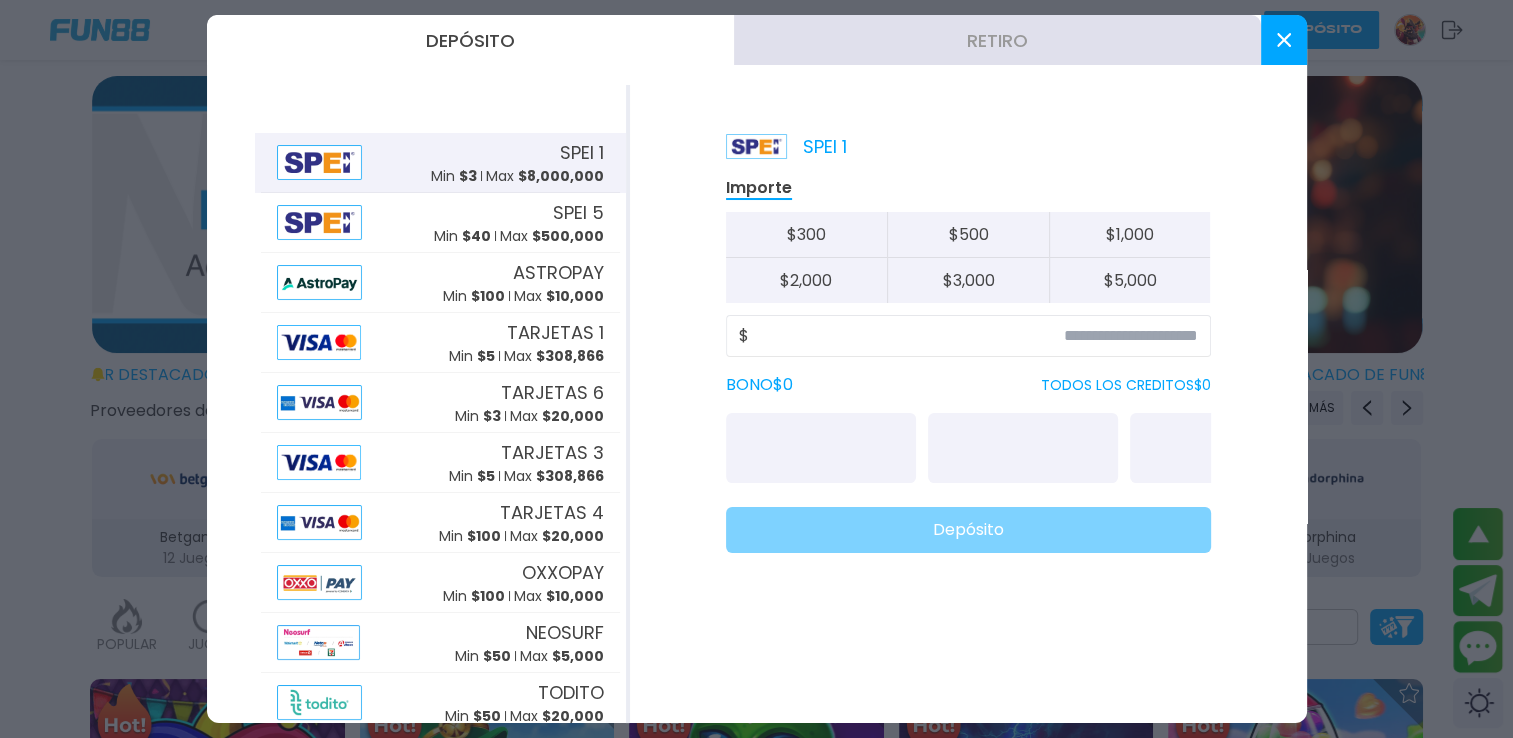 click on "Retiro" at bounding box center (997, 40) 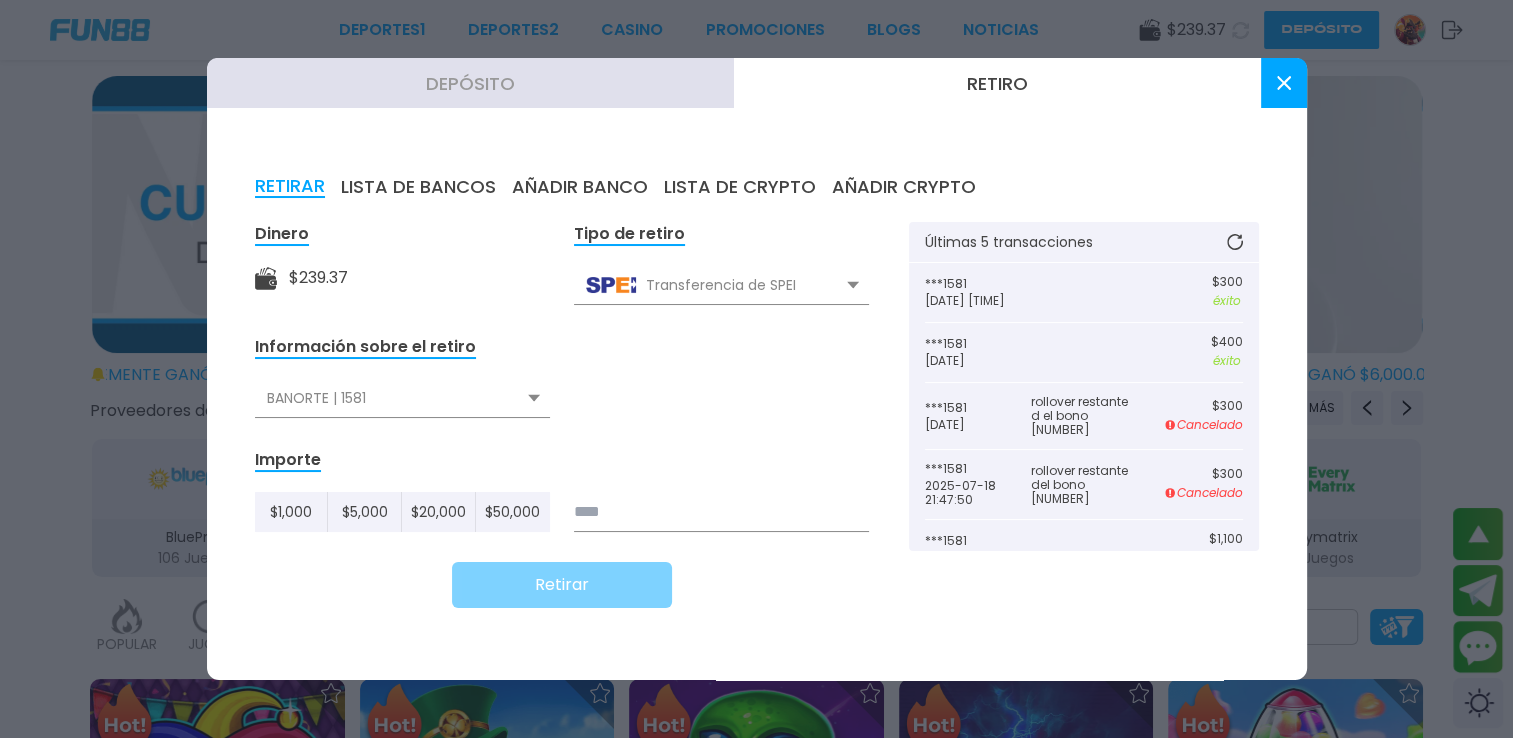 click at bounding box center (721, 512) 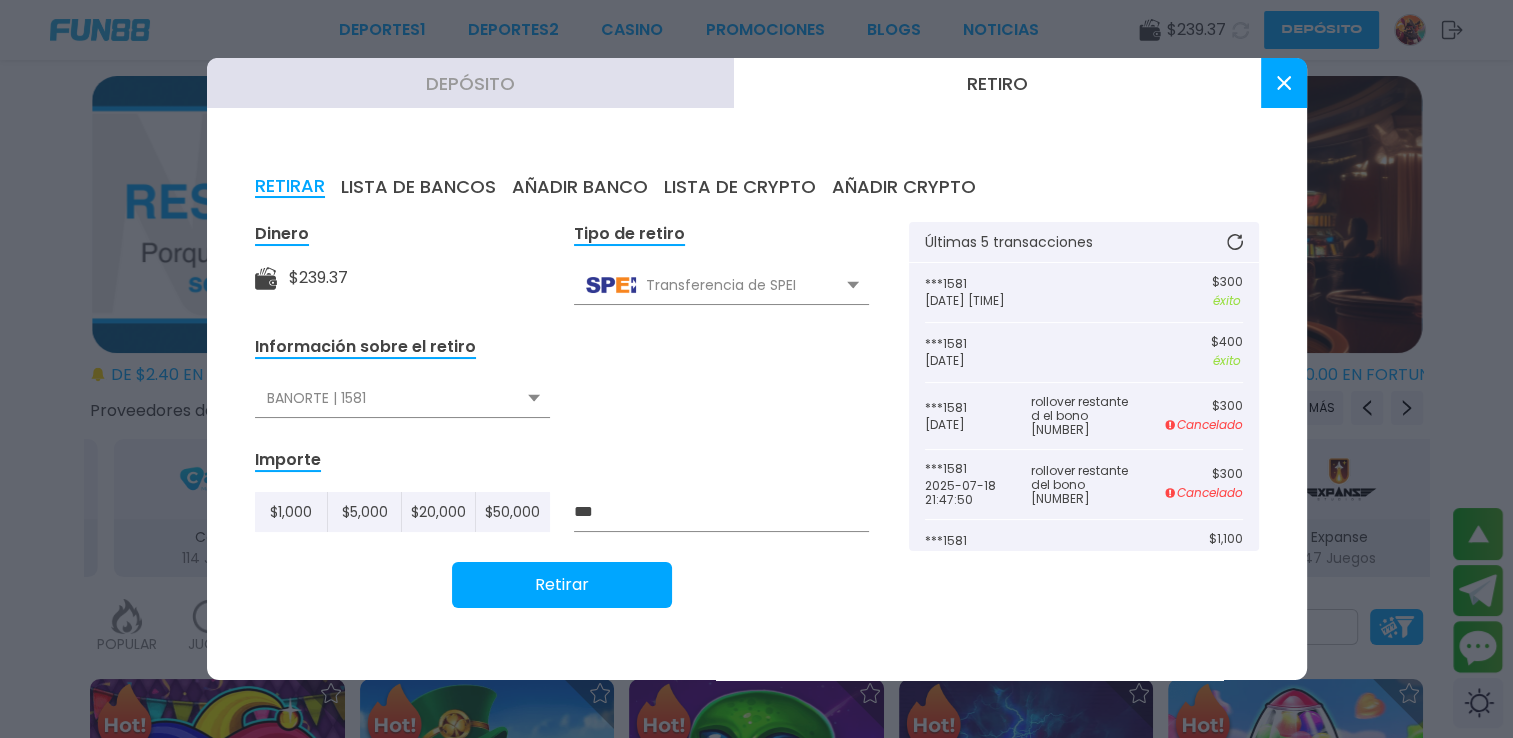 type on "***" 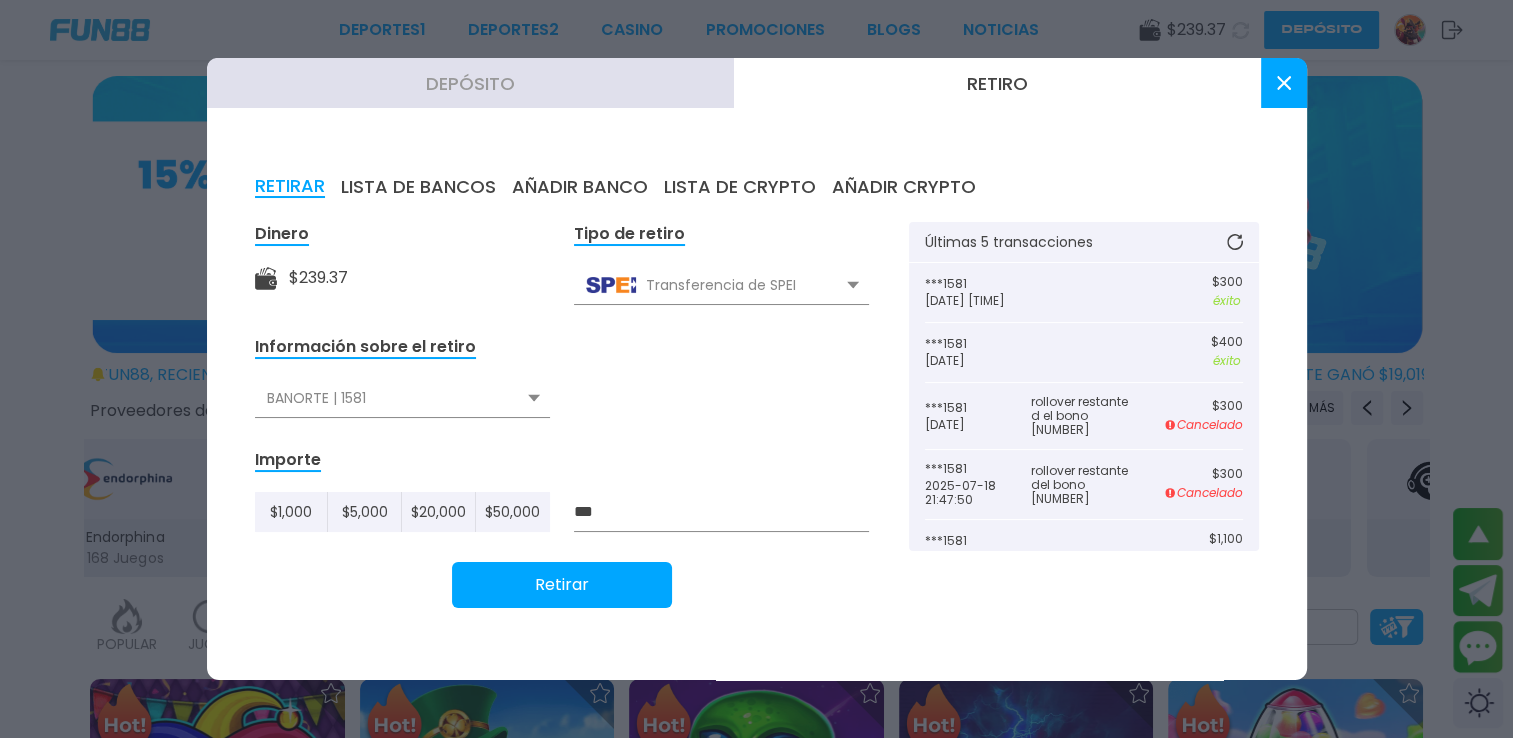 click 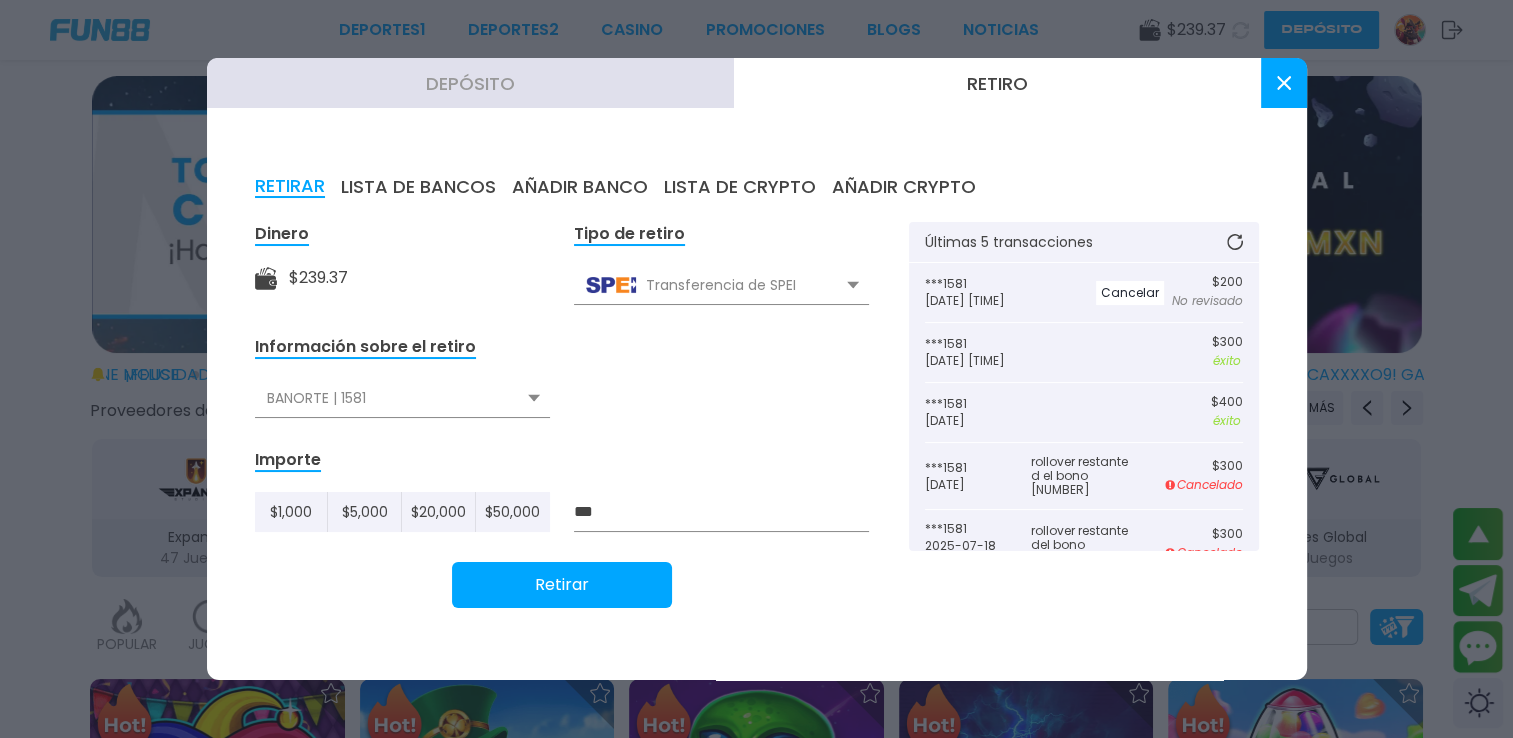 click 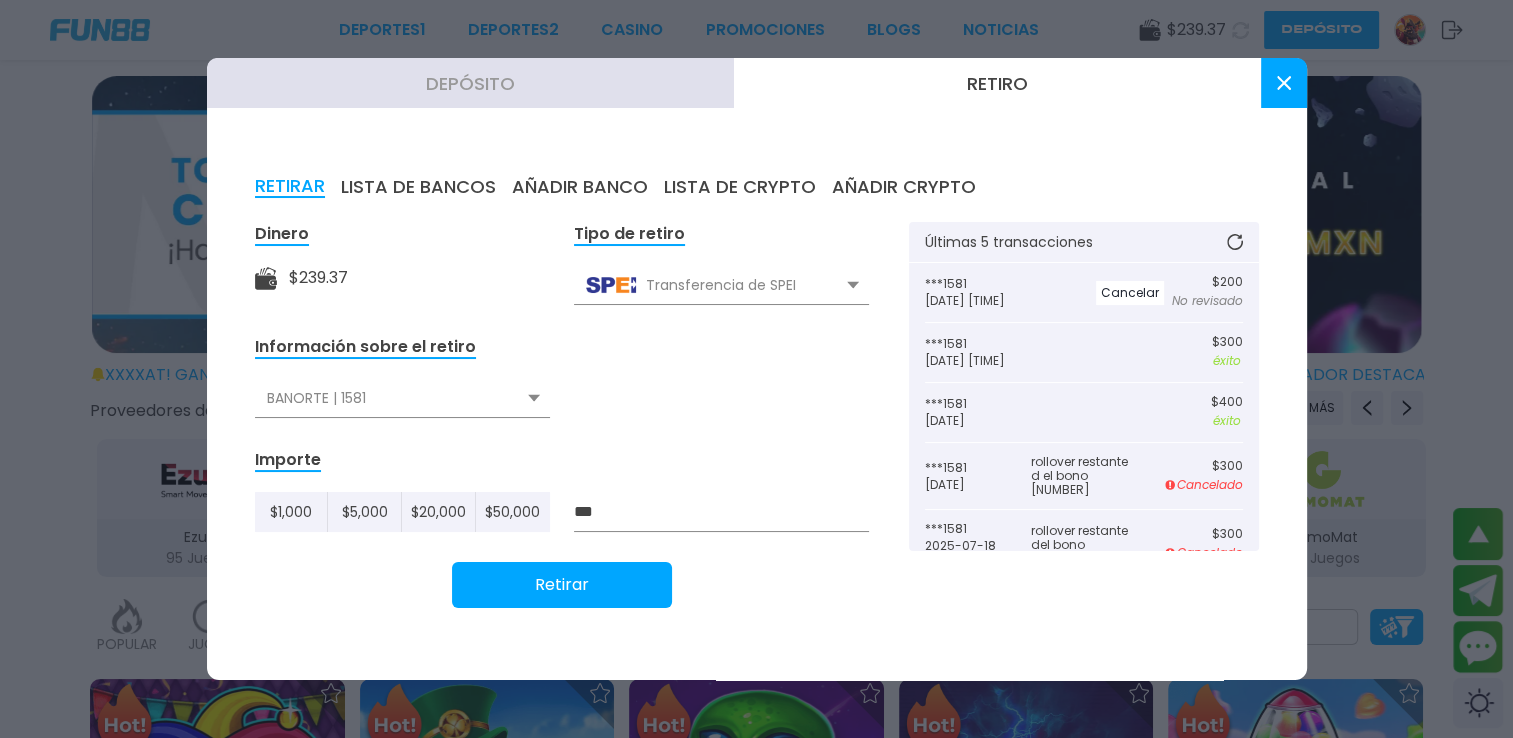 click 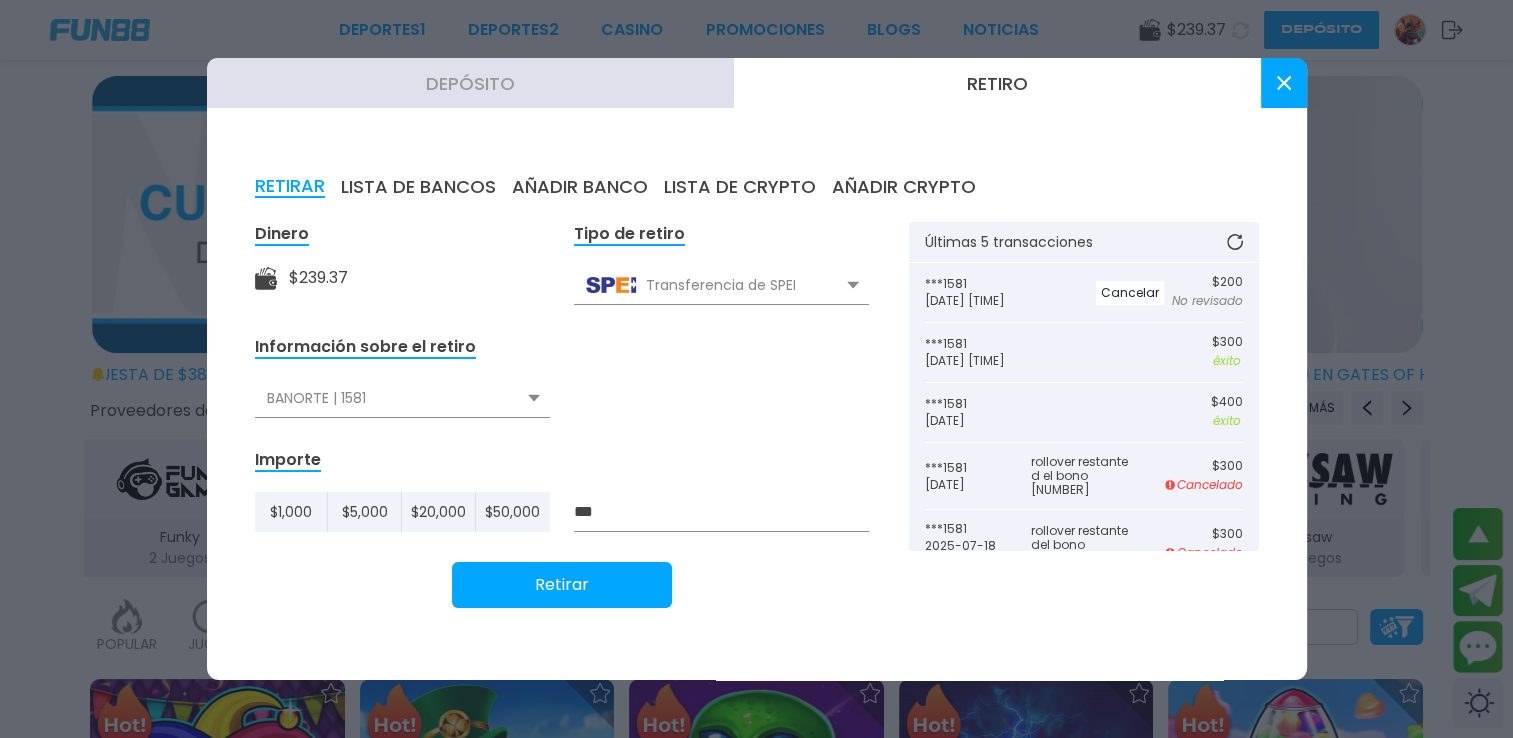 click 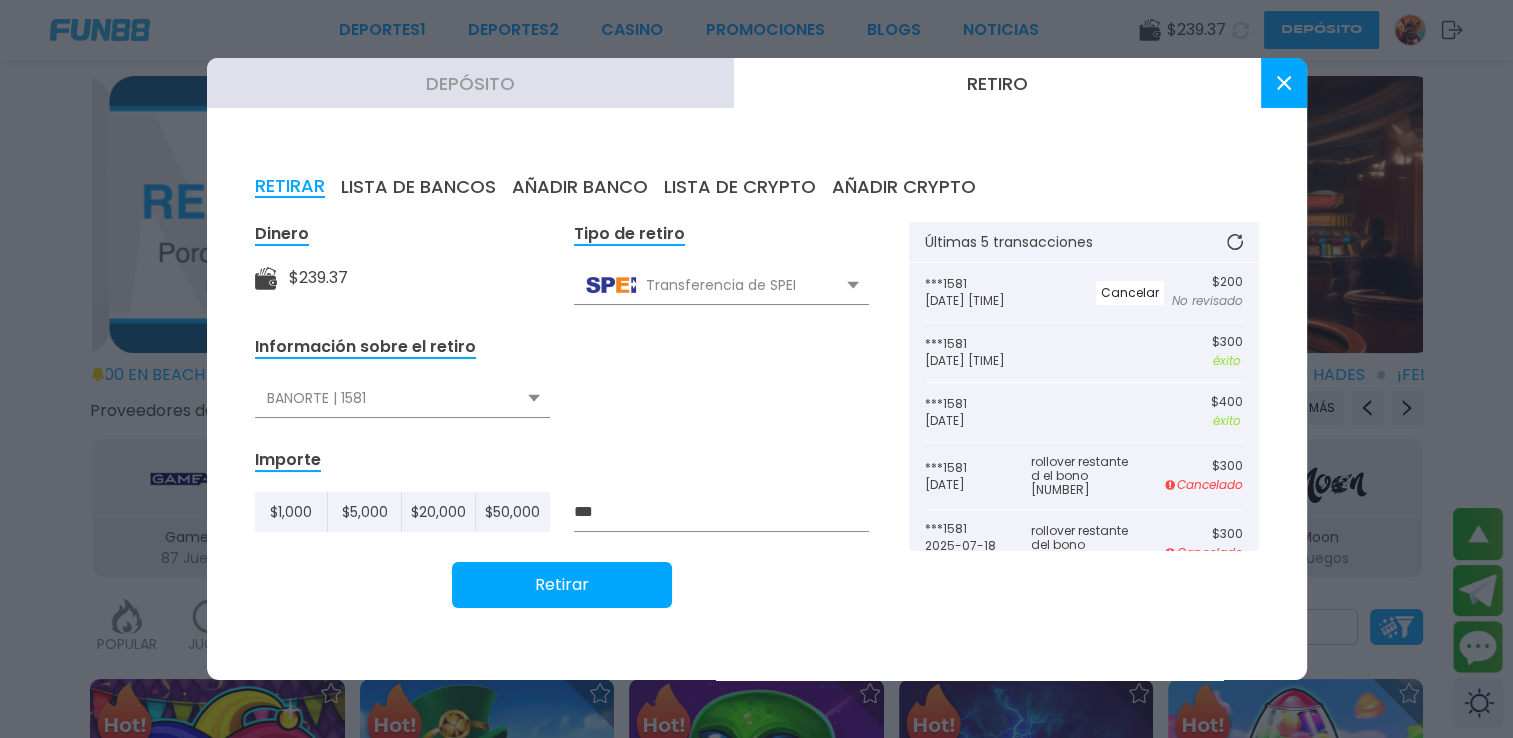 click 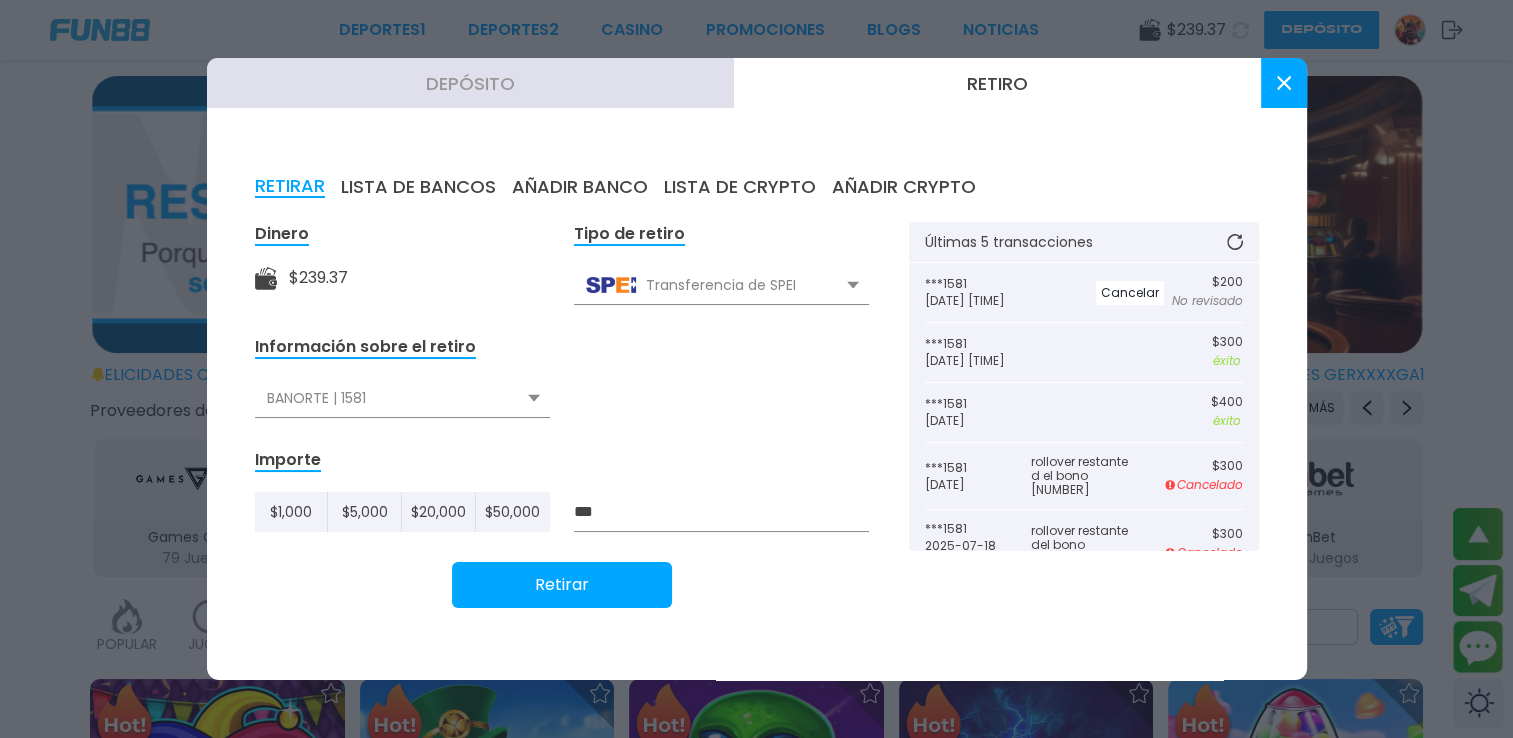 click at bounding box center (1284, 83) 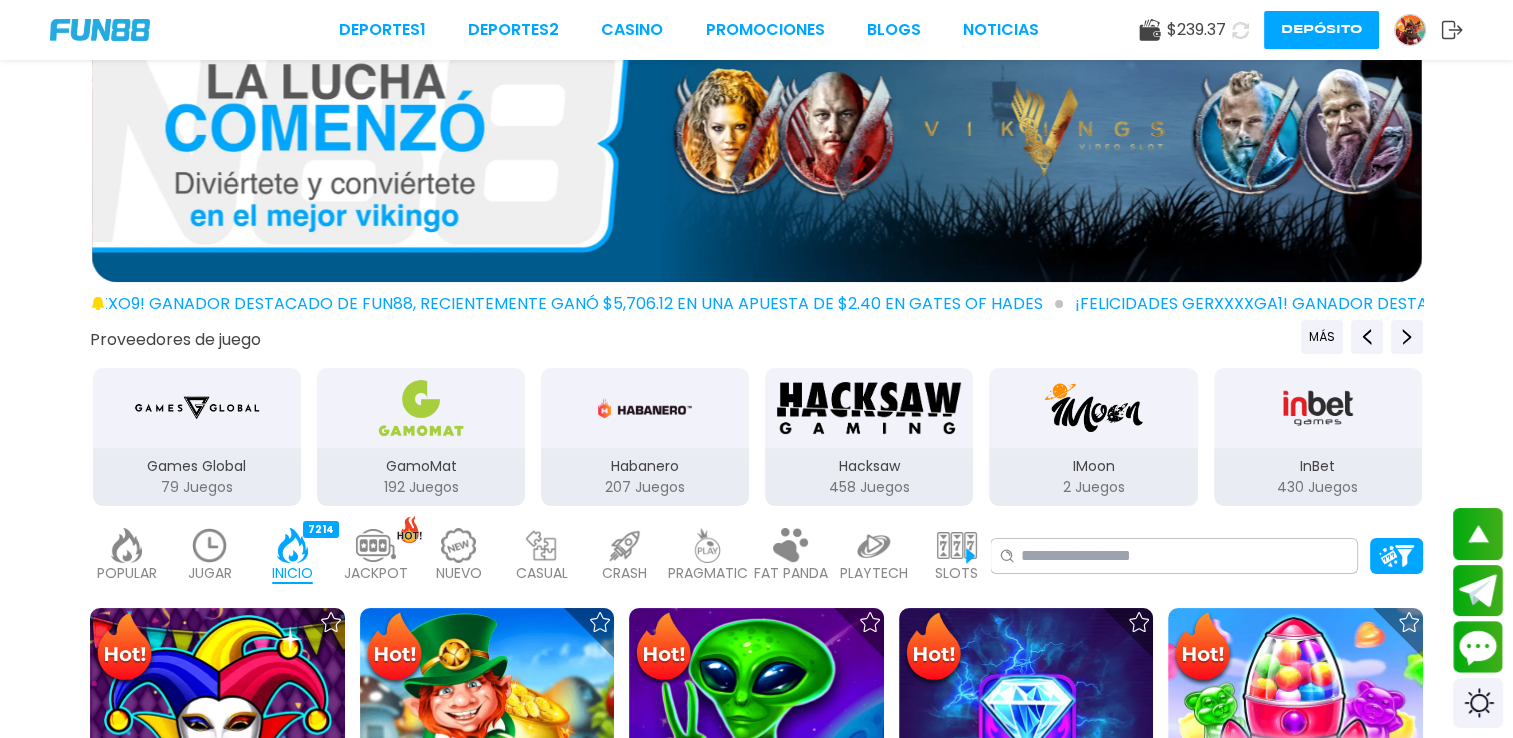 scroll, scrollTop: 0, scrollLeft: 0, axis: both 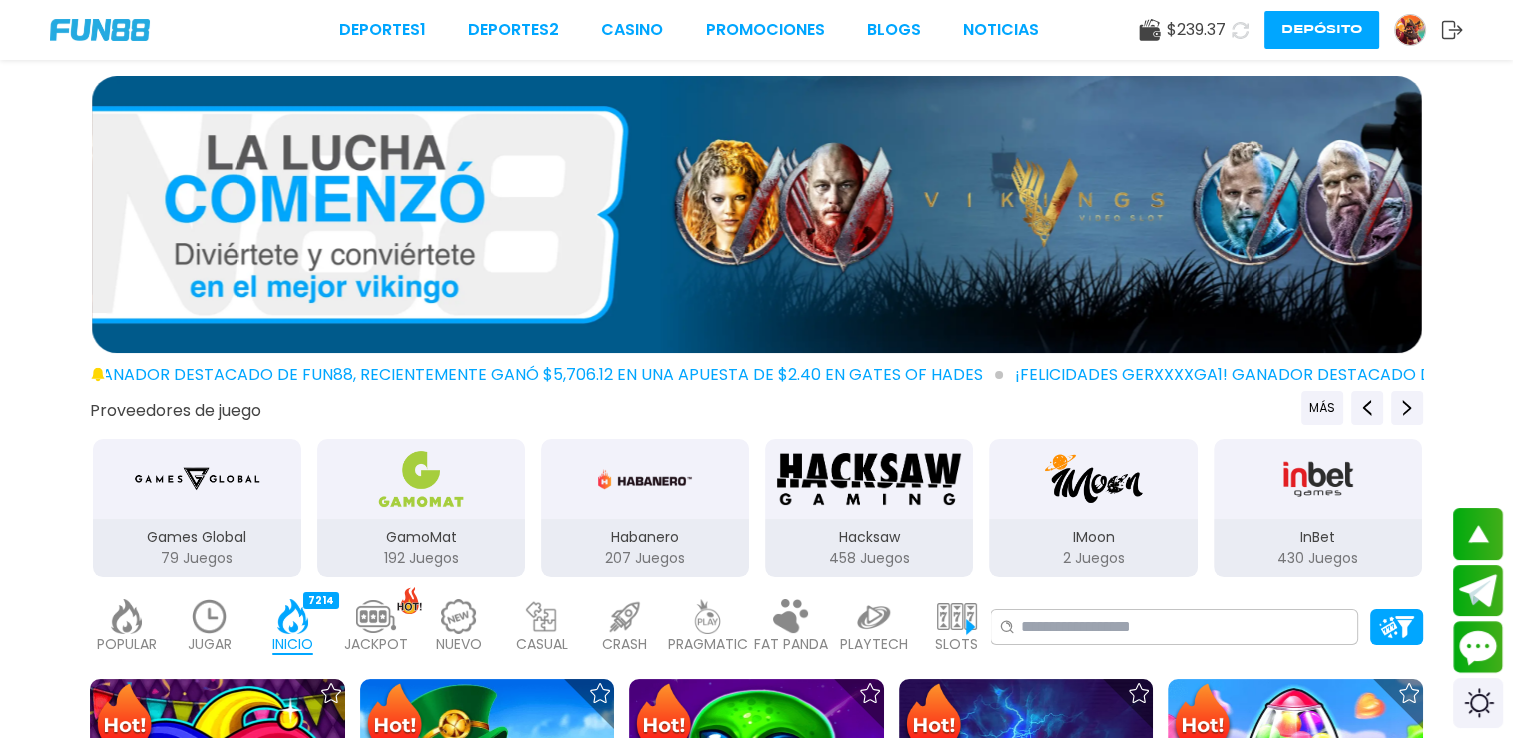 click 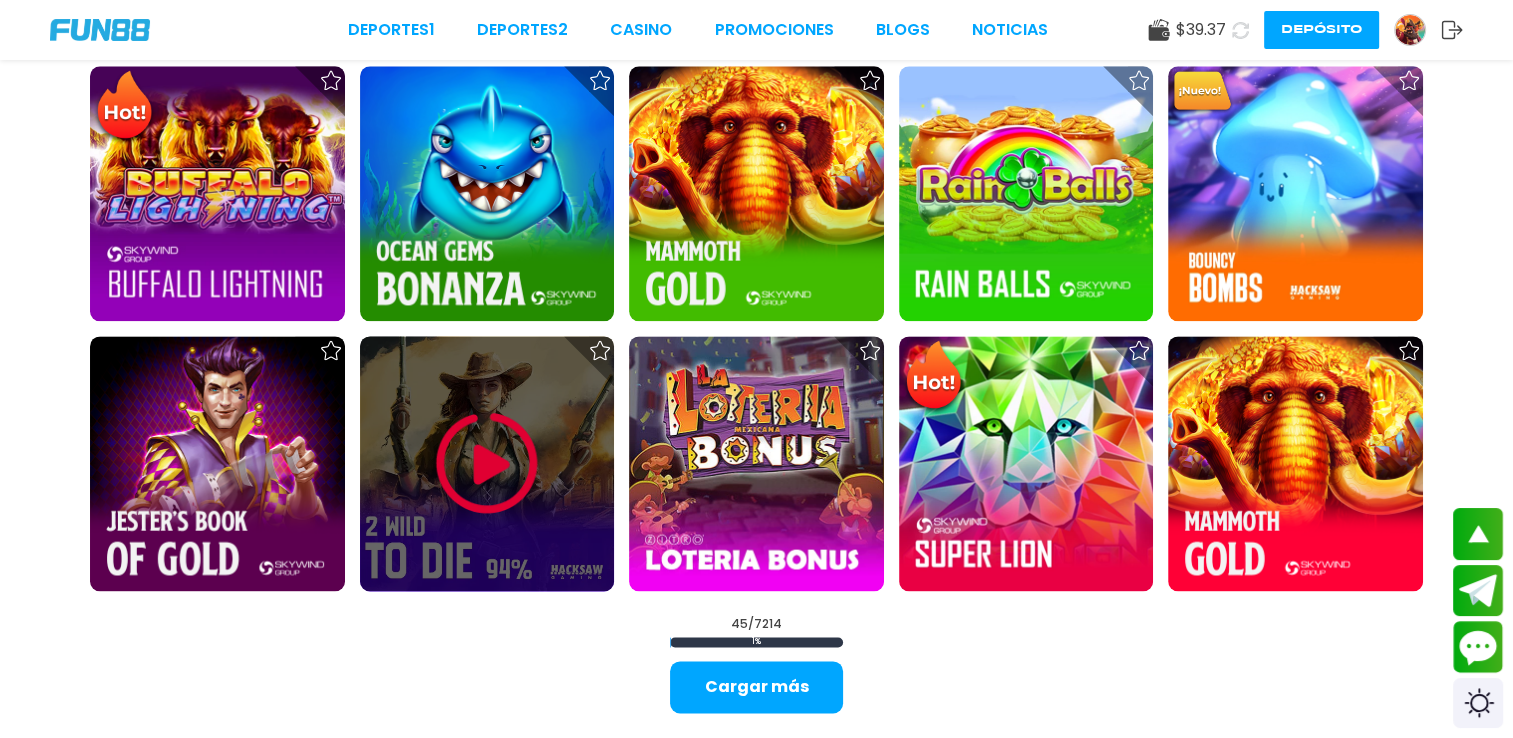 scroll, scrollTop: 2600, scrollLeft: 0, axis: vertical 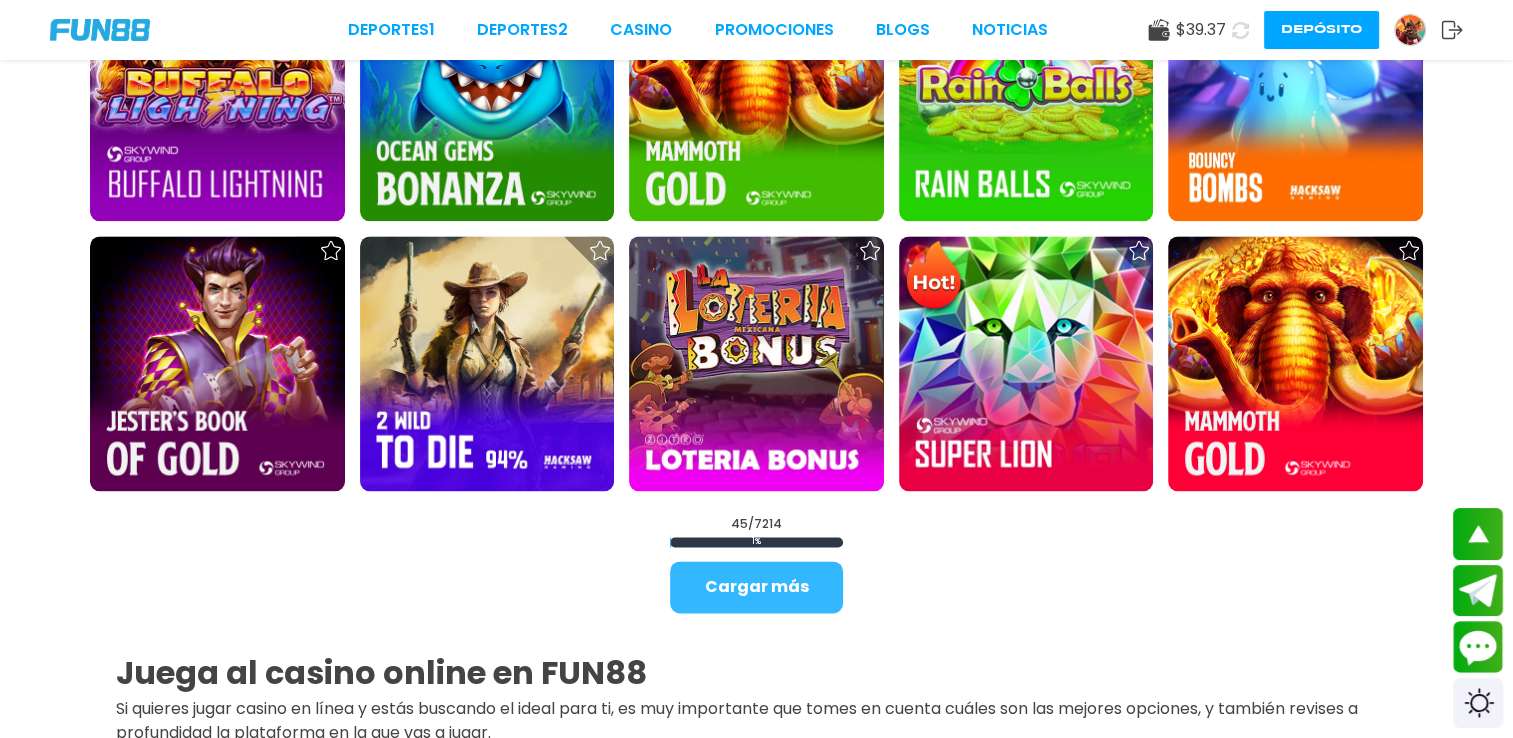 click on "Cargar más" at bounding box center (756, 587) 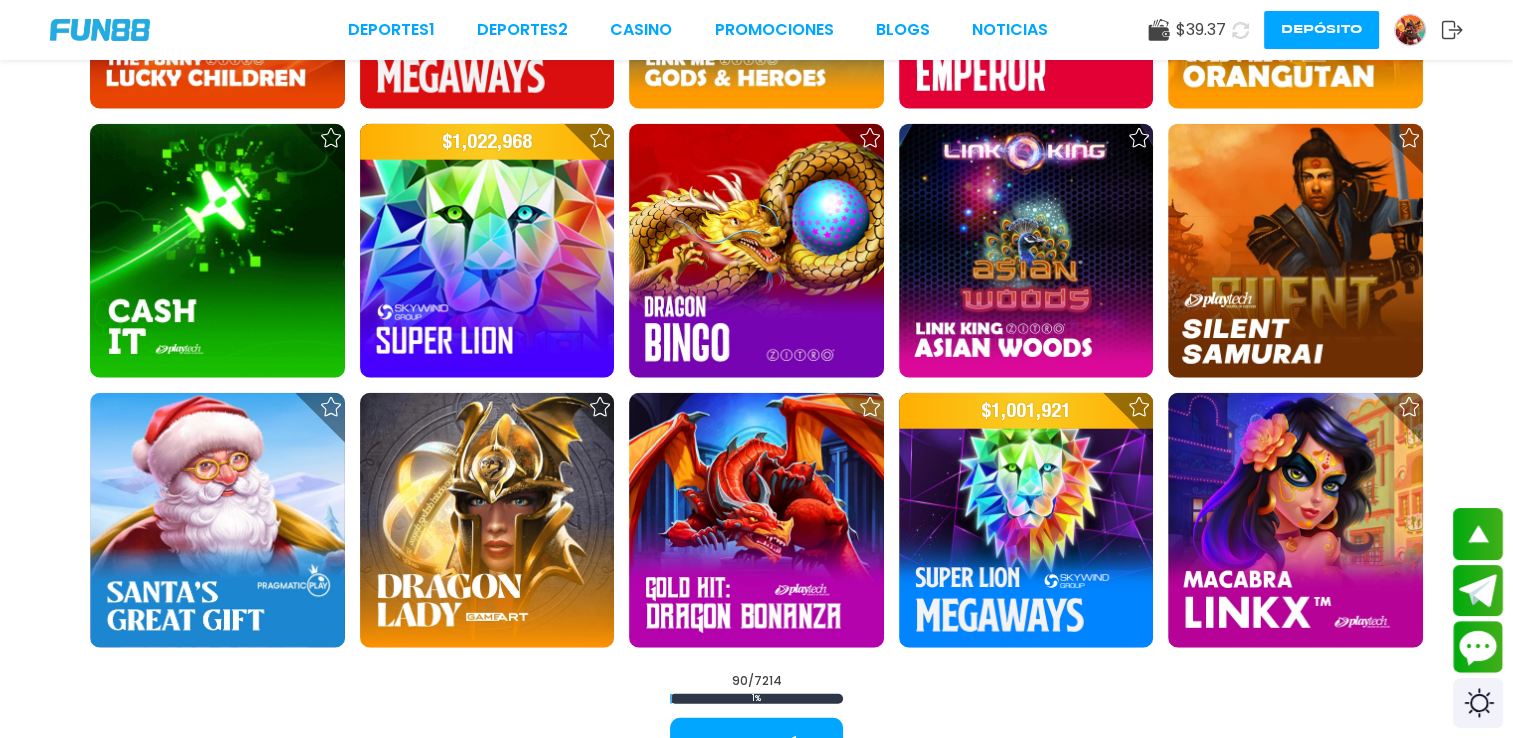 scroll, scrollTop: 5000, scrollLeft: 0, axis: vertical 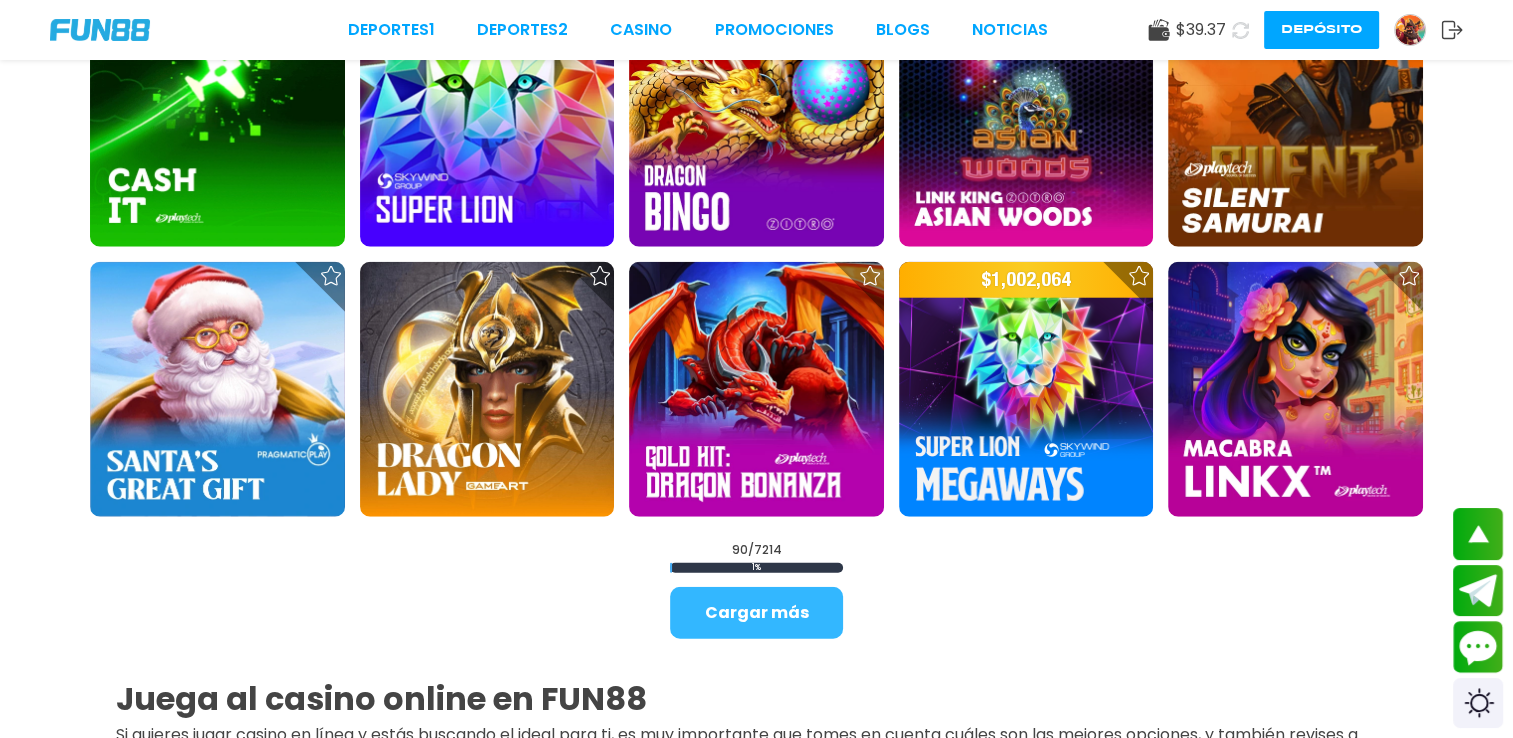 click on "Cargar más" at bounding box center [756, 613] 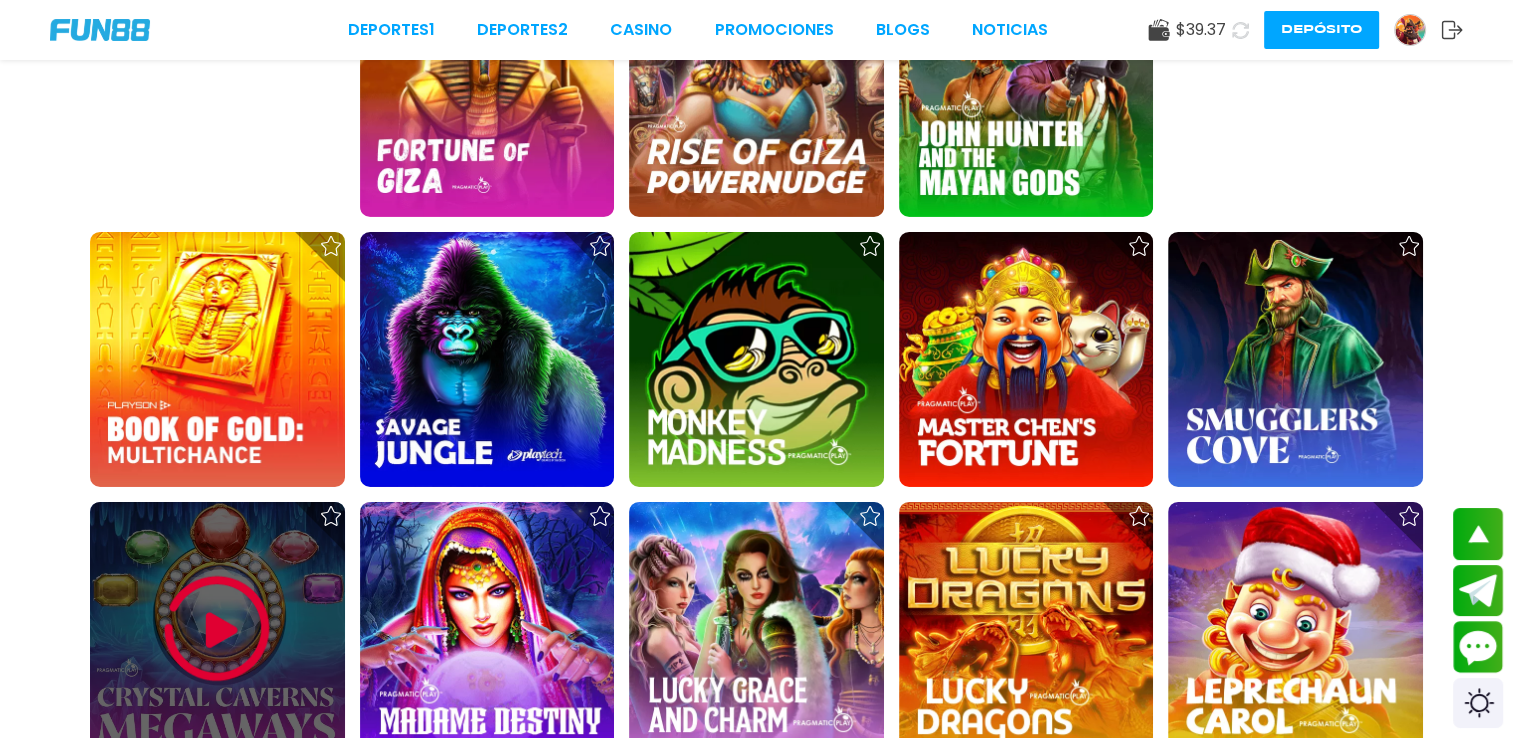 scroll, scrollTop: 6639, scrollLeft: 0, axis: vertical 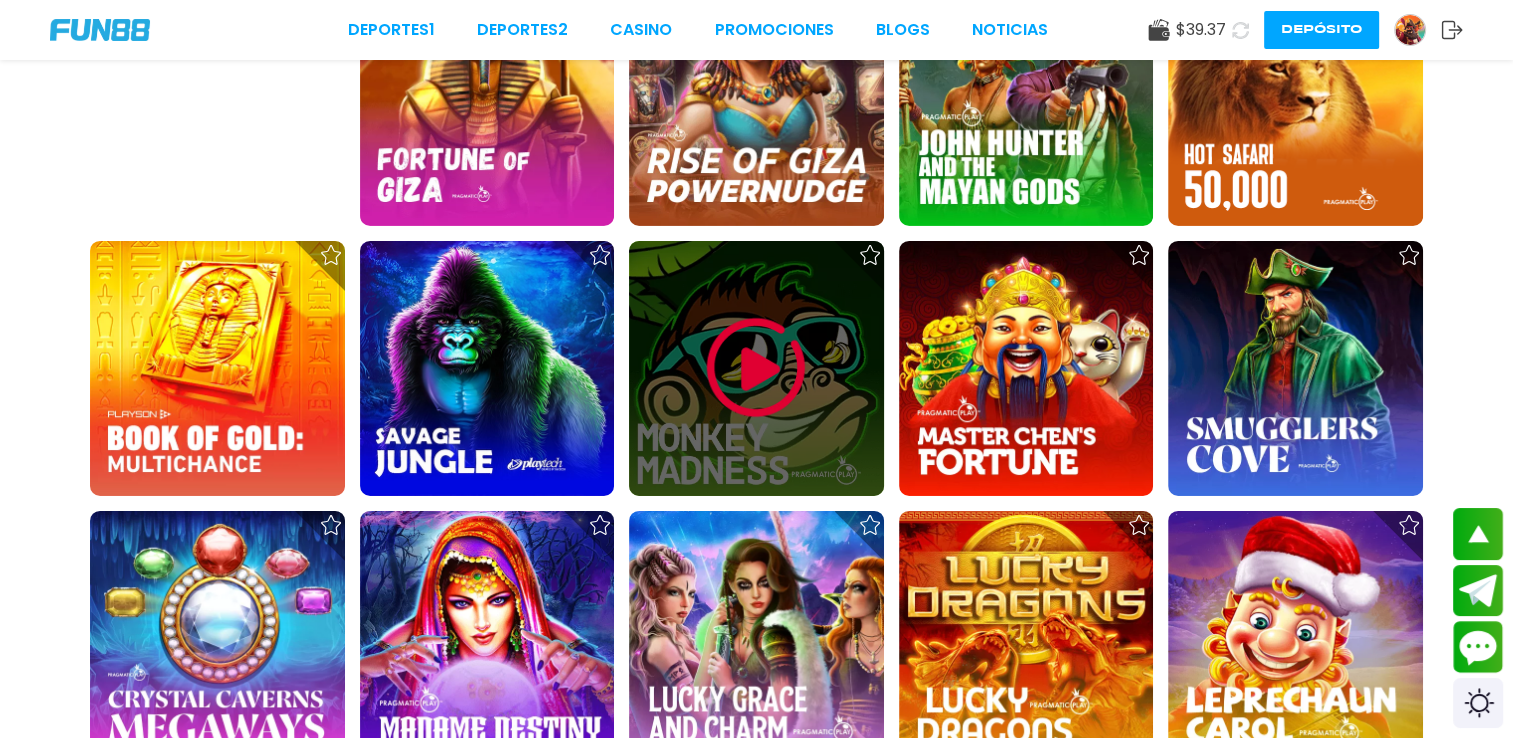 click at bounding box center [756, 368] 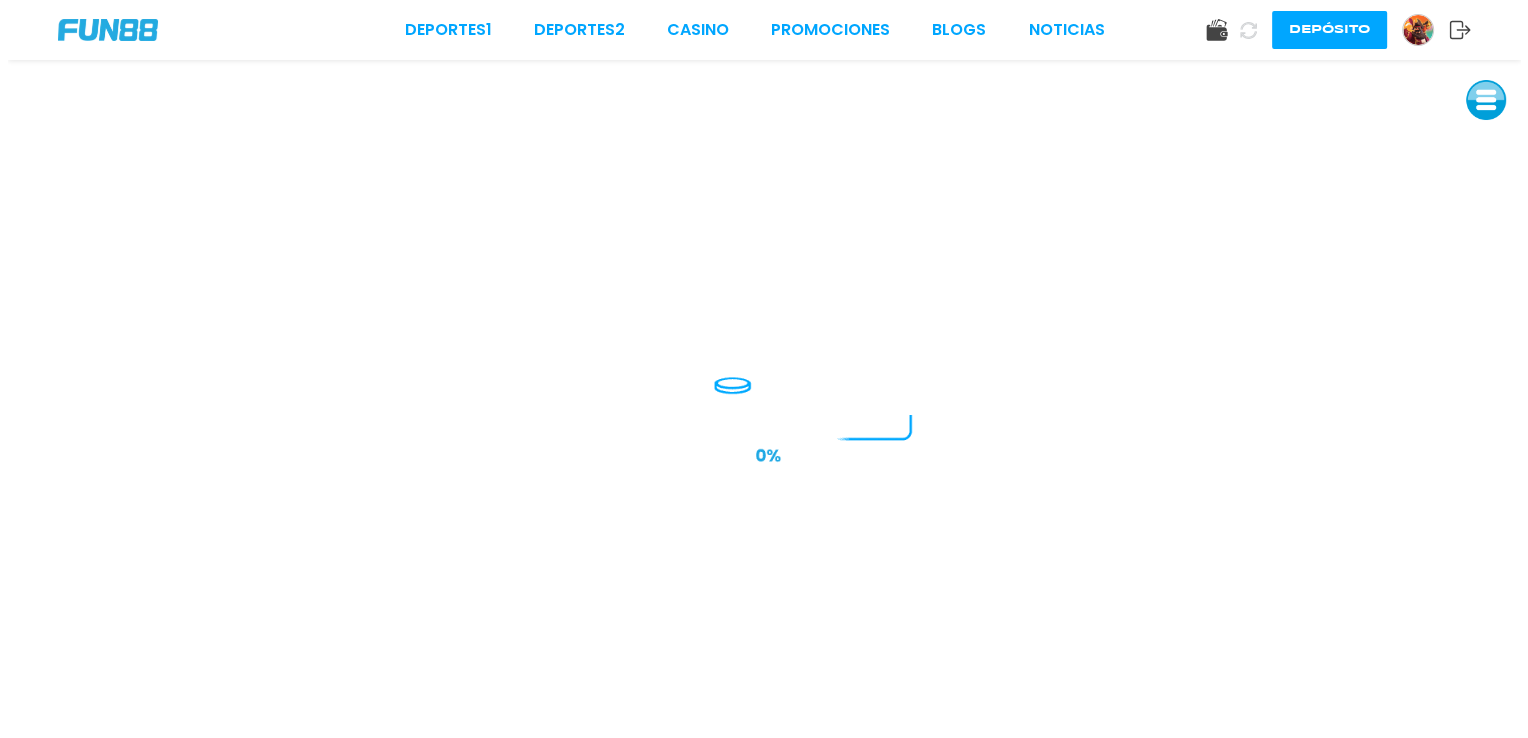 scroll, scrollTop: 0, scrollLeft: 0, axis: both 